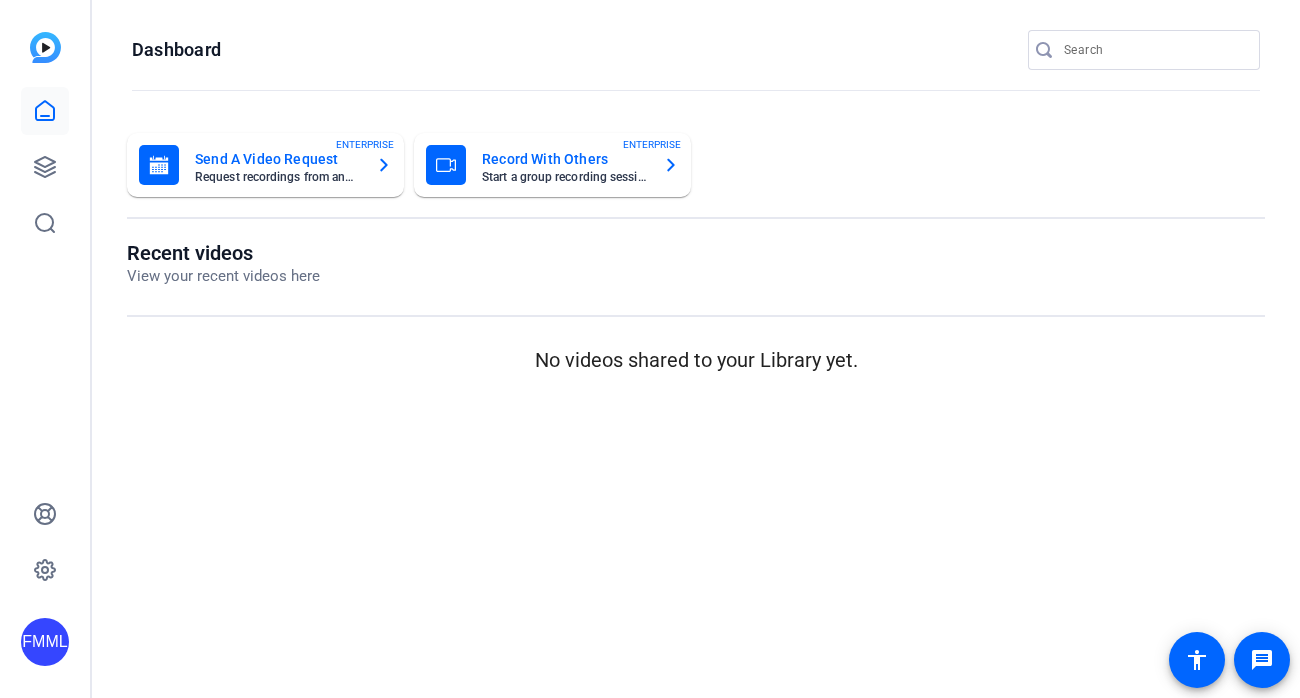 scroll, scrollTop: 0, scrollLeft: 0, axis: both 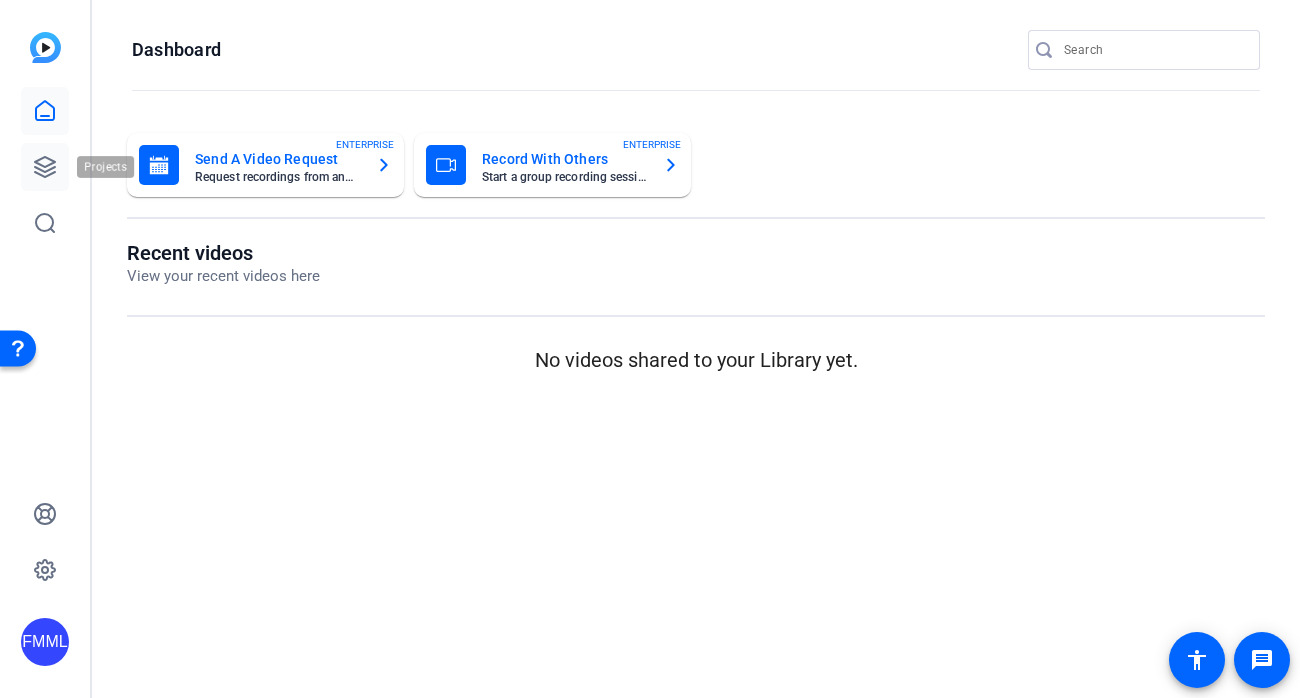 click 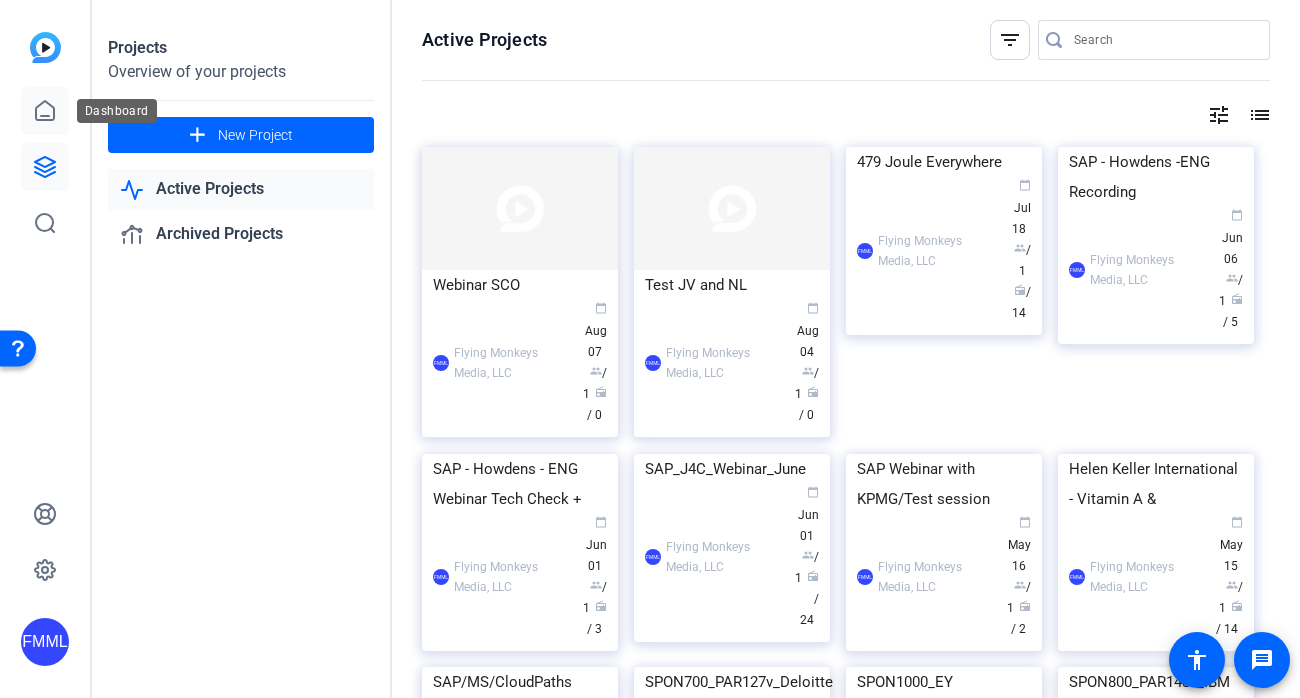 click 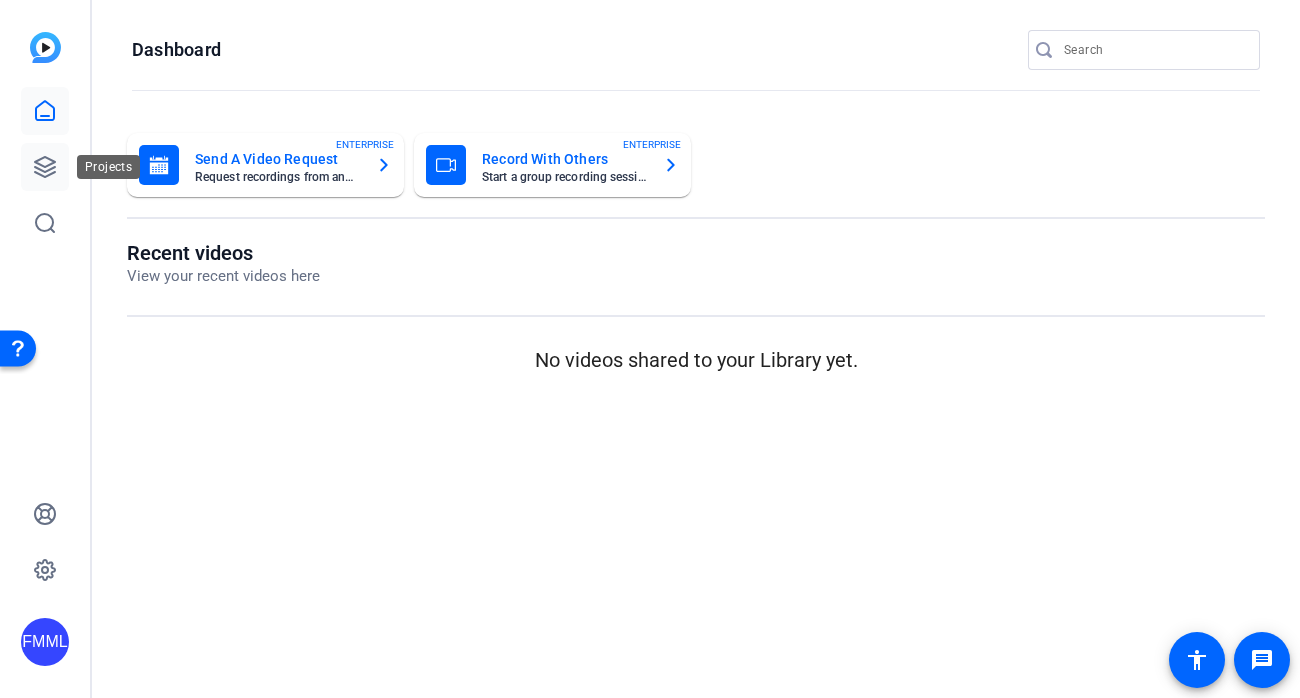 click 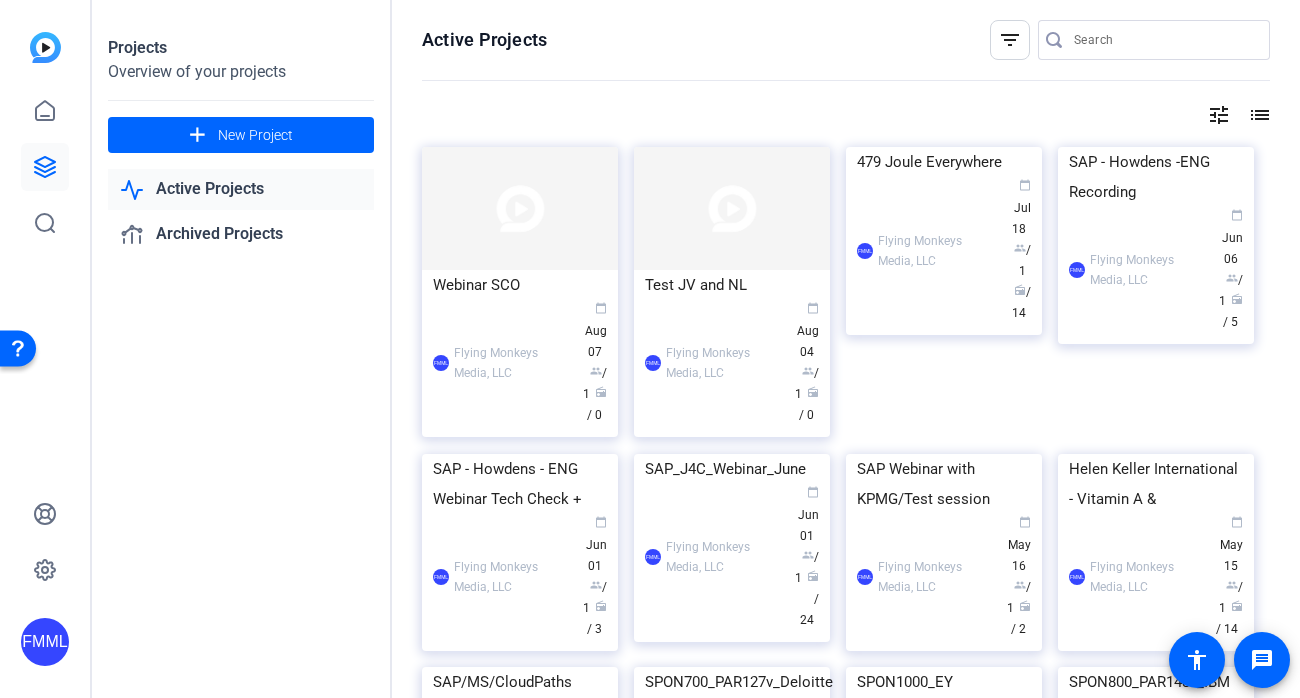 click on "Active Projects" 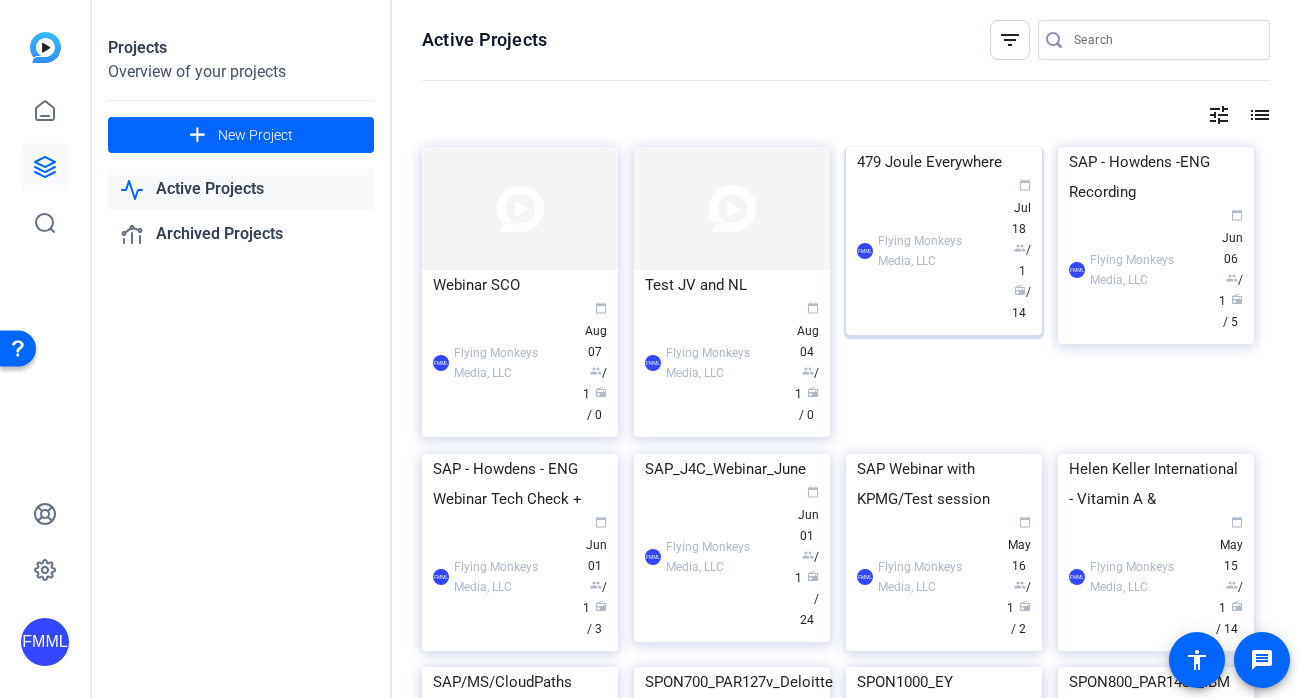 click on "FMML  Flying Monkeys Media, LLC calendar_today  Jul 18  group  / 1  radio  / 14" 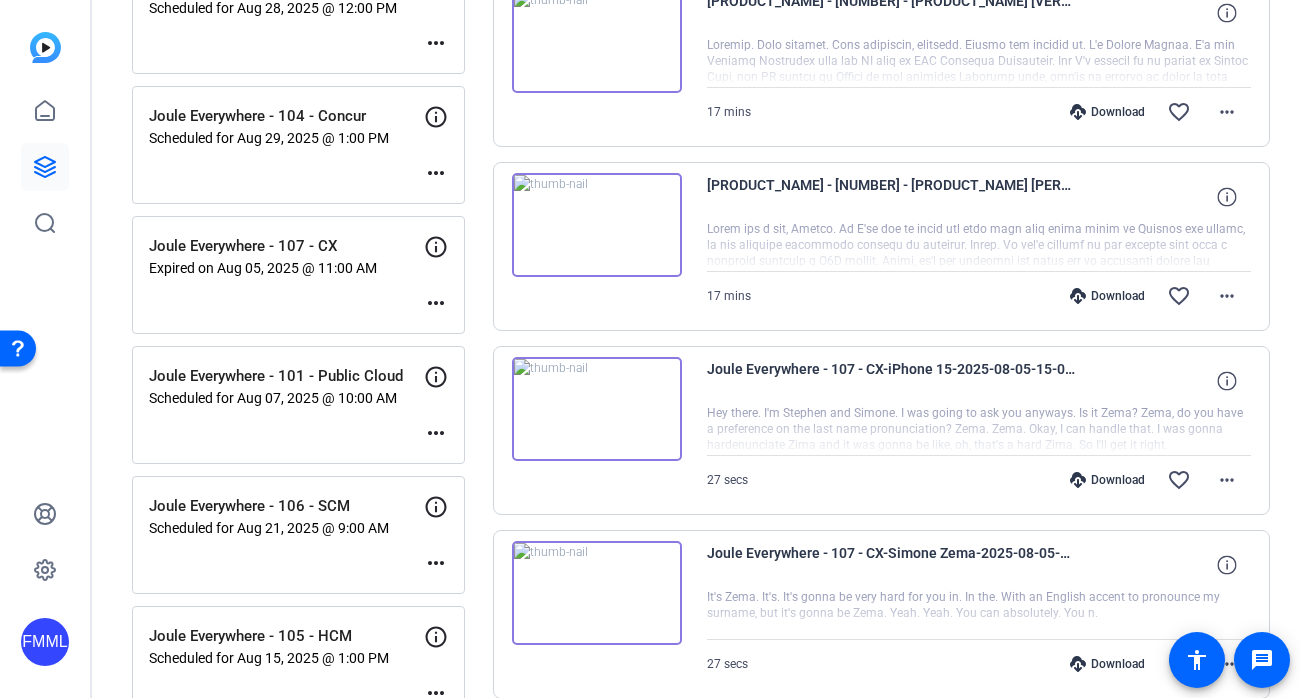 scroll, scrollTop: 1392, scrollLeft: 0, axis: vertical 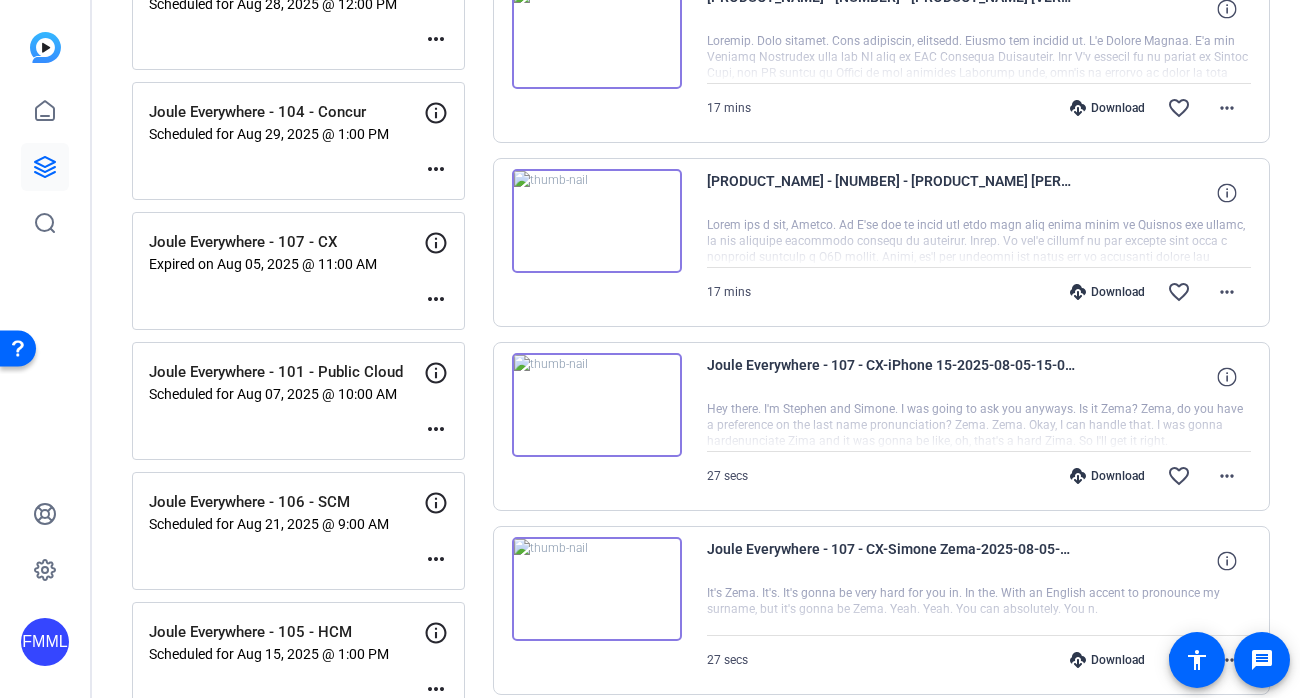 click on "Joule Everywhere - 101 - Public Cloud" 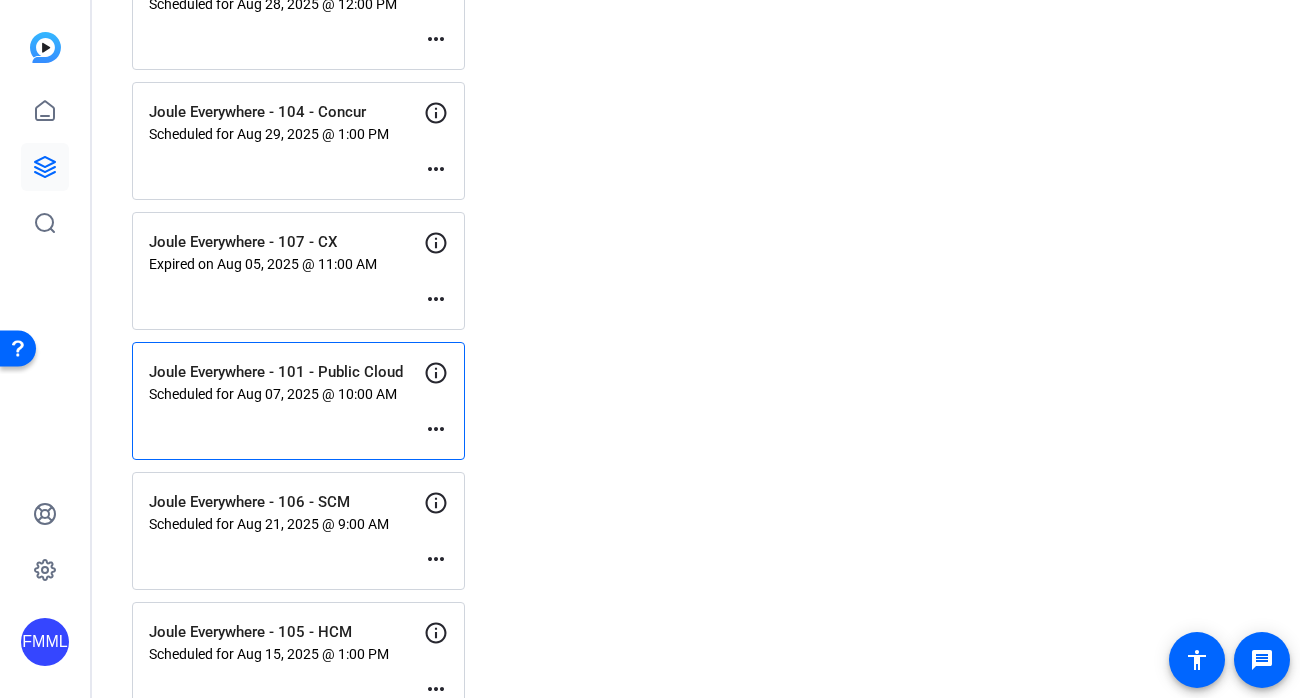 scroll, scrollTop: 1439, scrollLeft: 0, axis: vertical 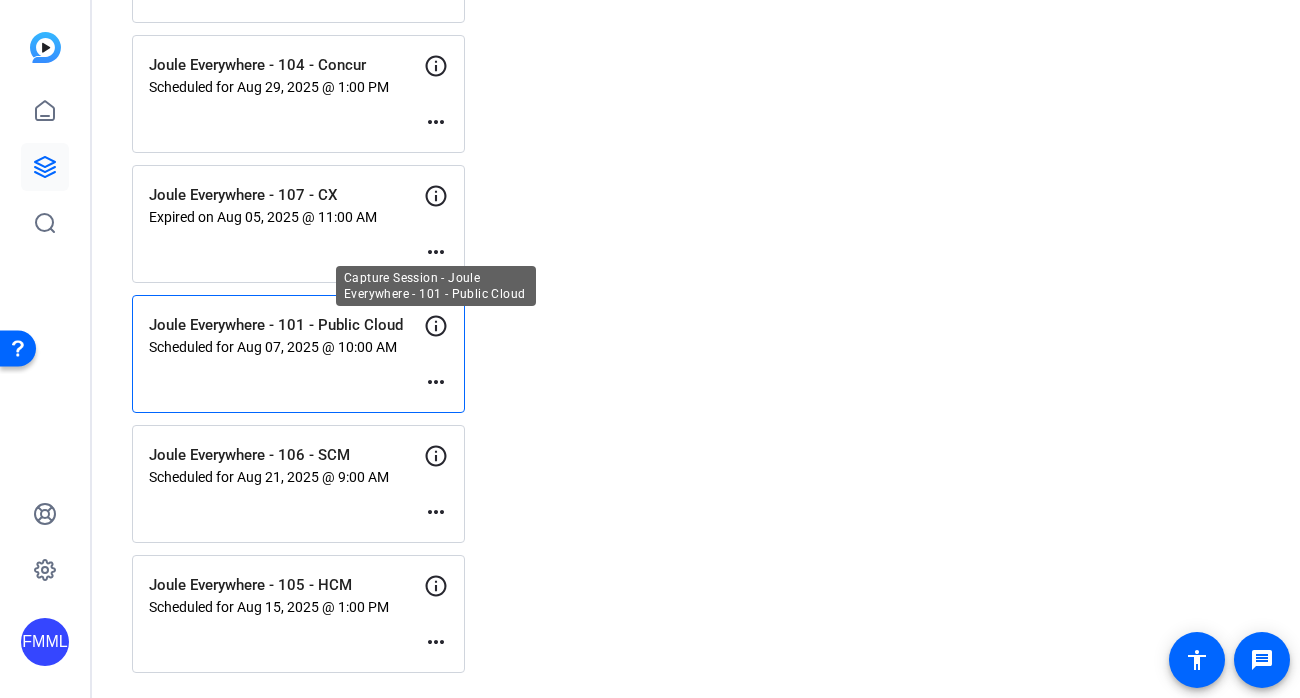 click 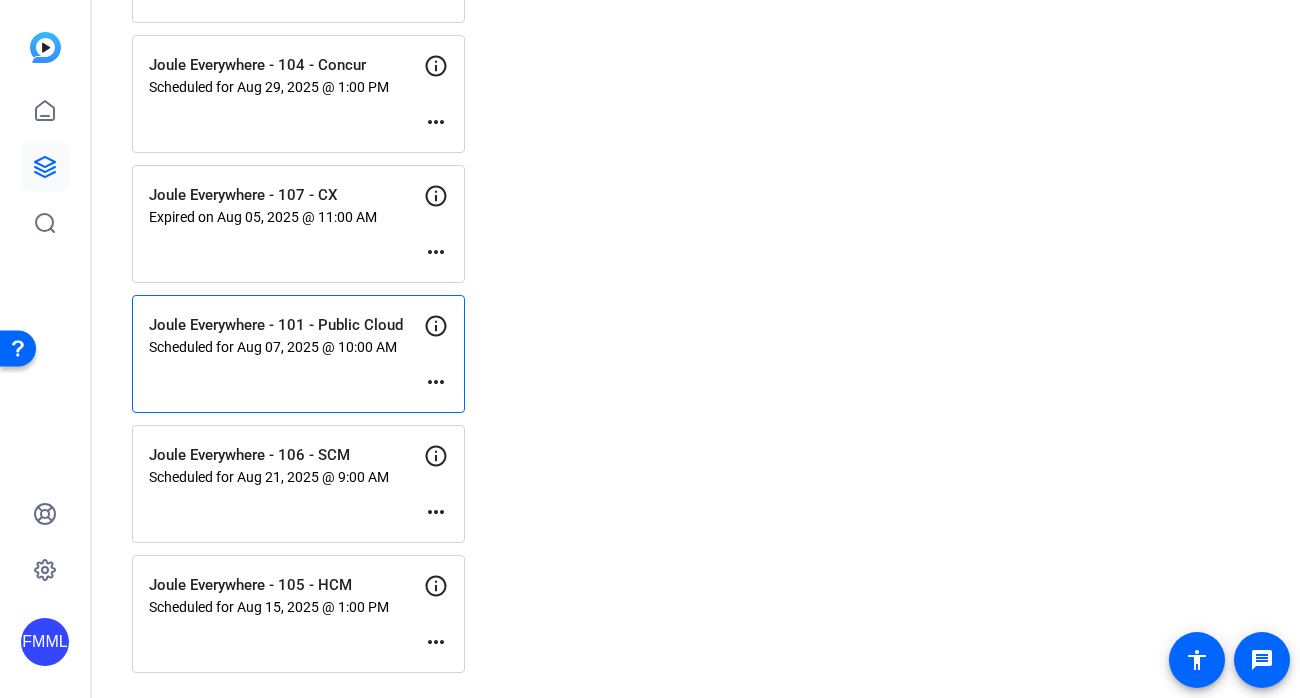 click 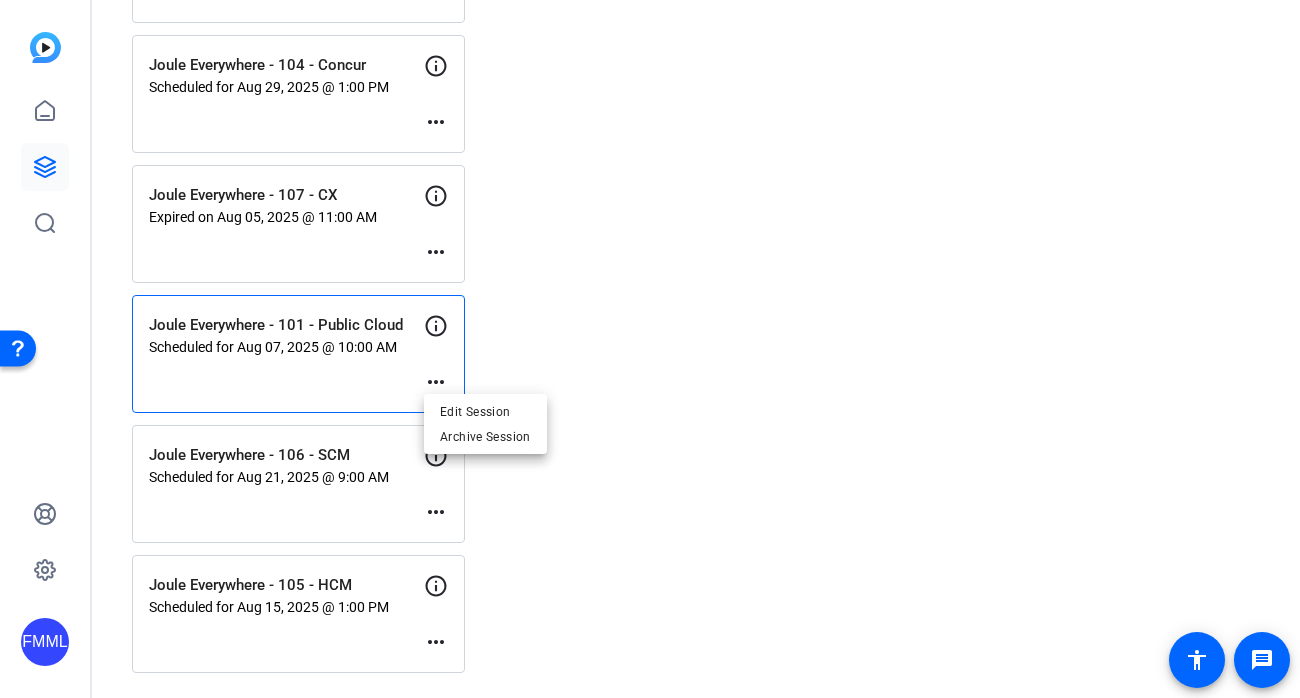 click at bounding box center [650, 349] 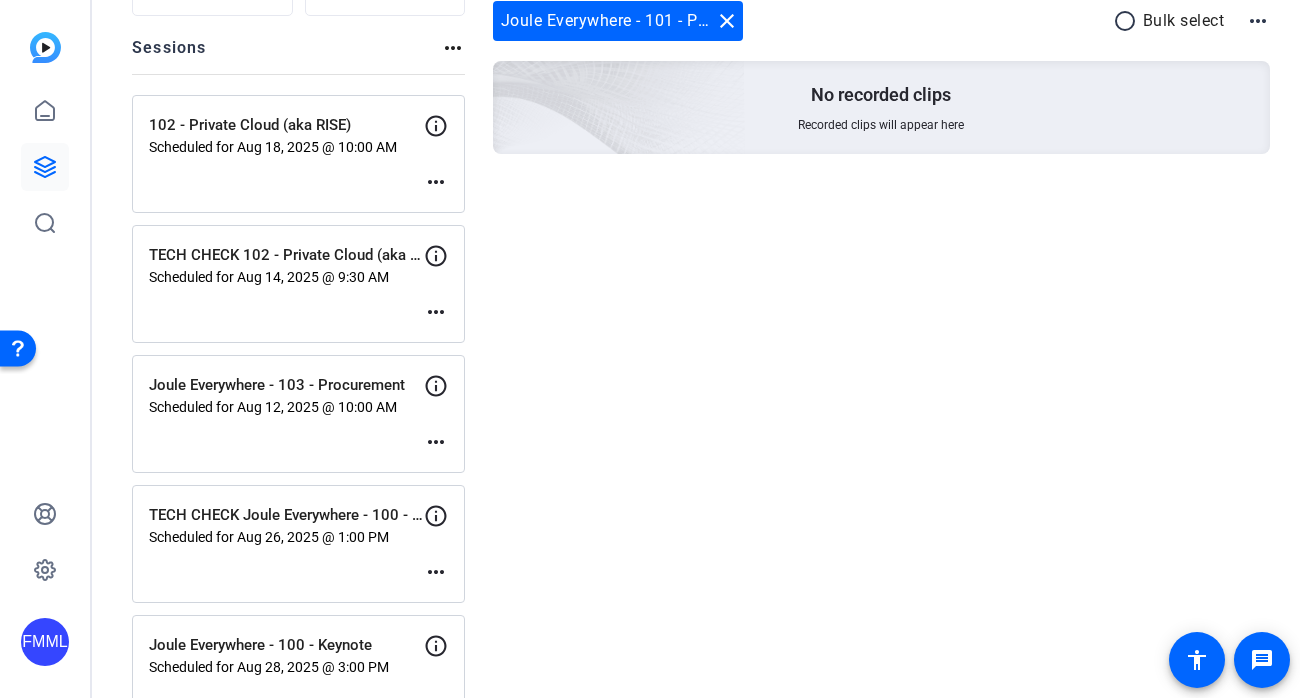 scroll, scrollTop: 0, scrollLeft: 0, axis: both 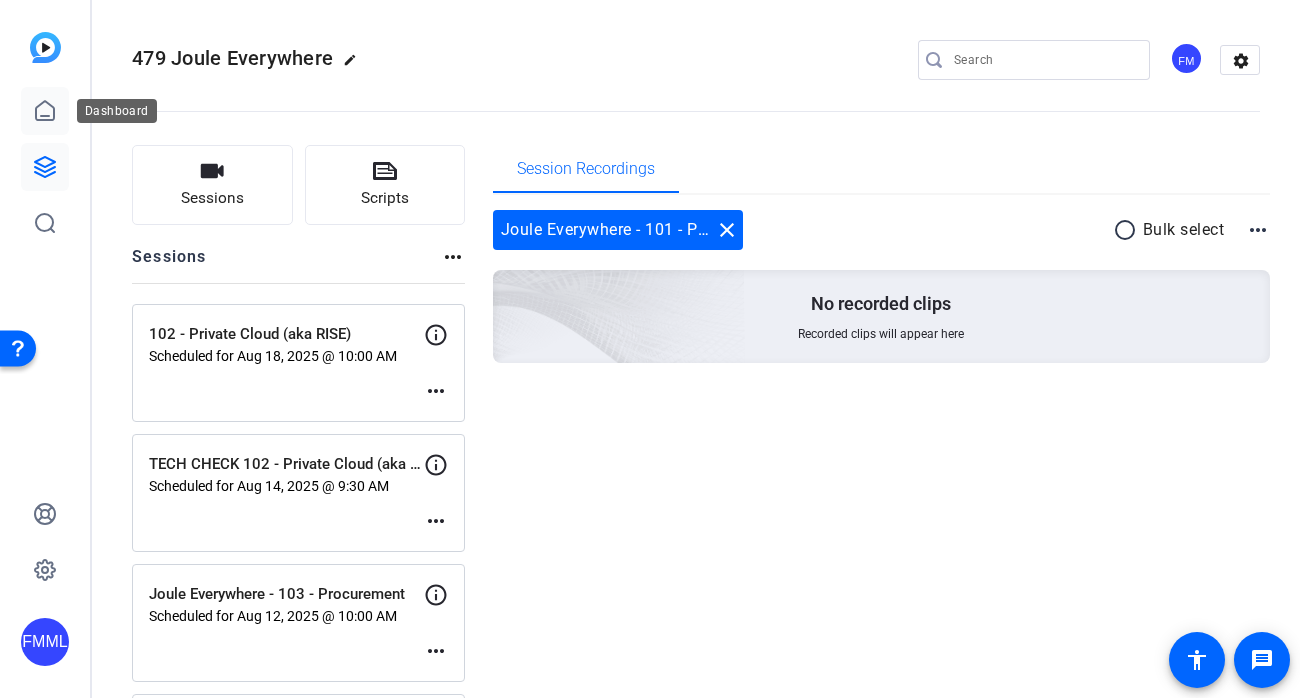 click 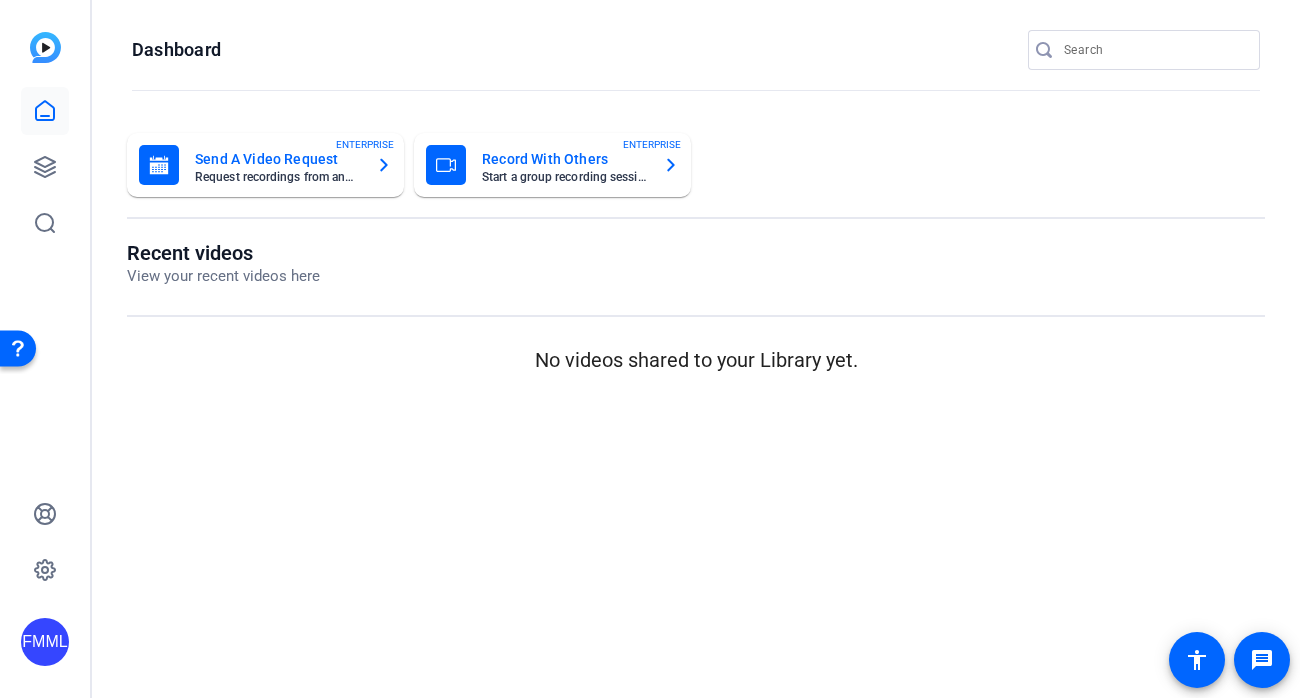 click on "Record With Others" 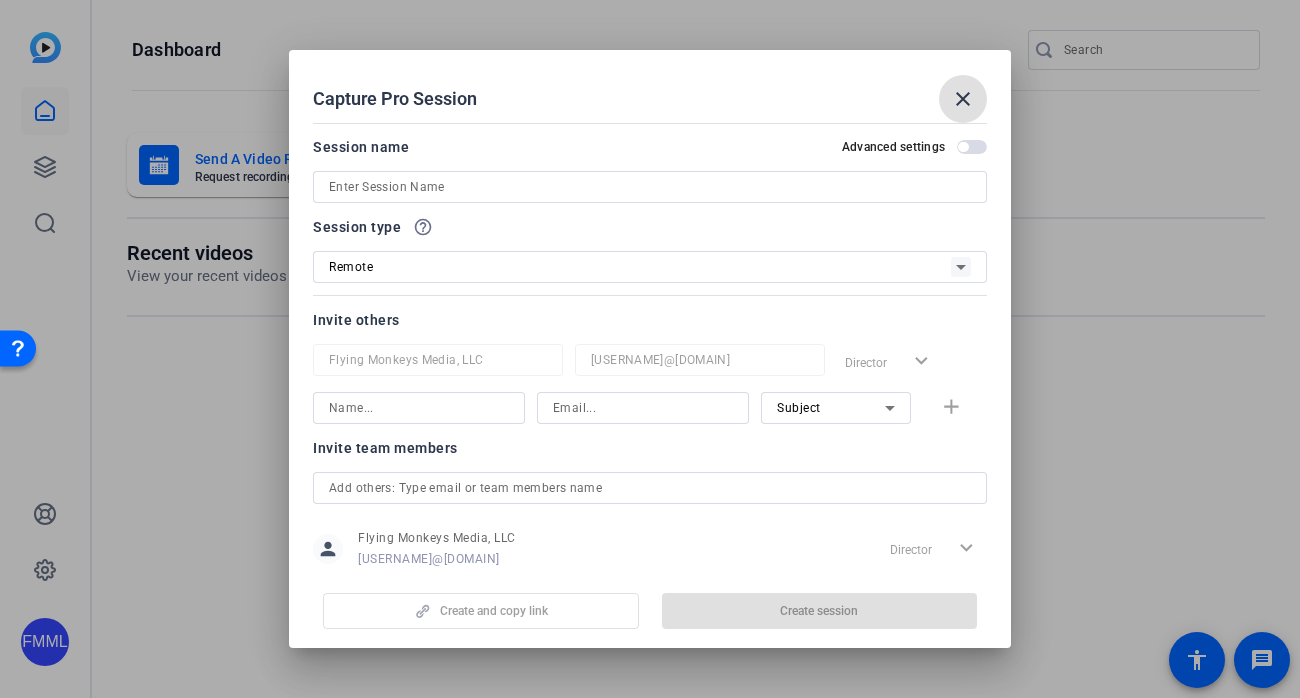 click at bounding box center [650, 187] 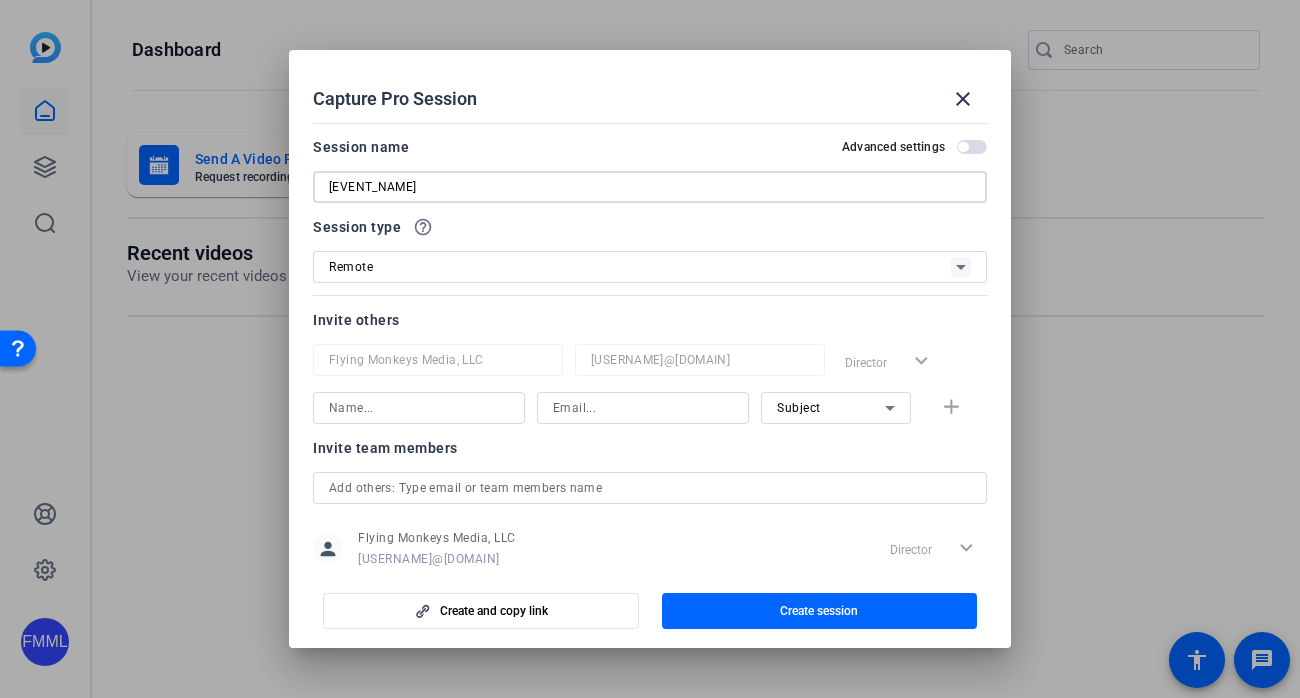 type on "Joule Webinar Test 080725" 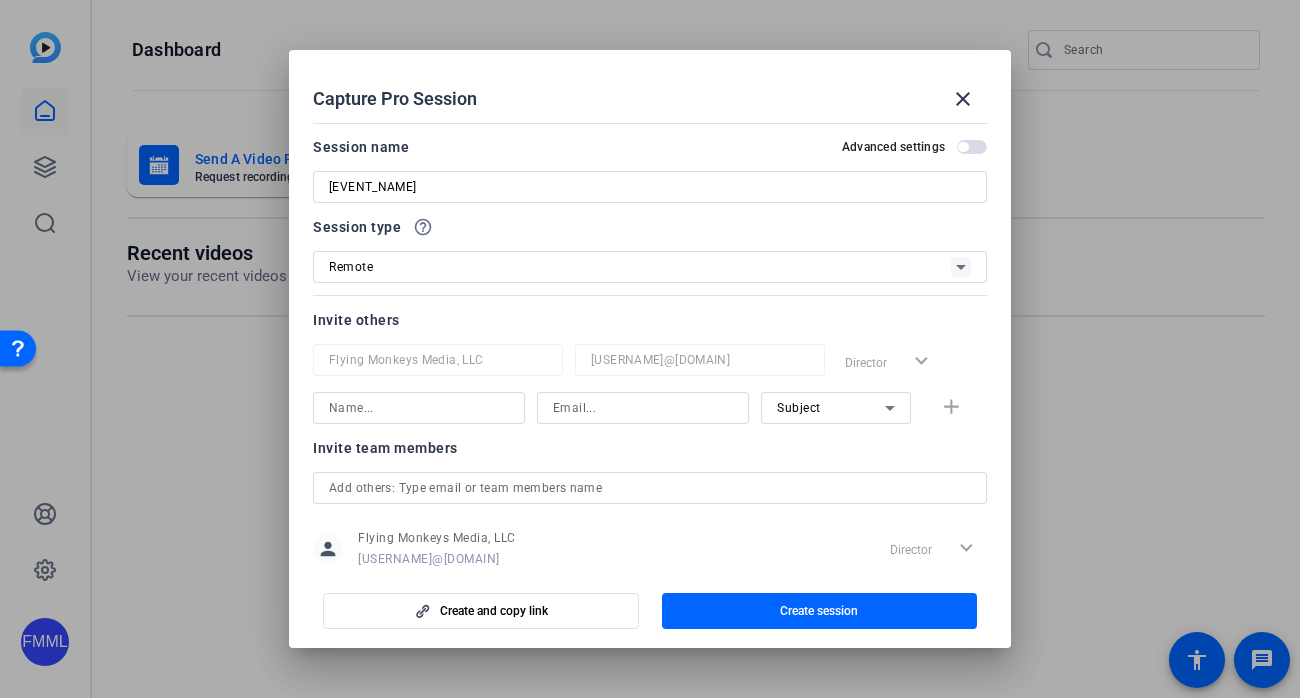 click at bounding box center (419, 408) 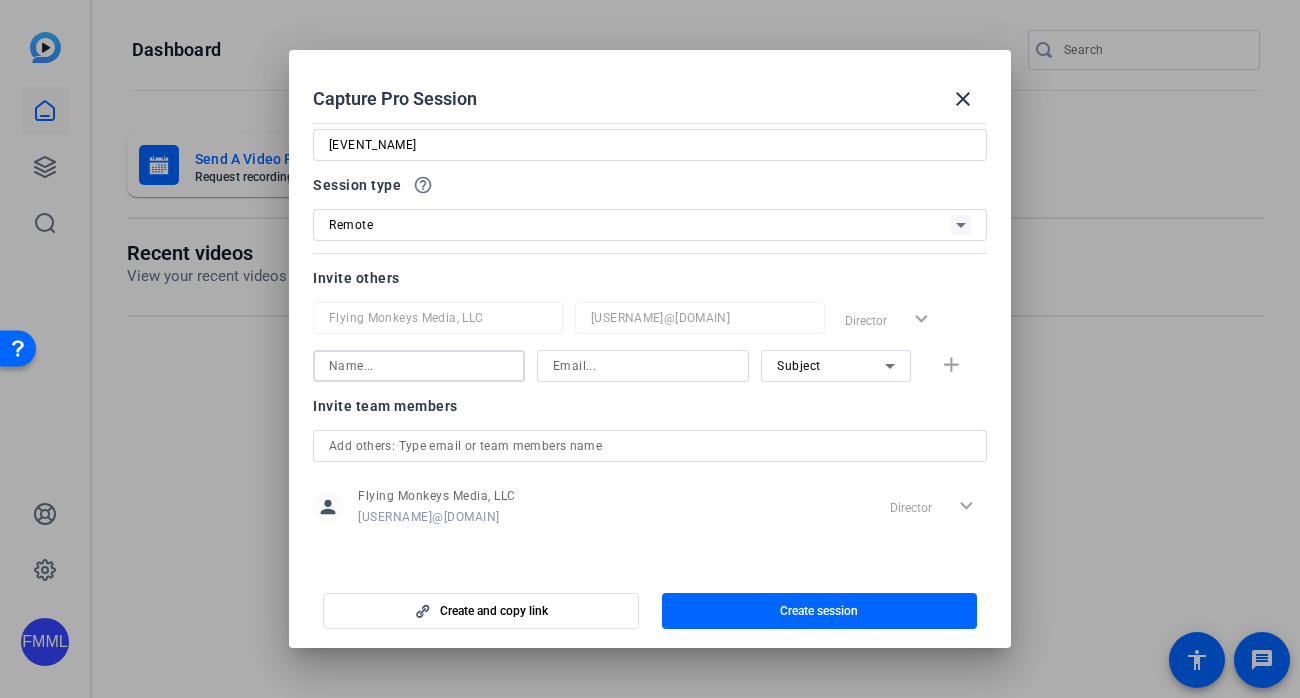 scroll, scrollTop: 47, scrollLeft: 0, axis: vertical 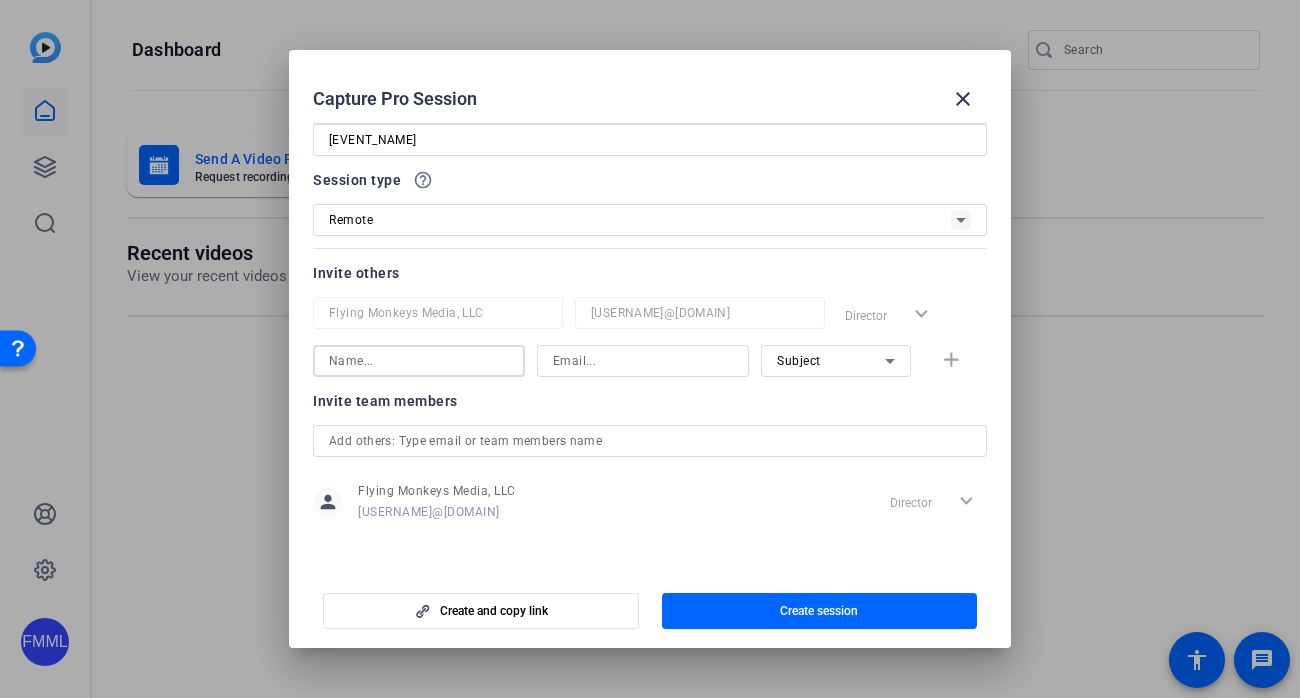 click on "person Flying Monkeys Media, LLC jim@flyingmonkeysmedia.com Director expand_more" 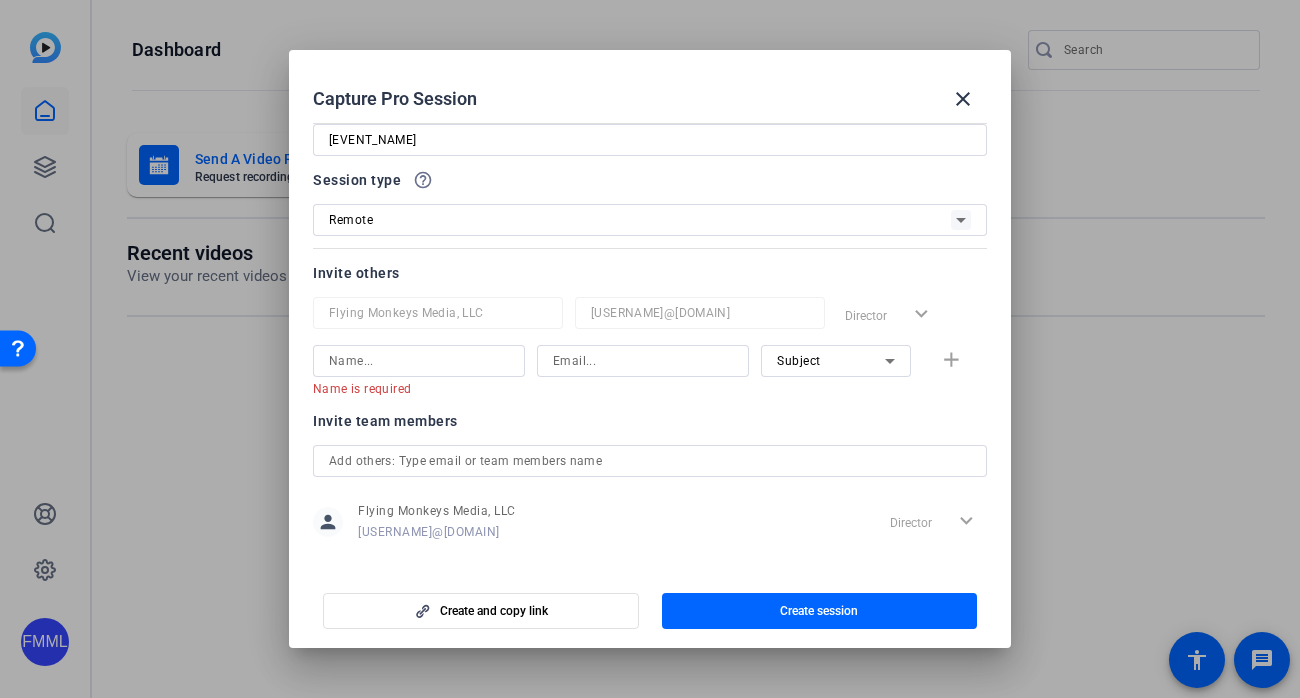 click on "Director expand_more" 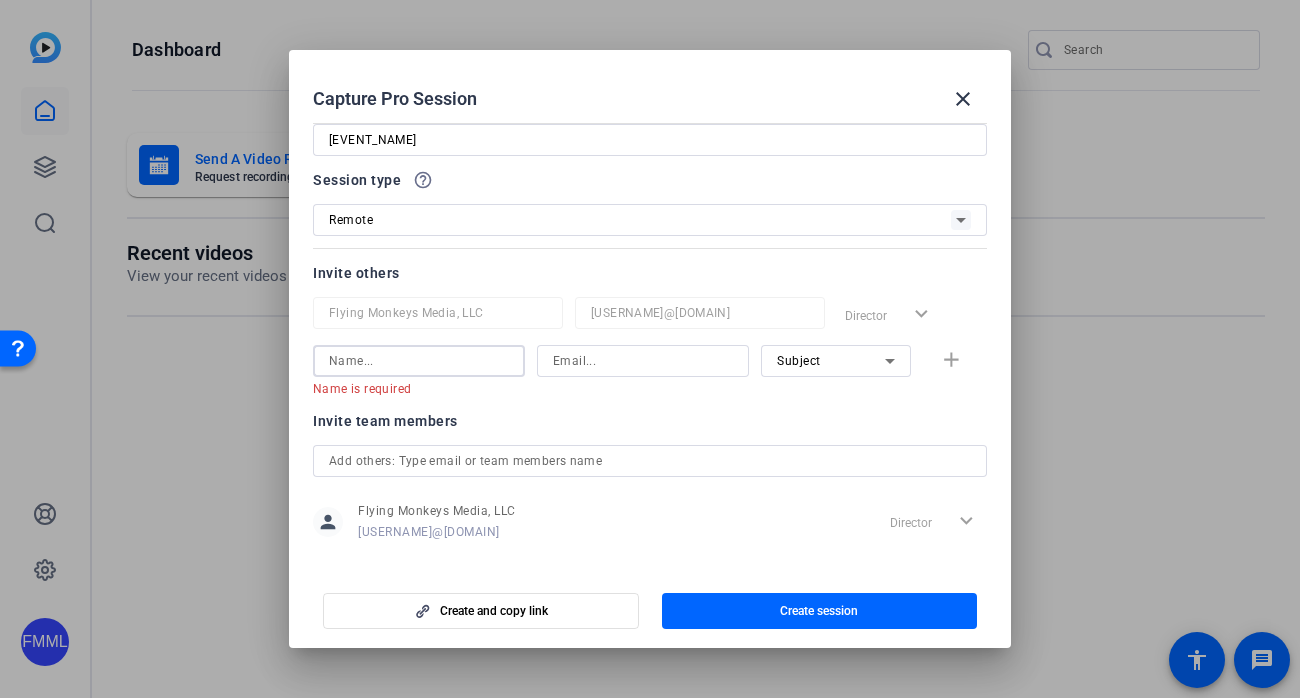 click at bounding box center (419, 361) 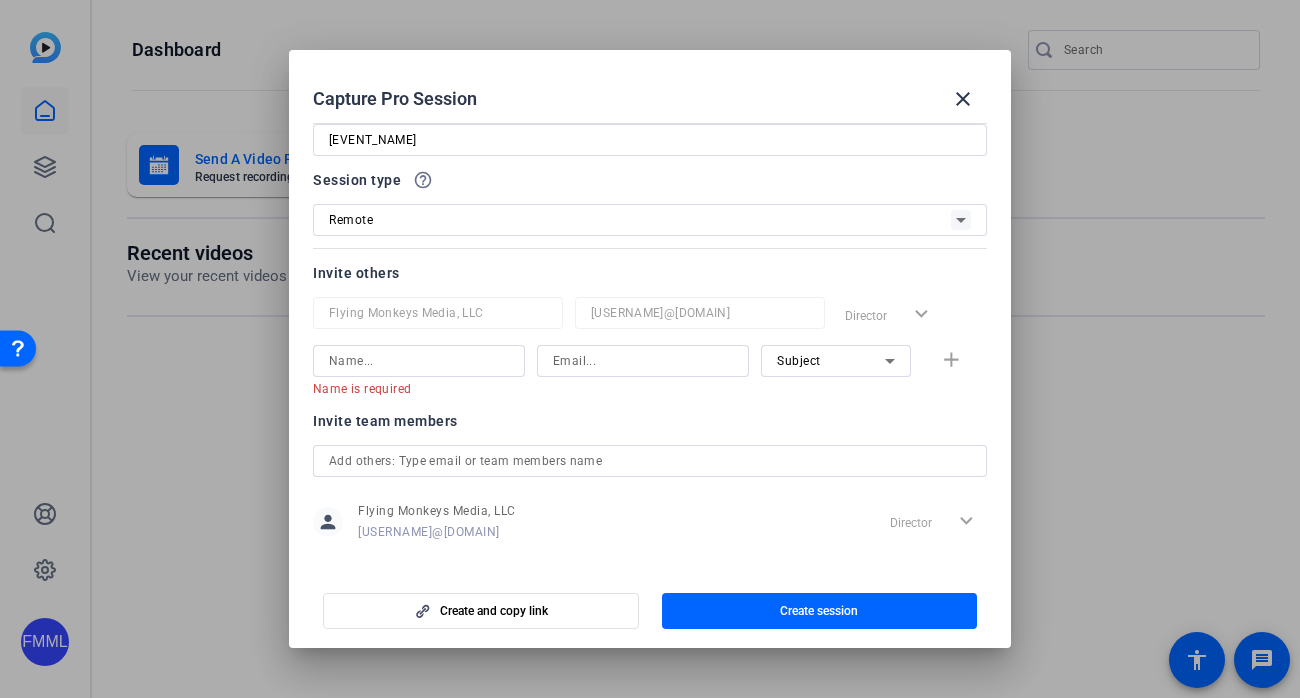 click on "jim@flyingmonkeysmedia.com" 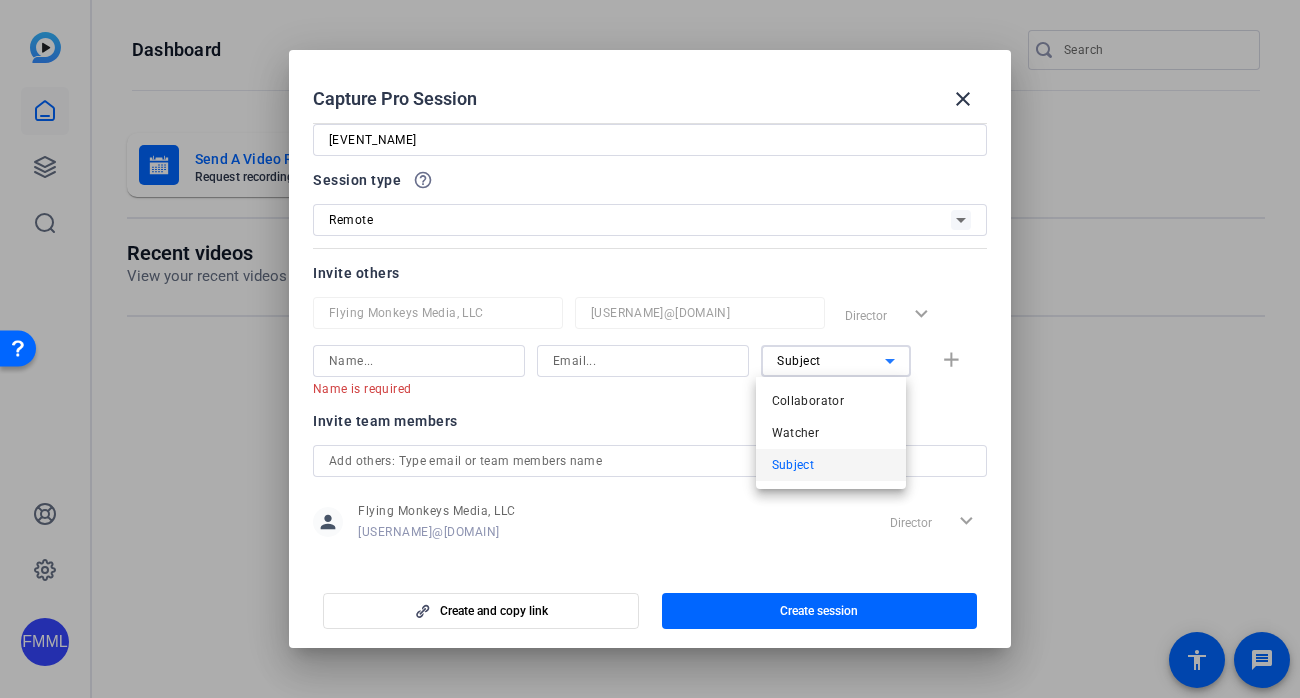 click at bounding box center [650, 349] 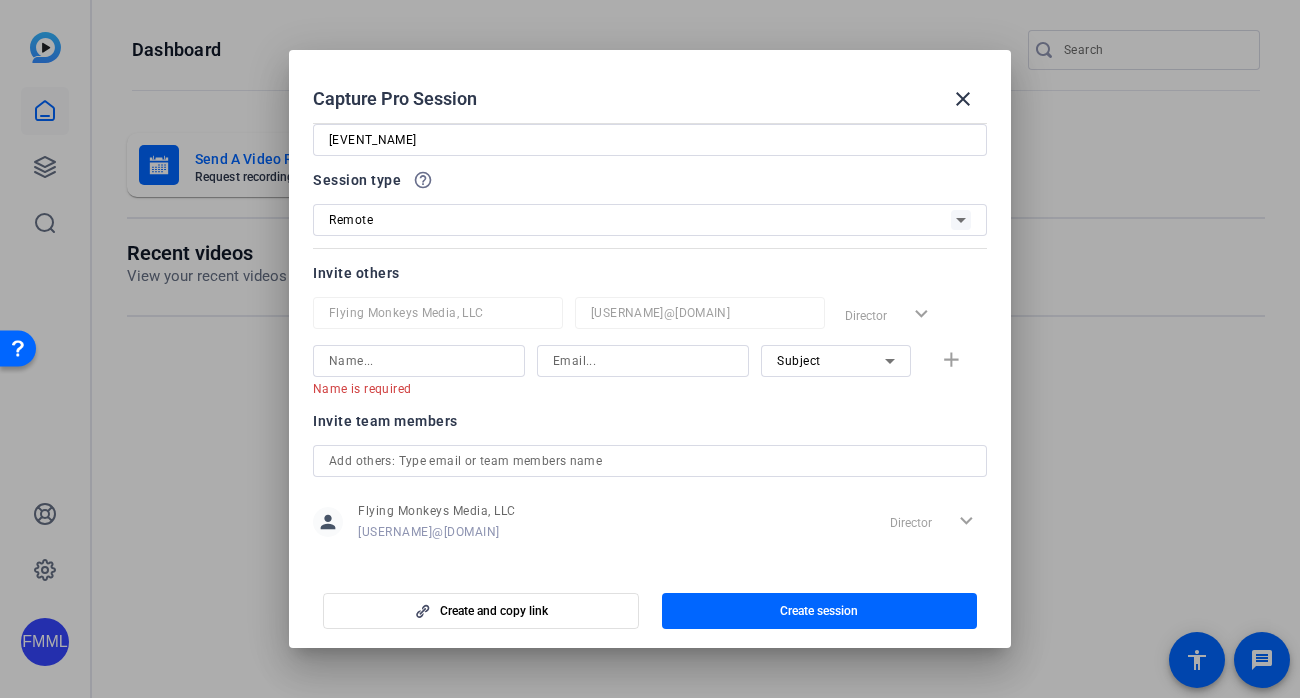 click on "Subject" at bounding box center (831, 360) 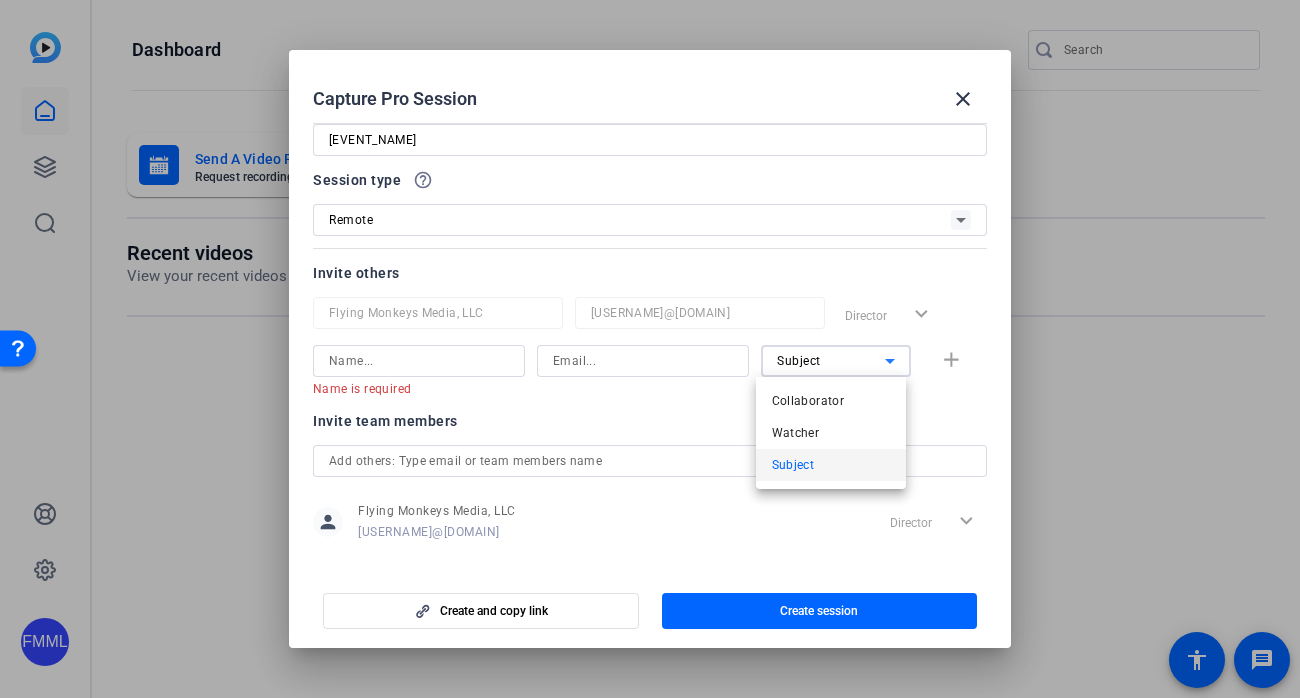 click at bounding box center (650, 349) 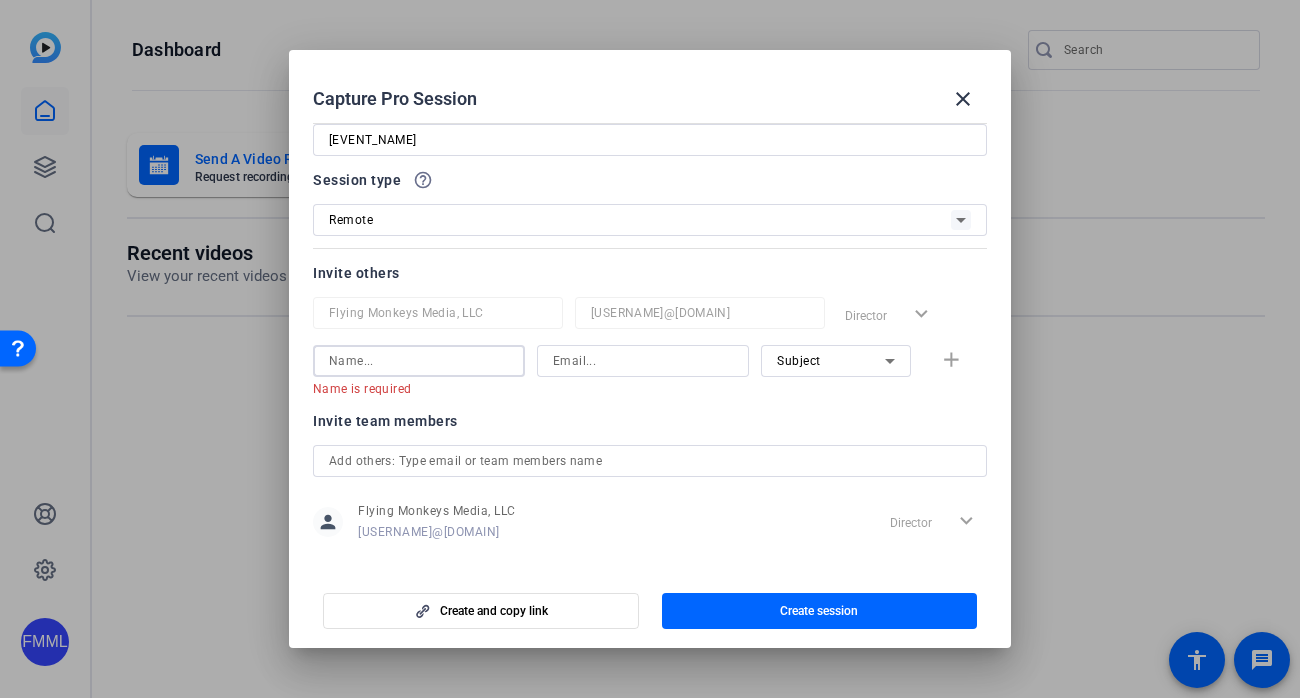 click at bounding box center (419, 361) 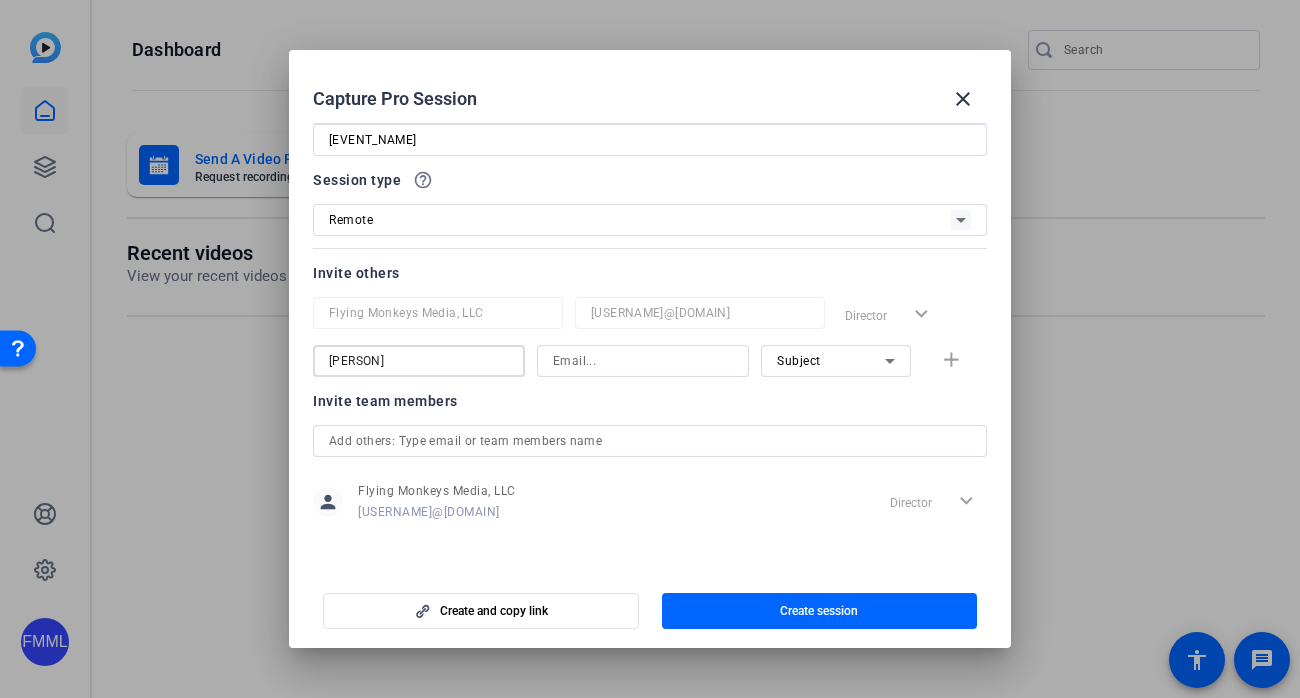 type on "Mike" 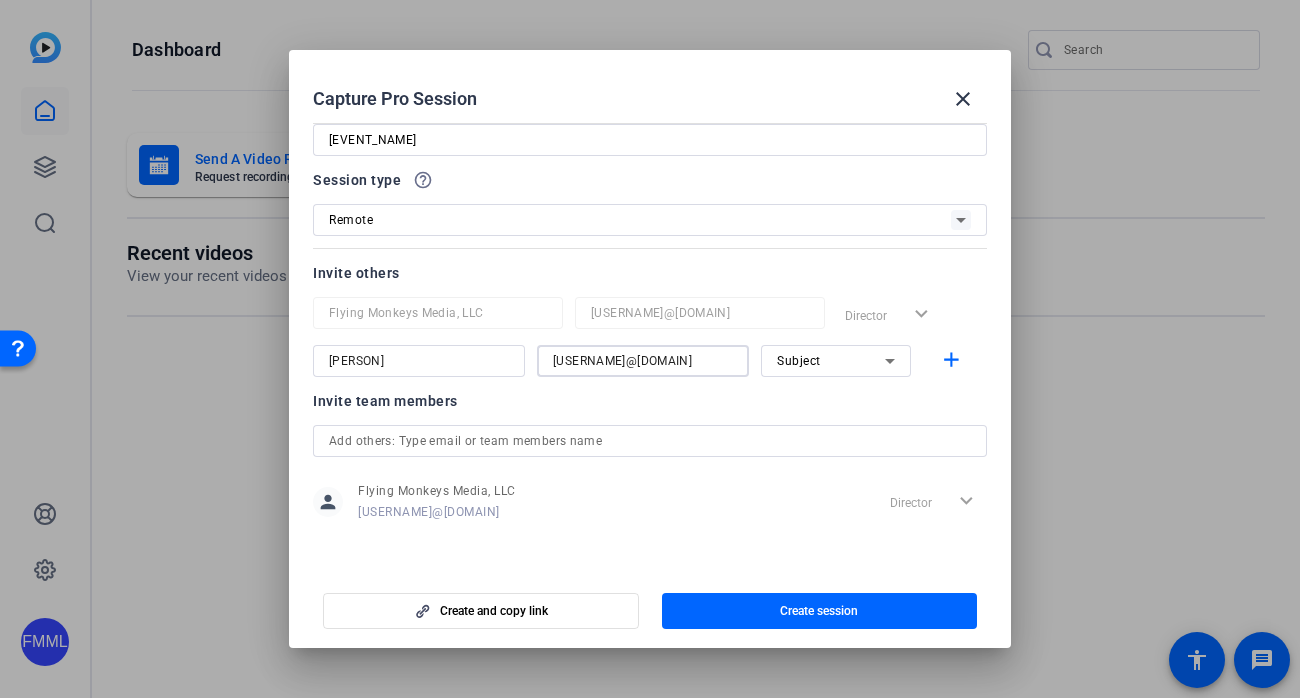 scroll, scrollTop: 0, scrollLeft: 3, axis: horizontal 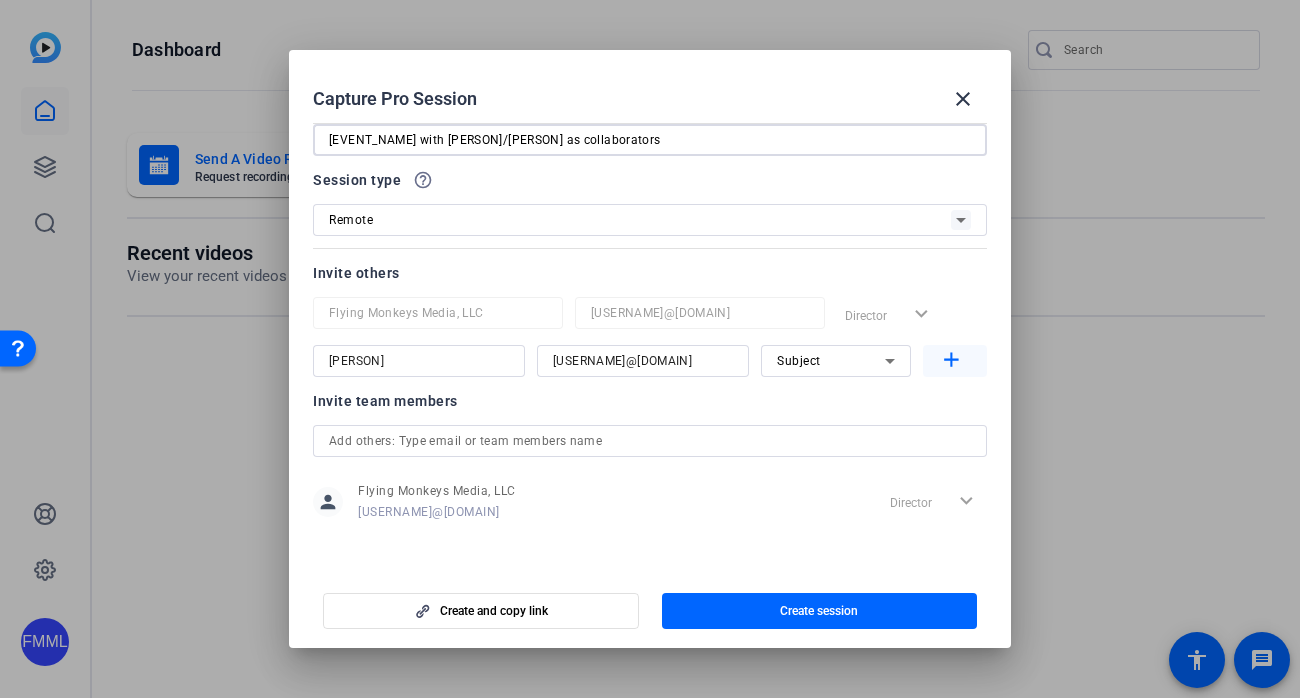 type on "Joule Webinar Test 080725 with Mario/Jess as collaborators" 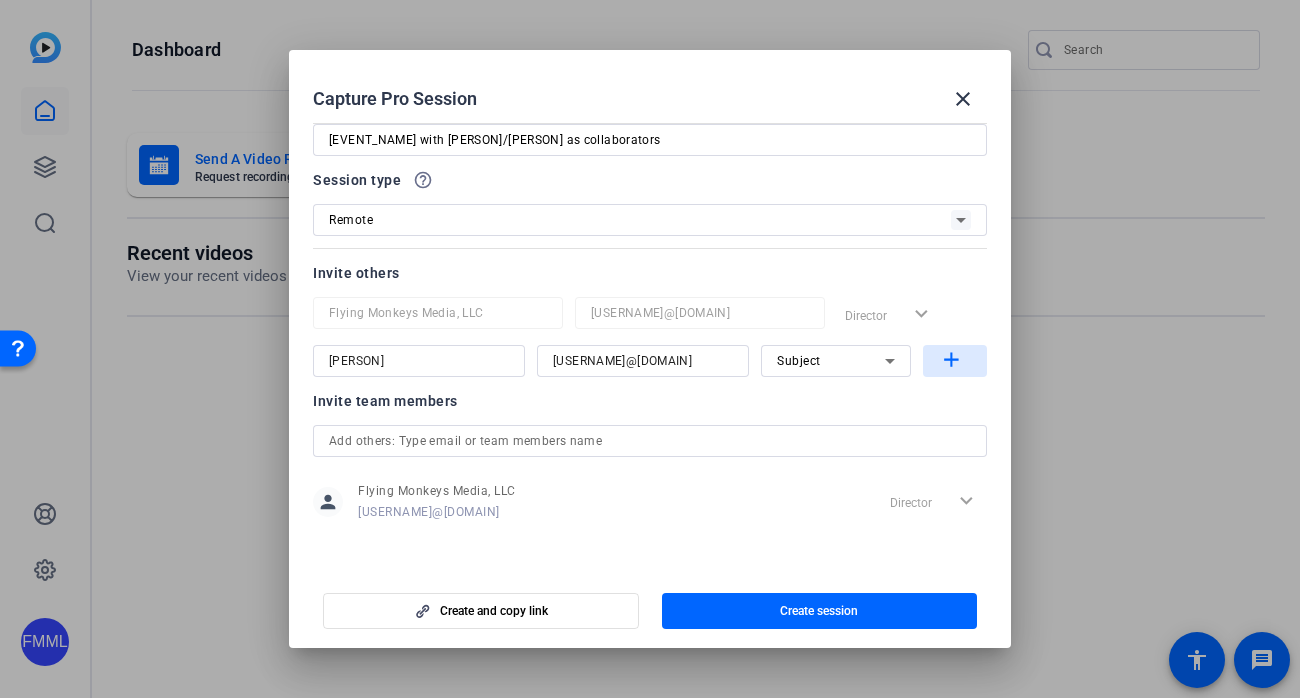 click on "add" 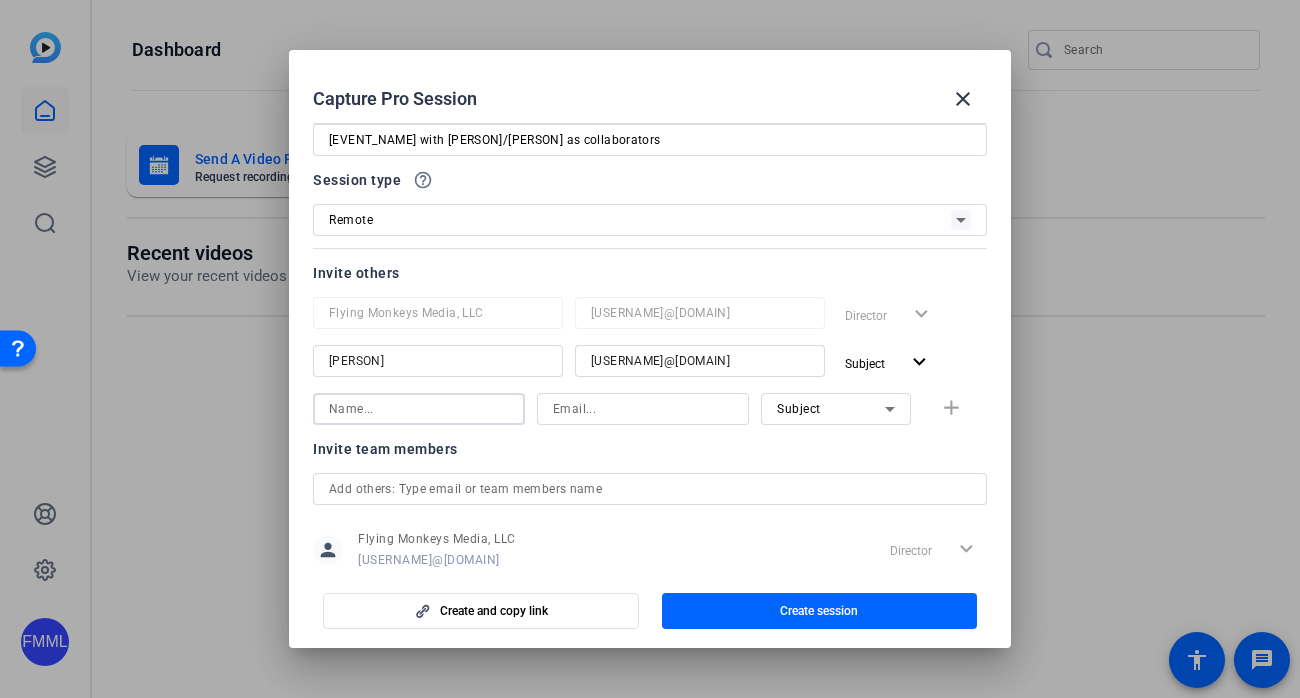 click at bounding box center (419, 409) 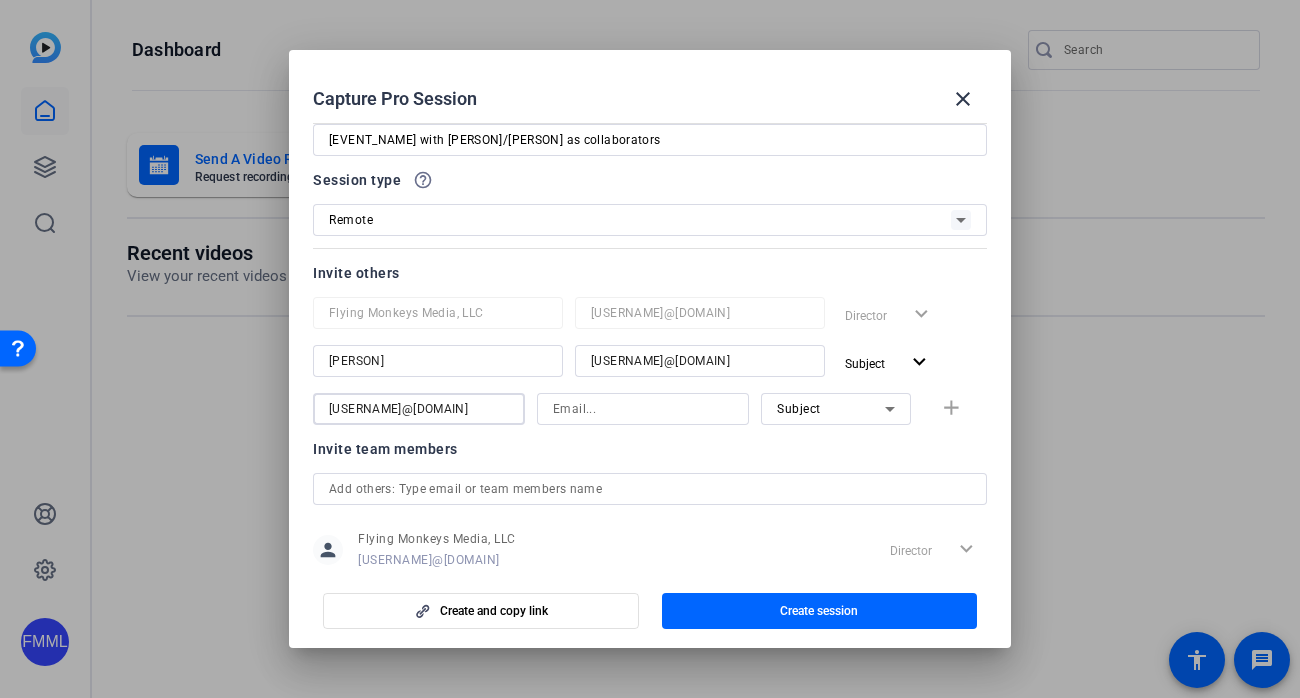 type 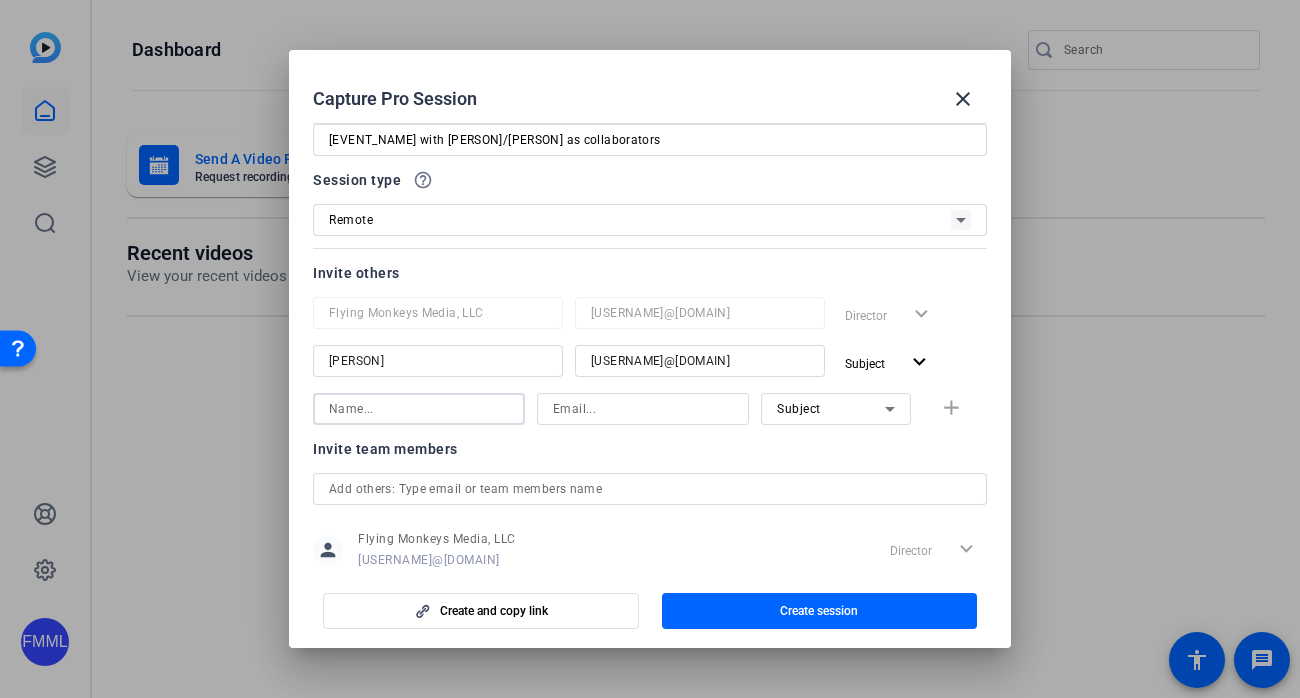 click at bounding box center [643, 409] 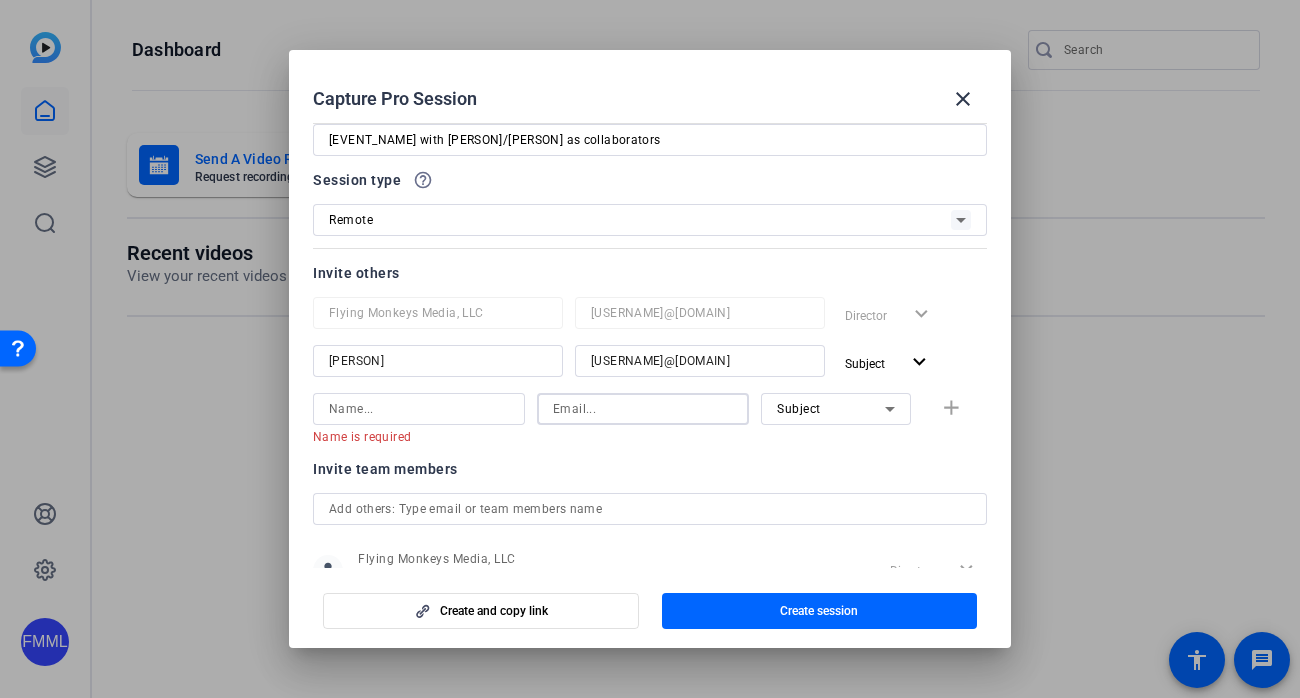 paste on "mario.garcia@sap.com" 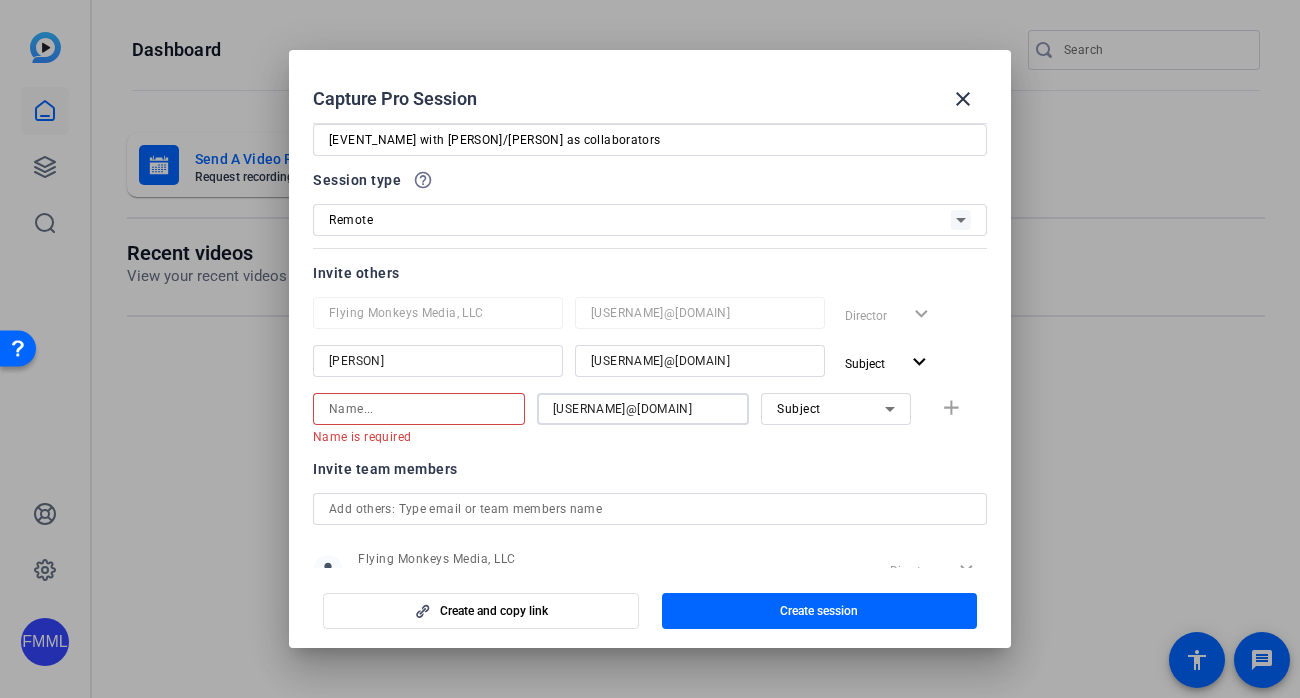 type on "mario.garcia@sap.com" 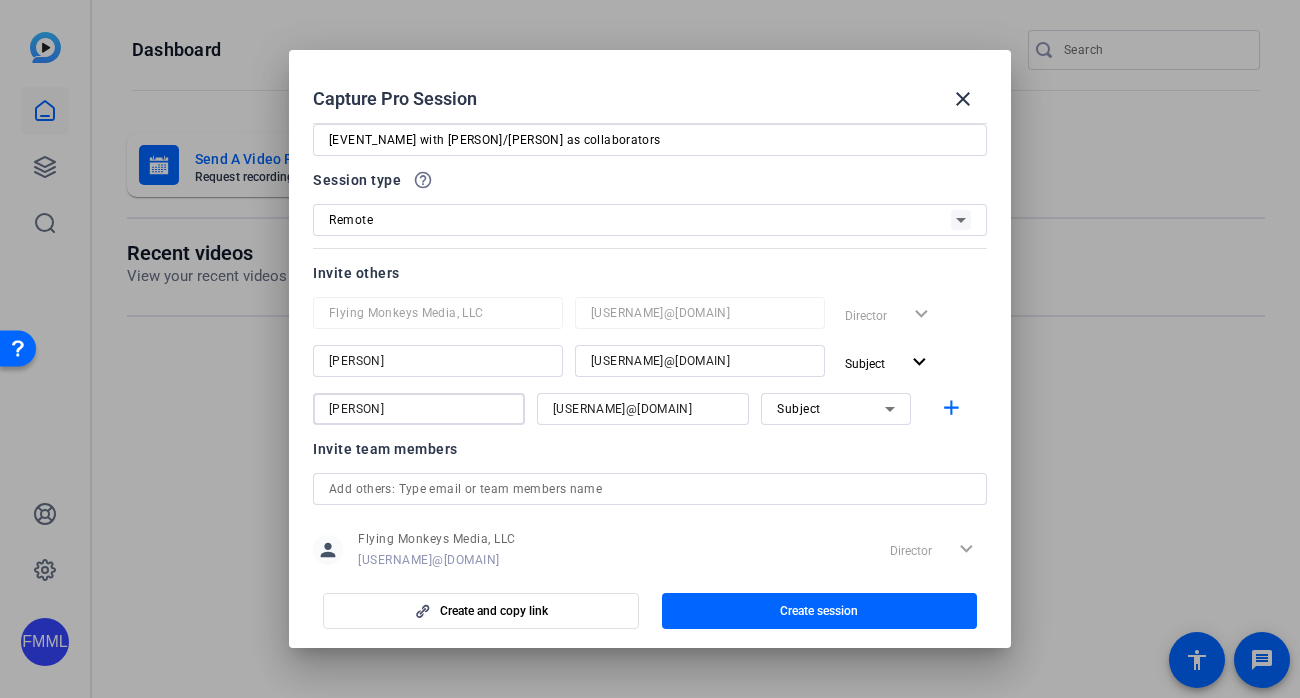 type on "Mario" 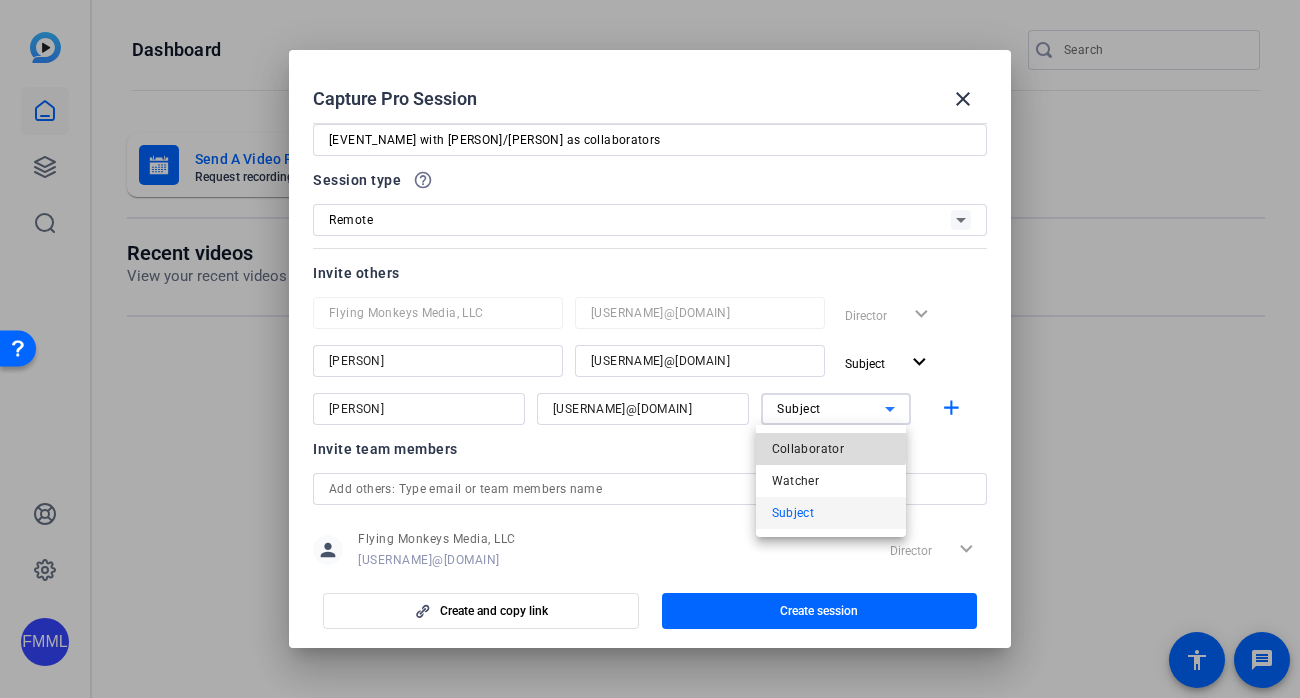 click on "Collaborator" at bounding box center (808, 449) 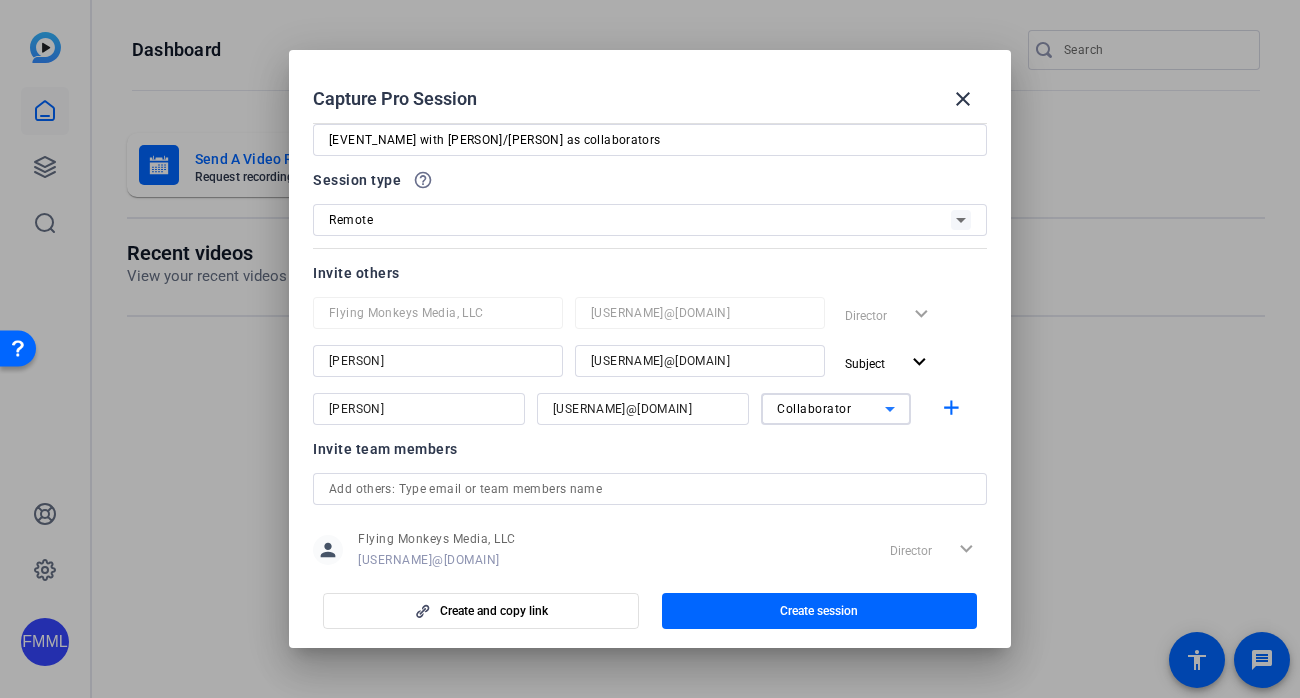 click 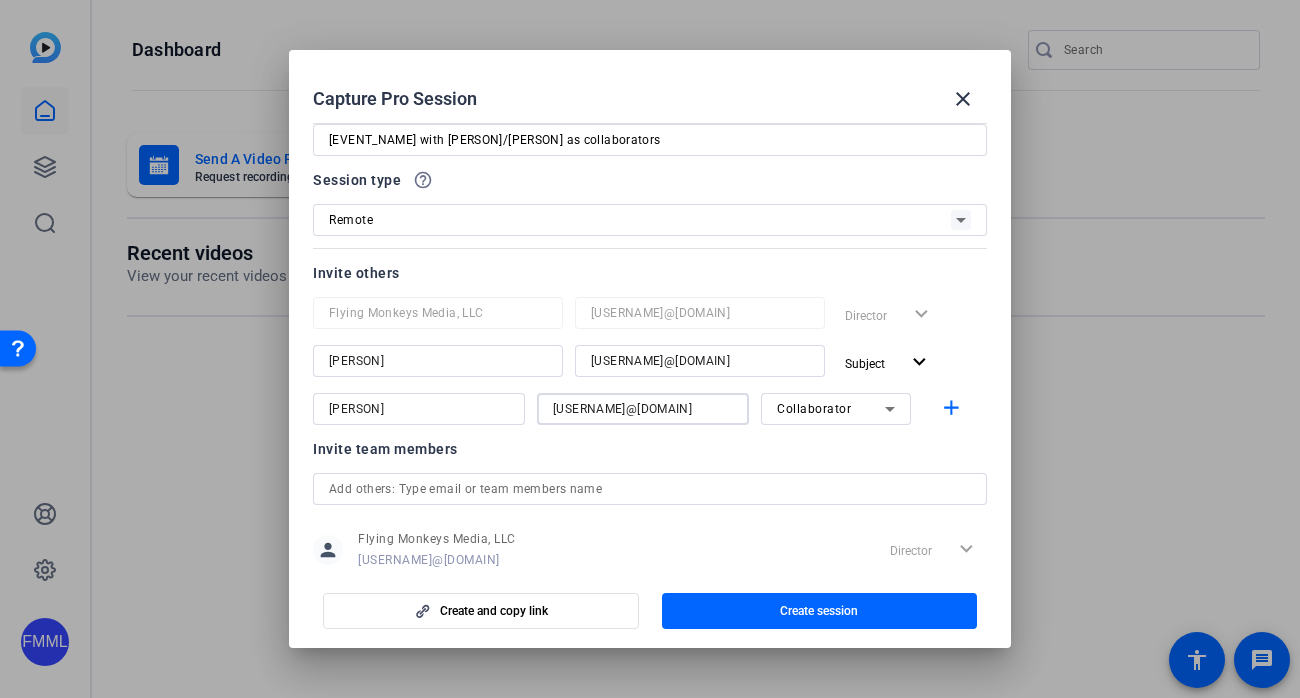 click on "mario.garcia@sap.com" at bounding box center (643, 409) 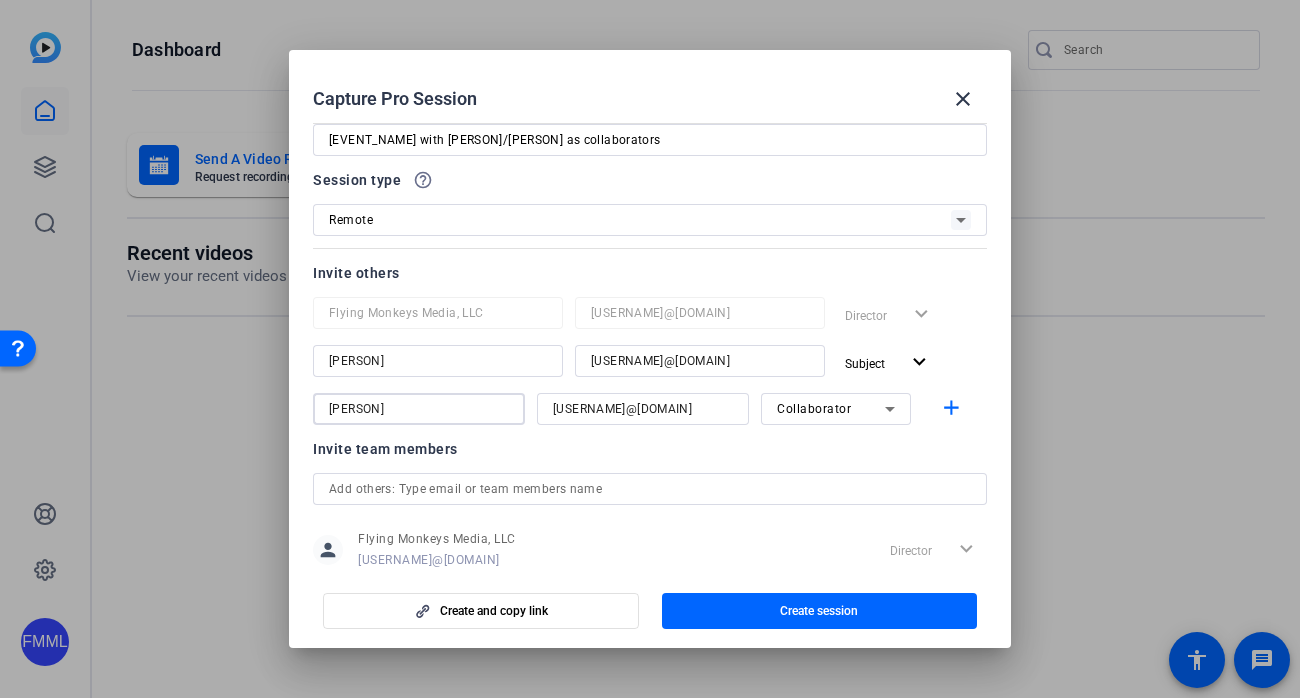 click on "Mario" at bounding box center [419, 409] 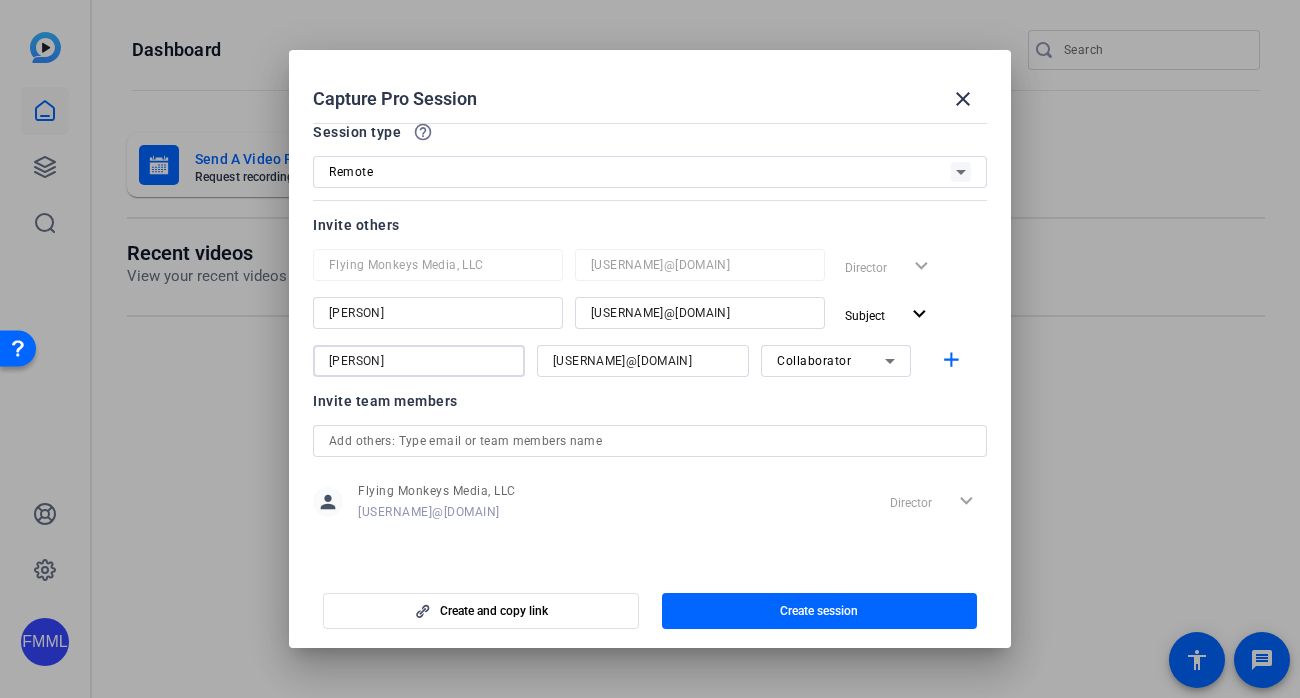 scroll, scrollTop: 0, scrollLeft: 0, axis: both 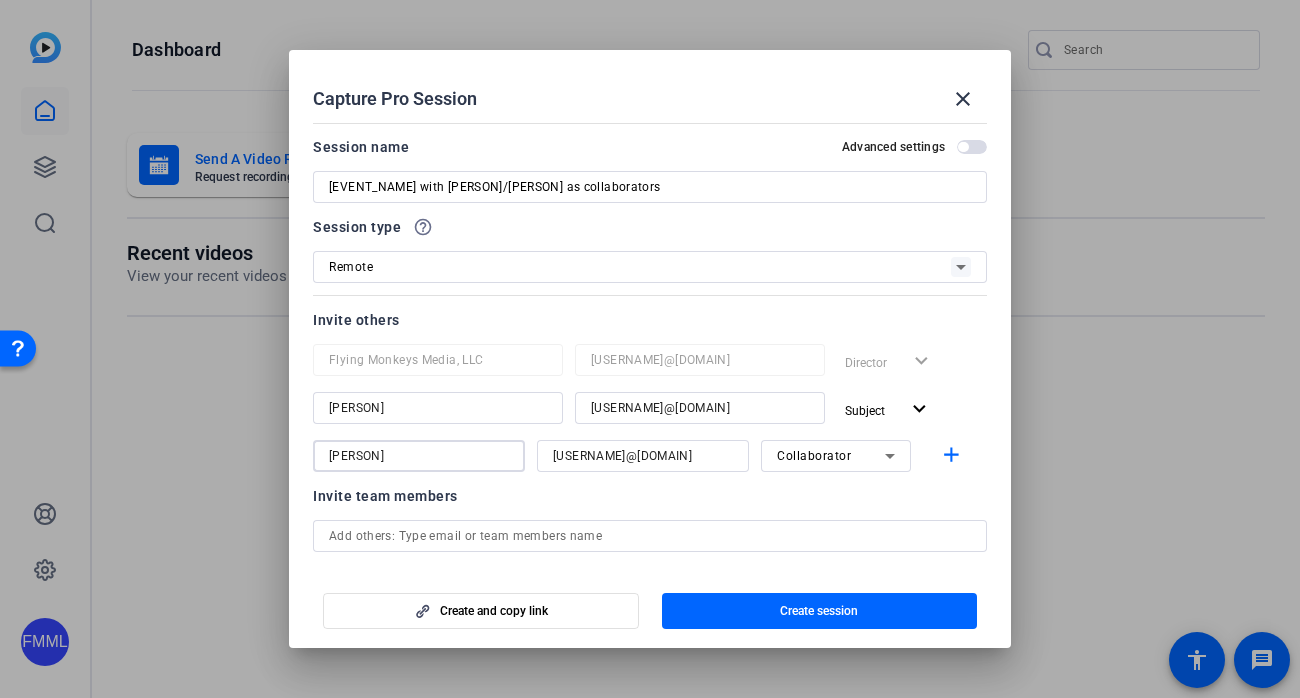 type on "Jess" 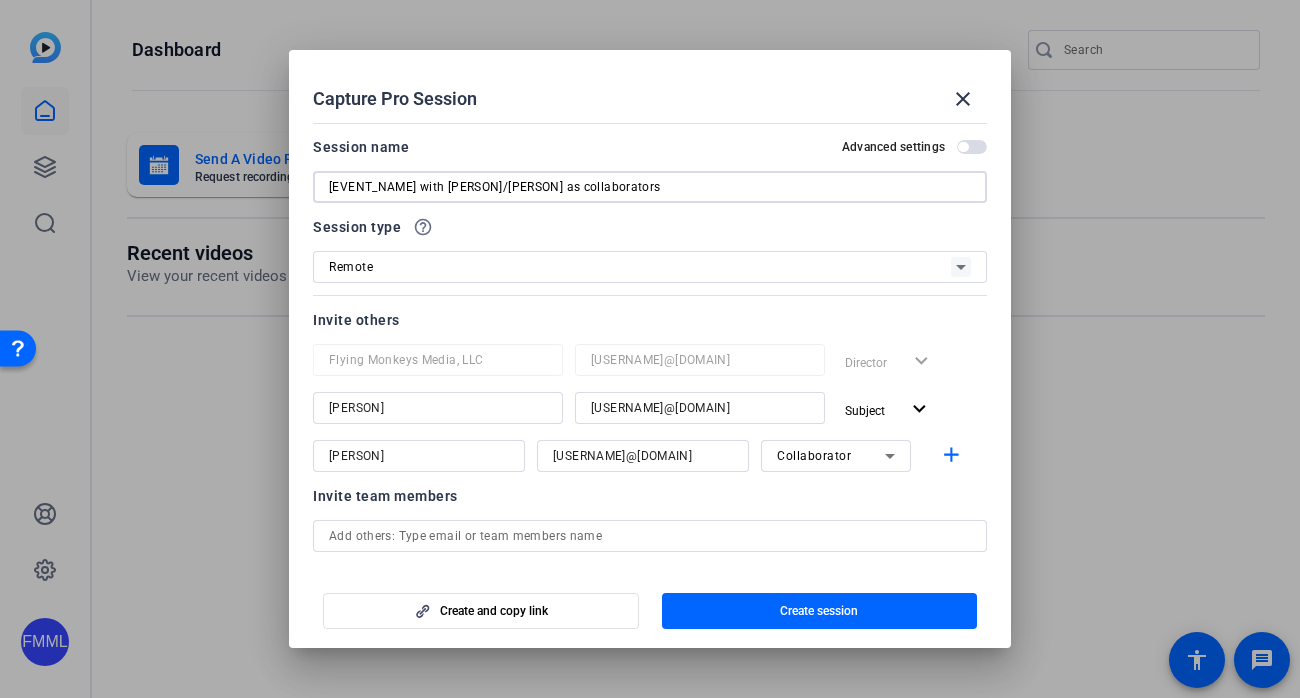 click on "Joule Webinar Test 080725 with Mario/Jess as collaborators" at bounding box center (650, 187) 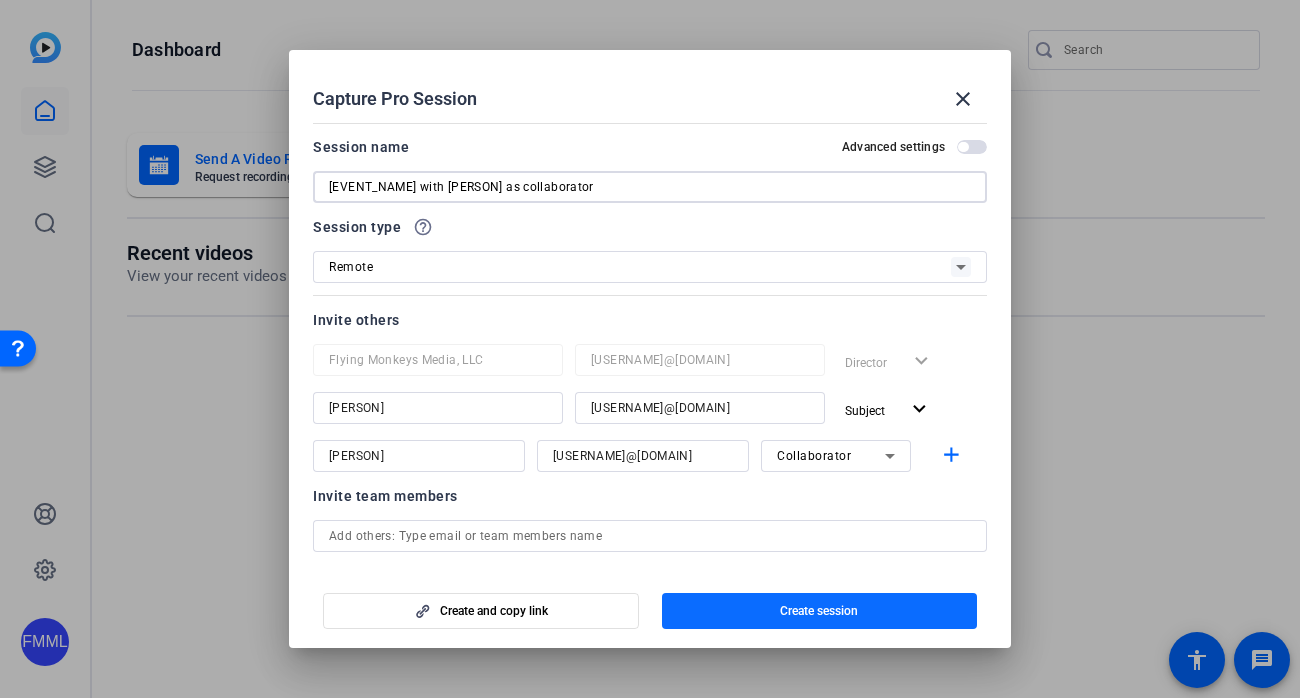 type on "Joule Webinar Test 080725 with Jess as collaborator" 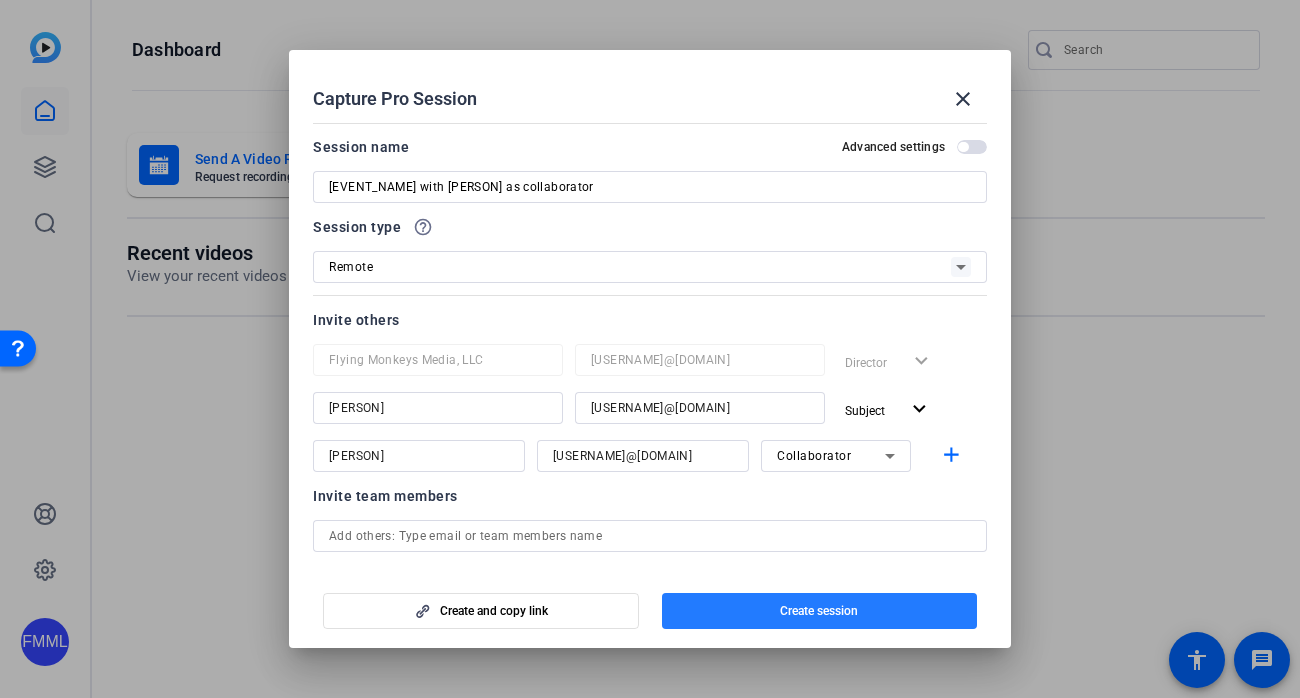 click 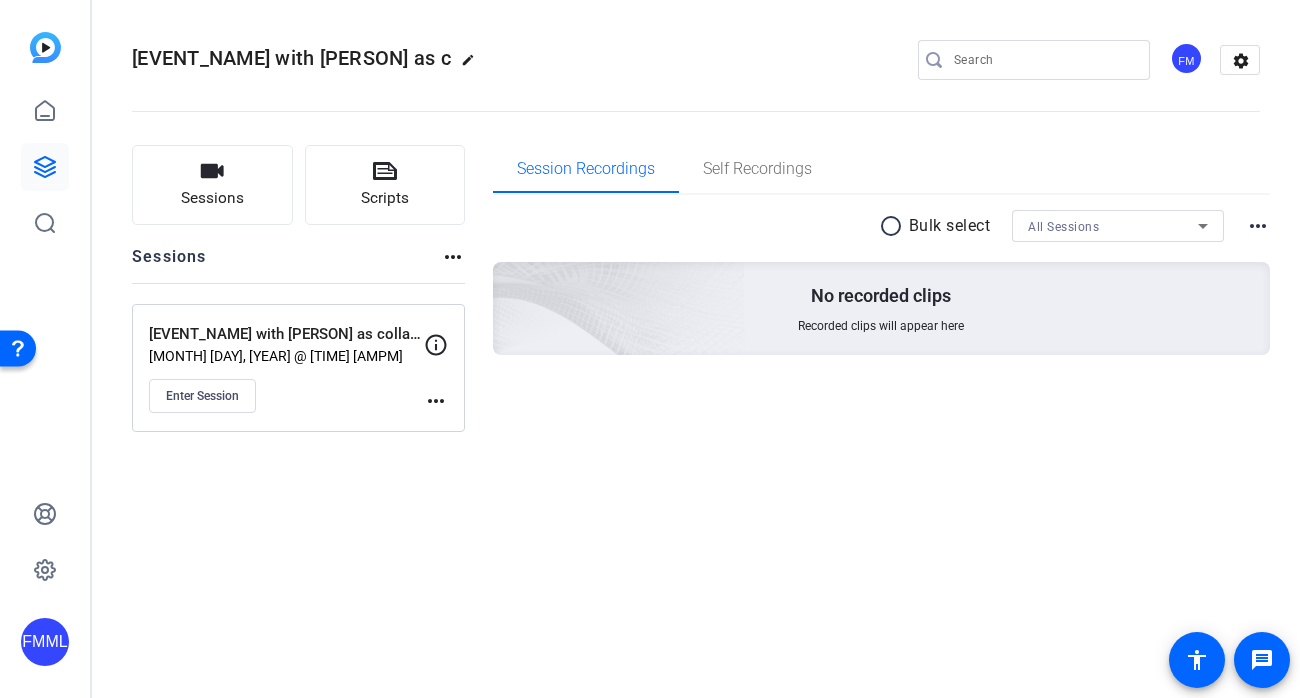 click on "more_horiz" 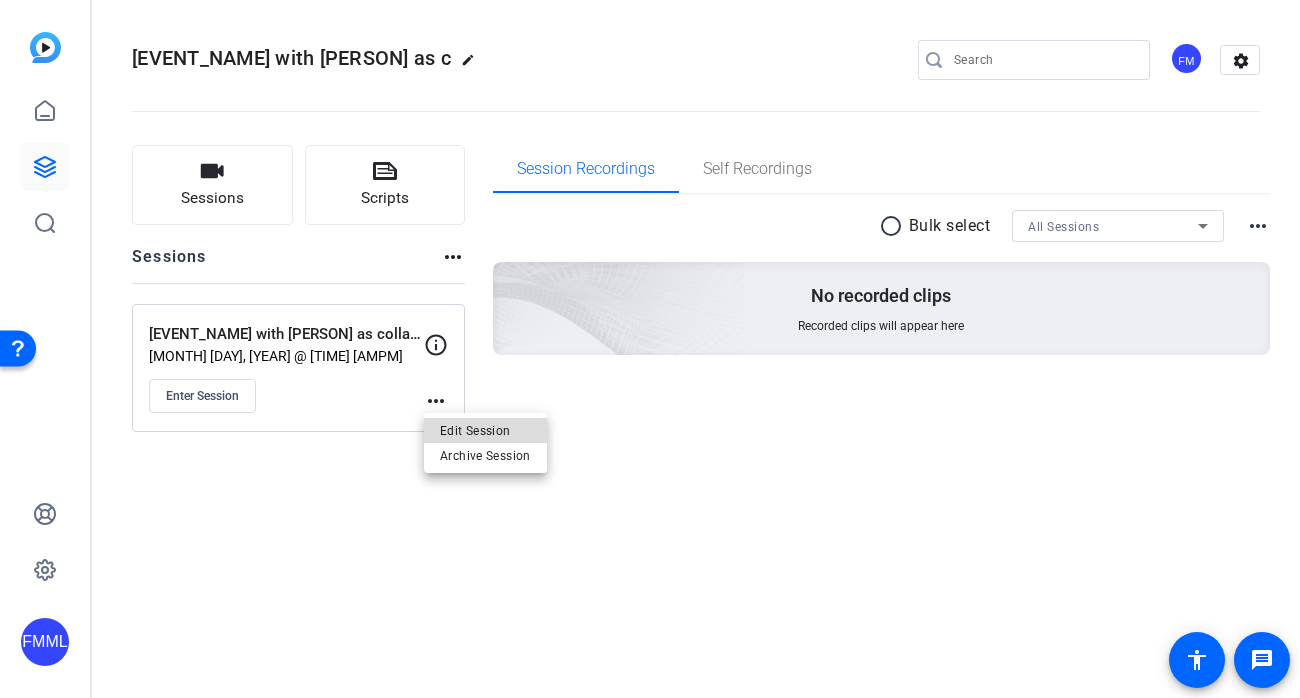 click on "Edit Session" at bounding box center (485, 430) 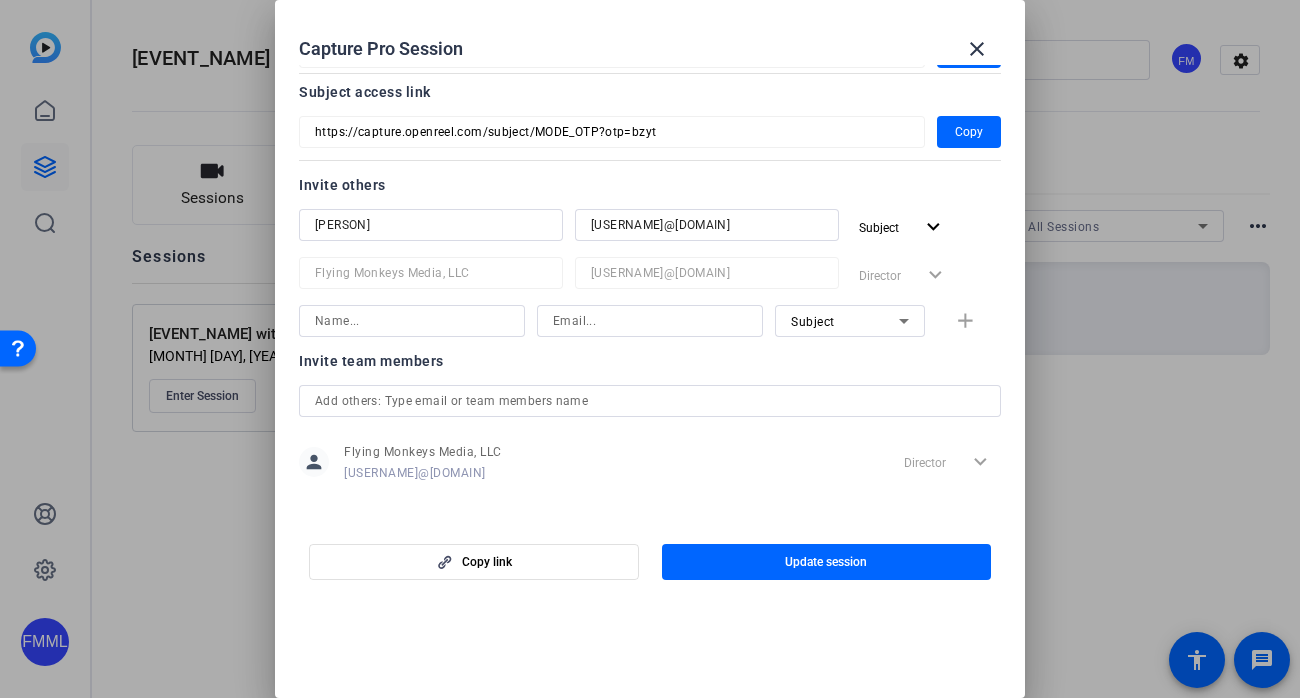 scroll, scrollTop: 166, scrollLeft: 0, axis: vertical 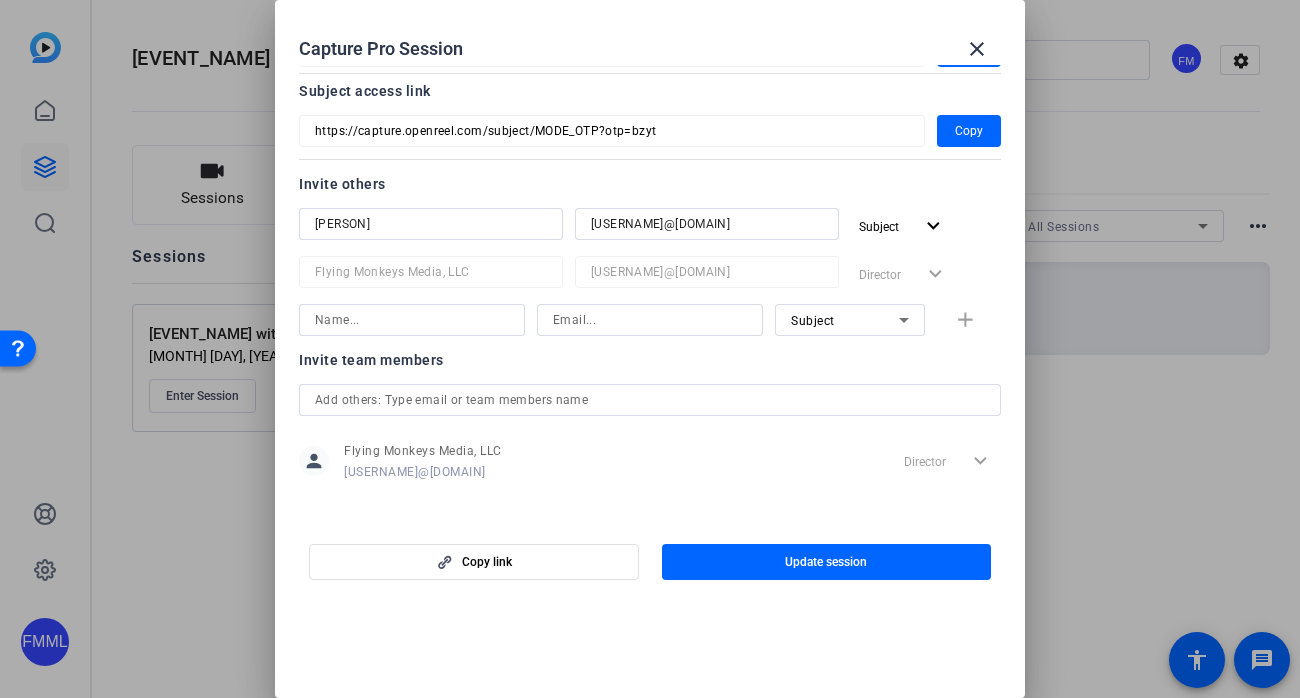 click at bounding box center [412, 320] 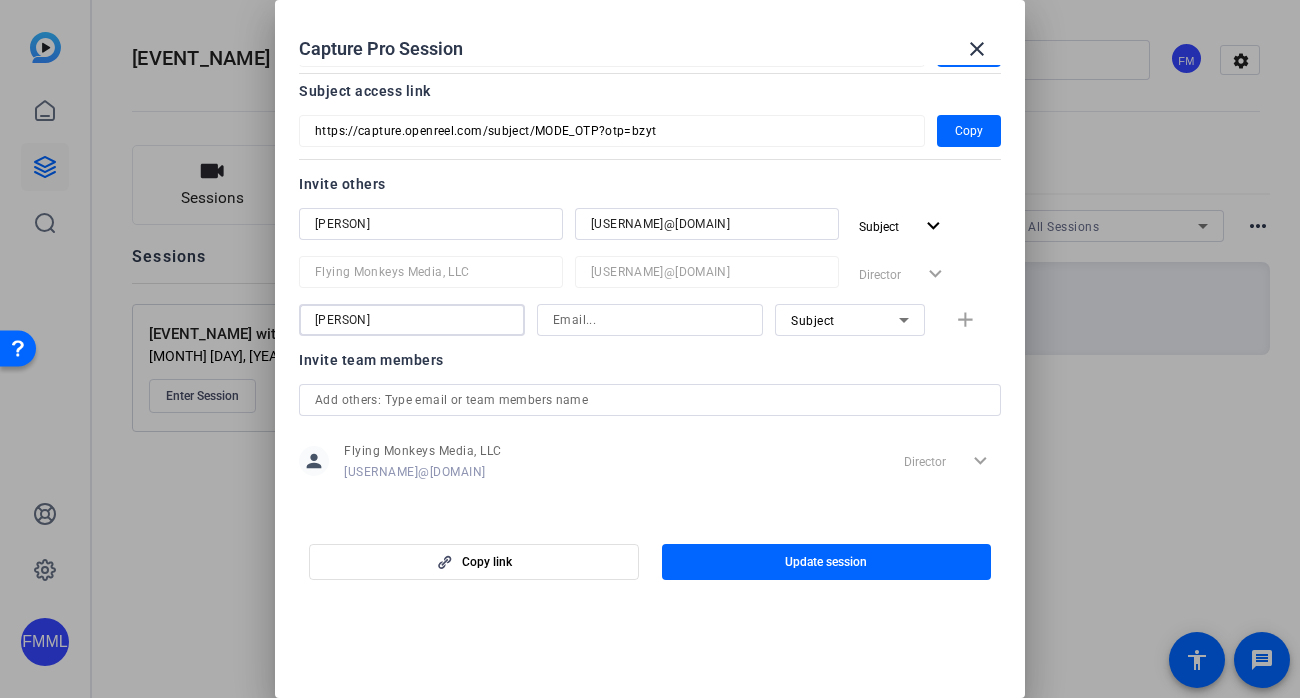 type on "Julia" 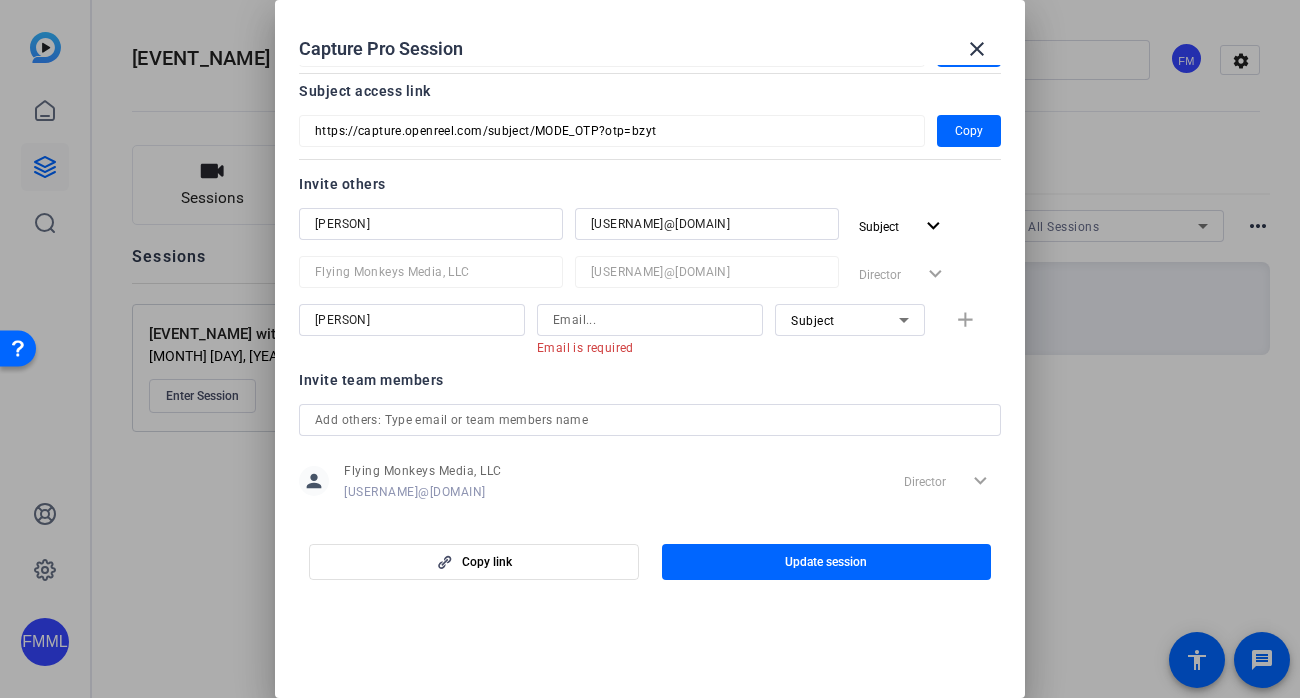 click on "Julia Email is required Subject add" 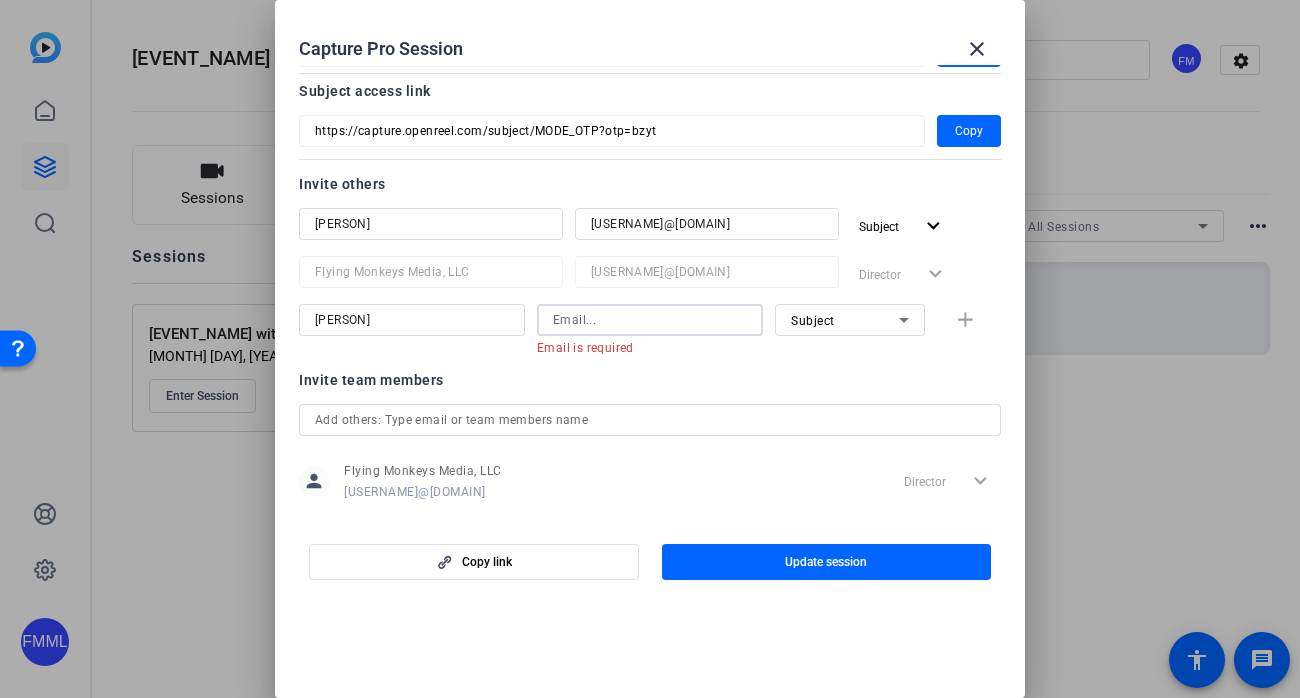 click at bounding box center [650, 320] 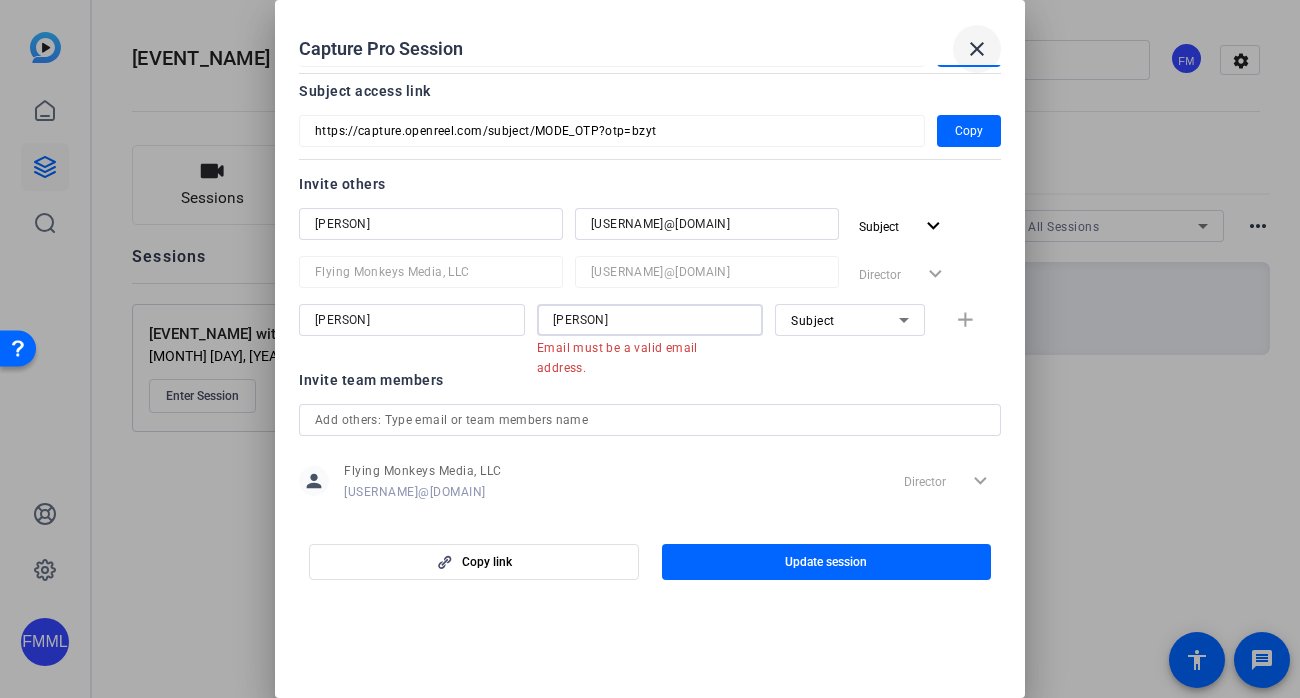 type on "julia" 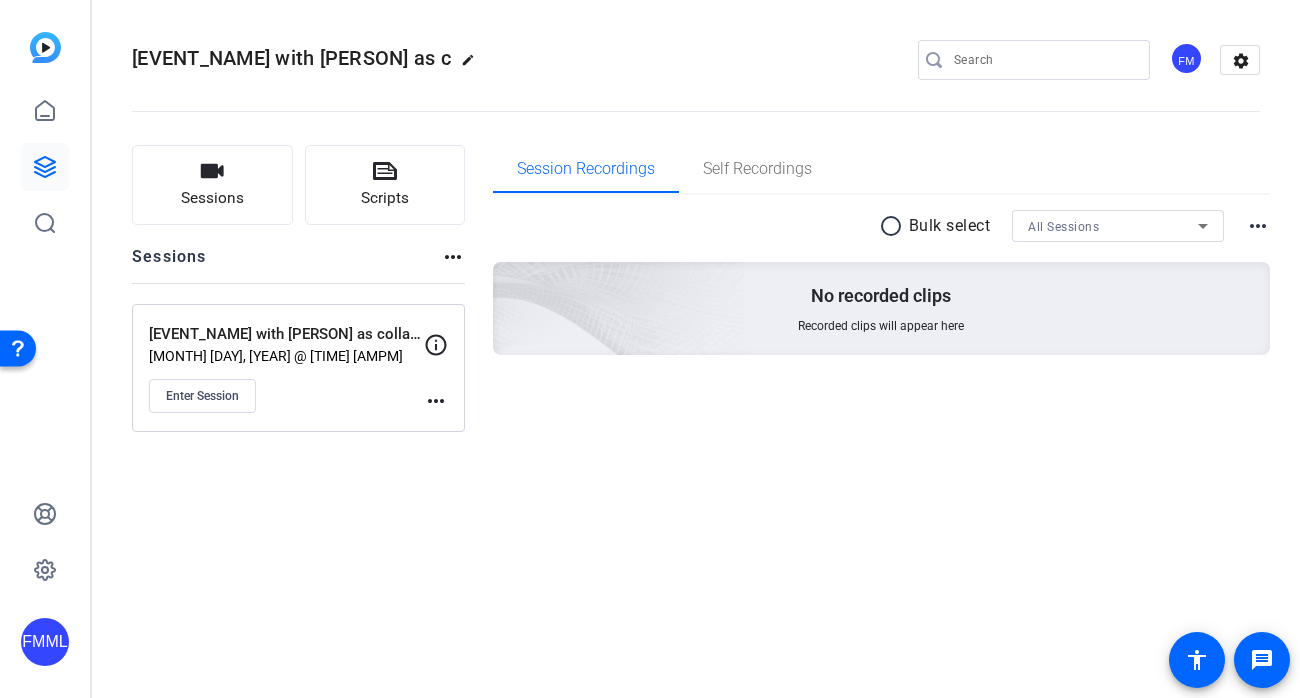 click on "Enter Session" 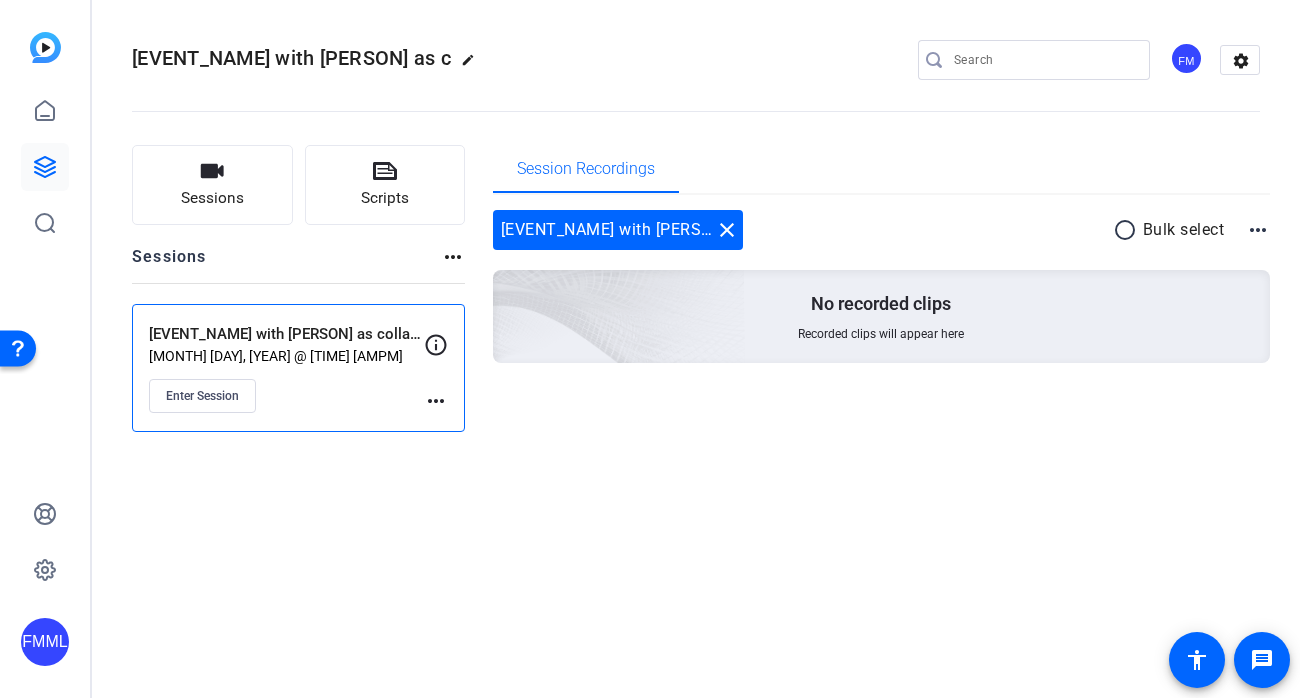 click on "more_horiz" 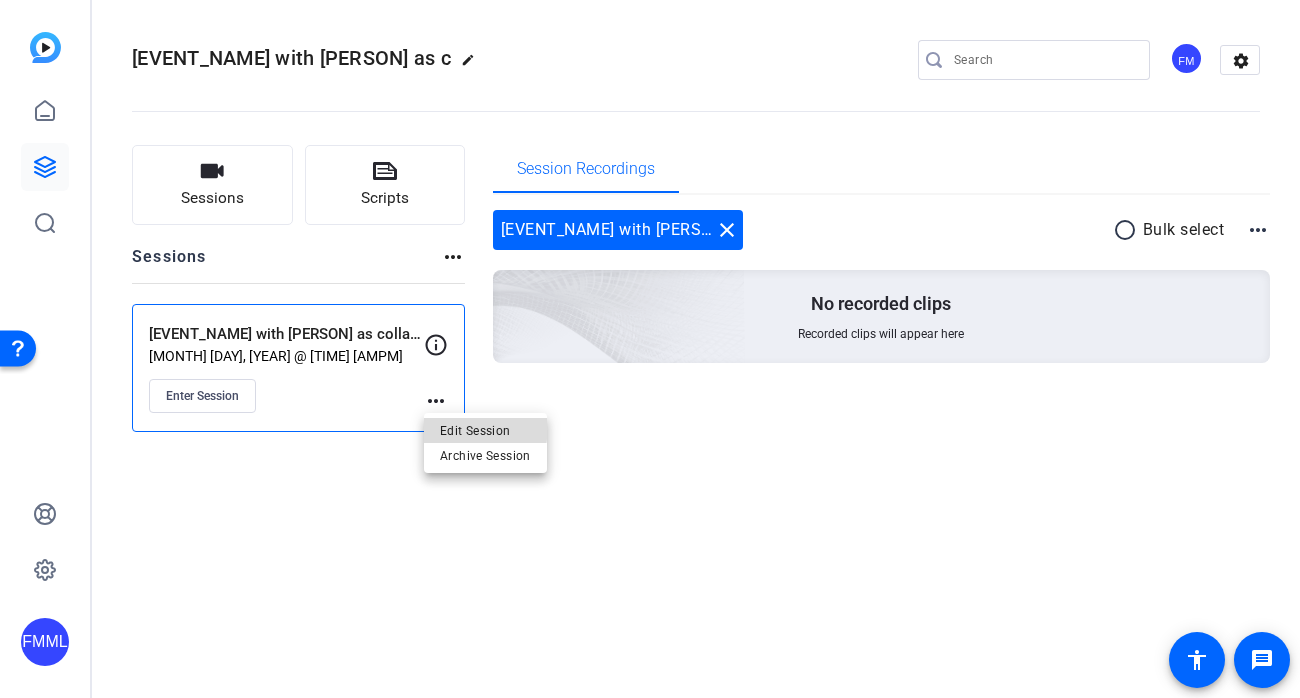 click on "Edit Session" at bounding box center [485, 430] 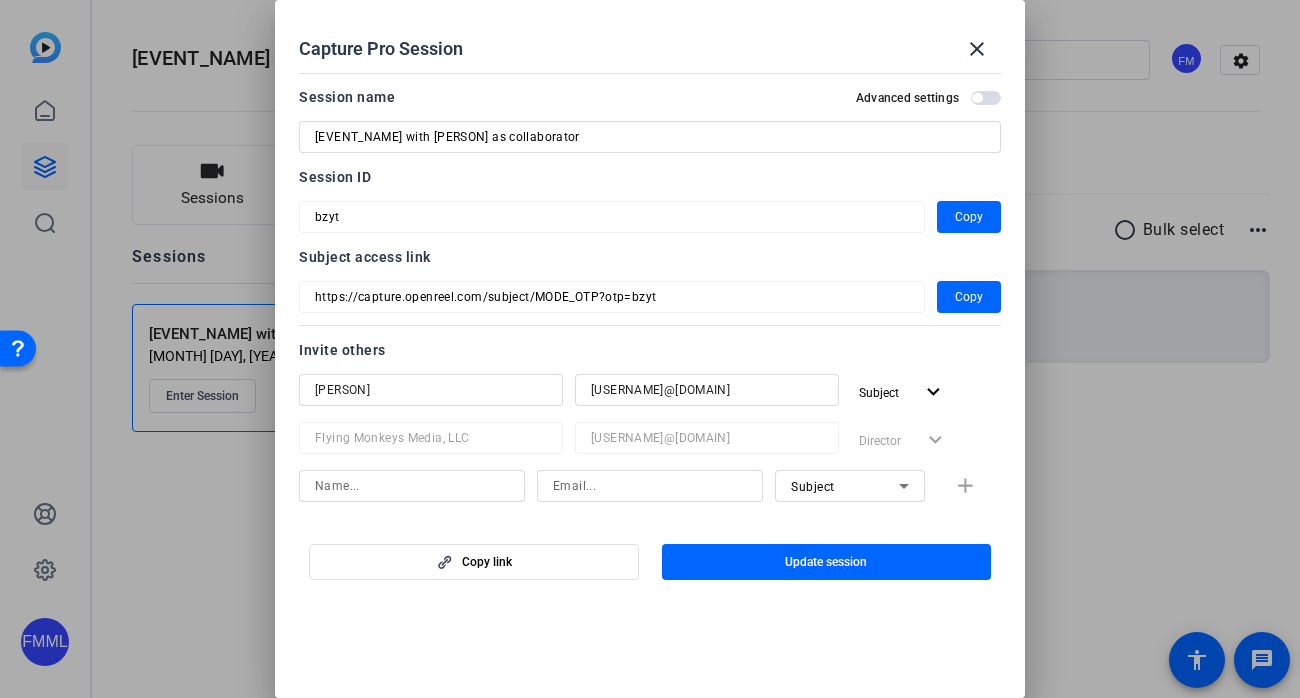 click at bounding box center (412, 486) 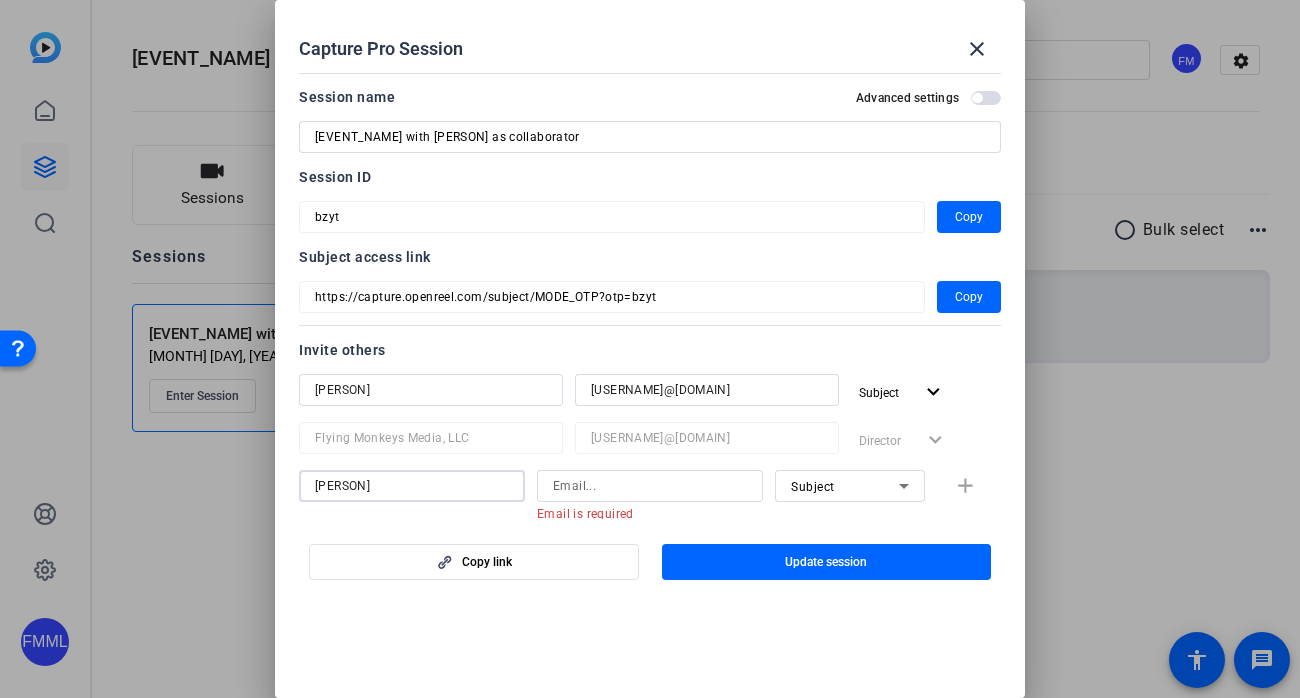 drag, startPoint x: 398, startPoint y: 489, endPoint x: 268, endPoint y: 489, distance: 130 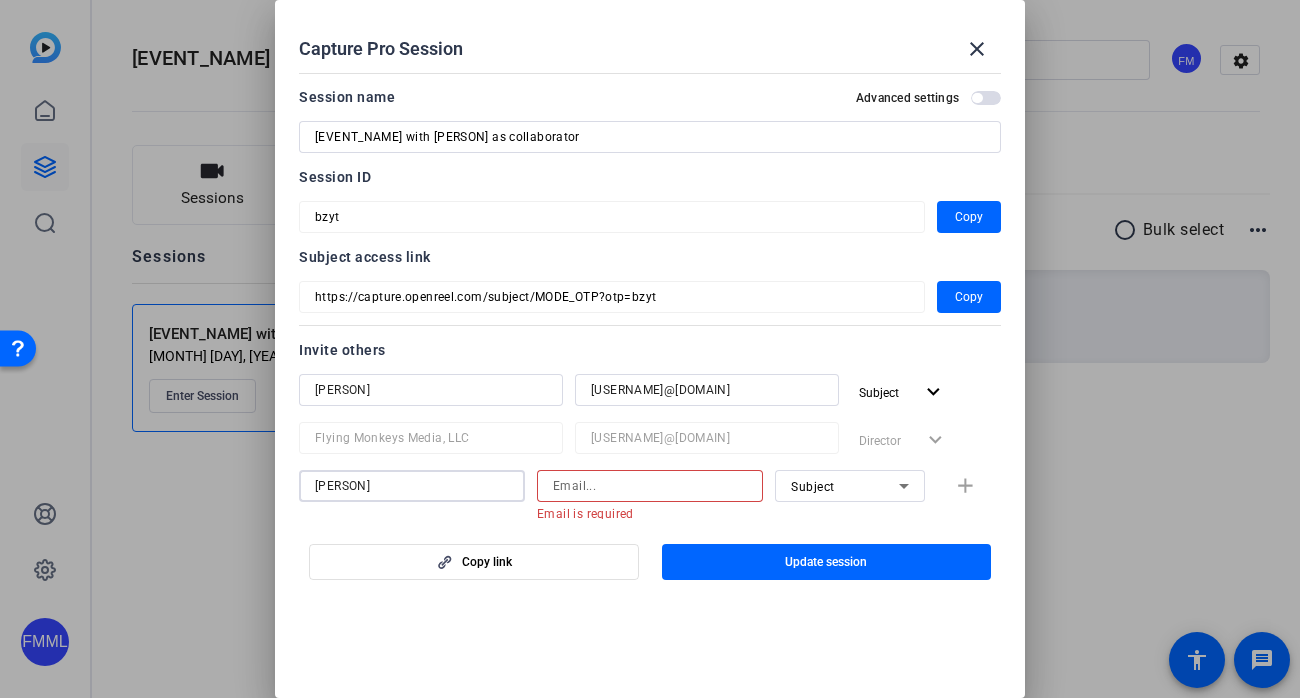 type on "Jess" 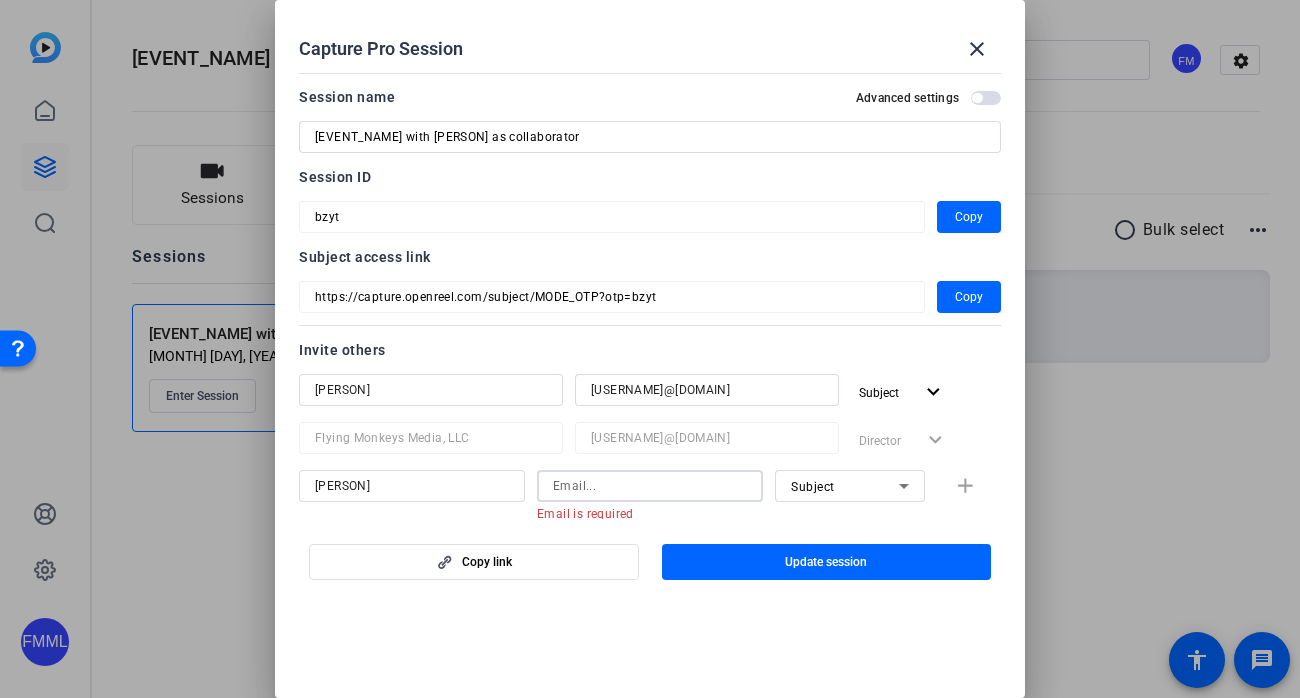 click at bounding box center [650, 486] 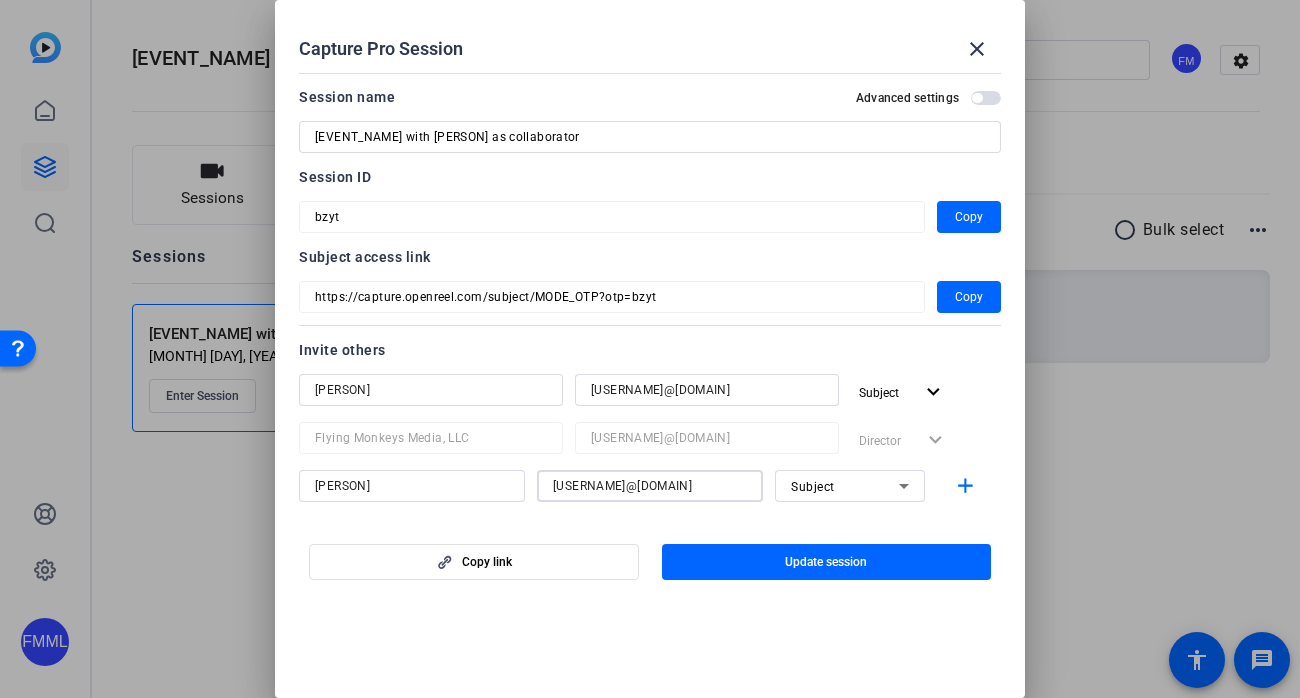 type on "mimccl@gmail.com" 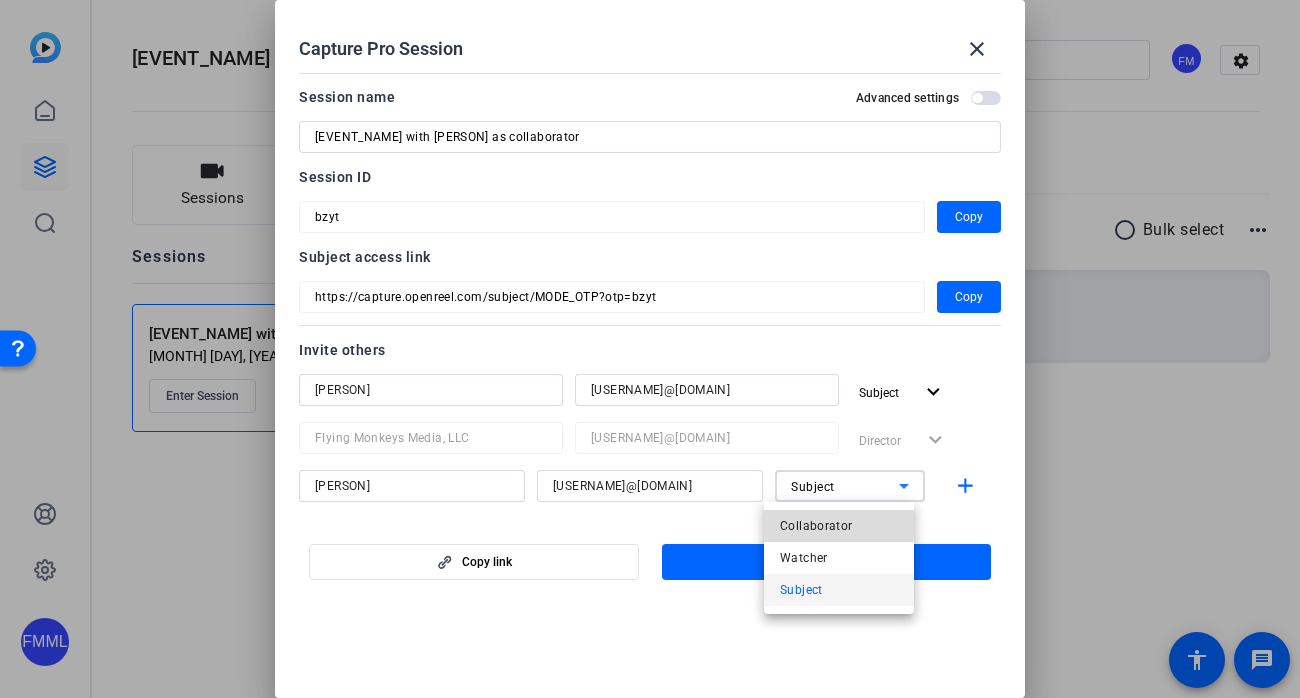 click on "Collaborator" at bounding box center (816, 526) 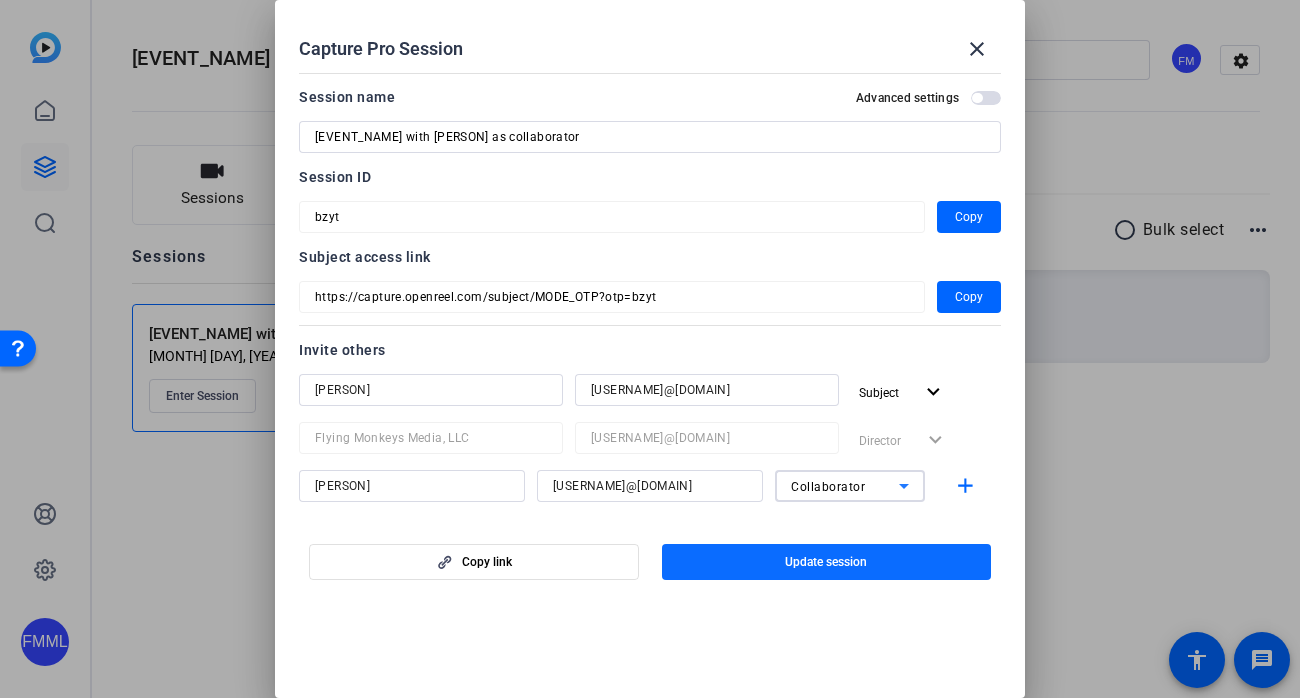 click on "Update session" 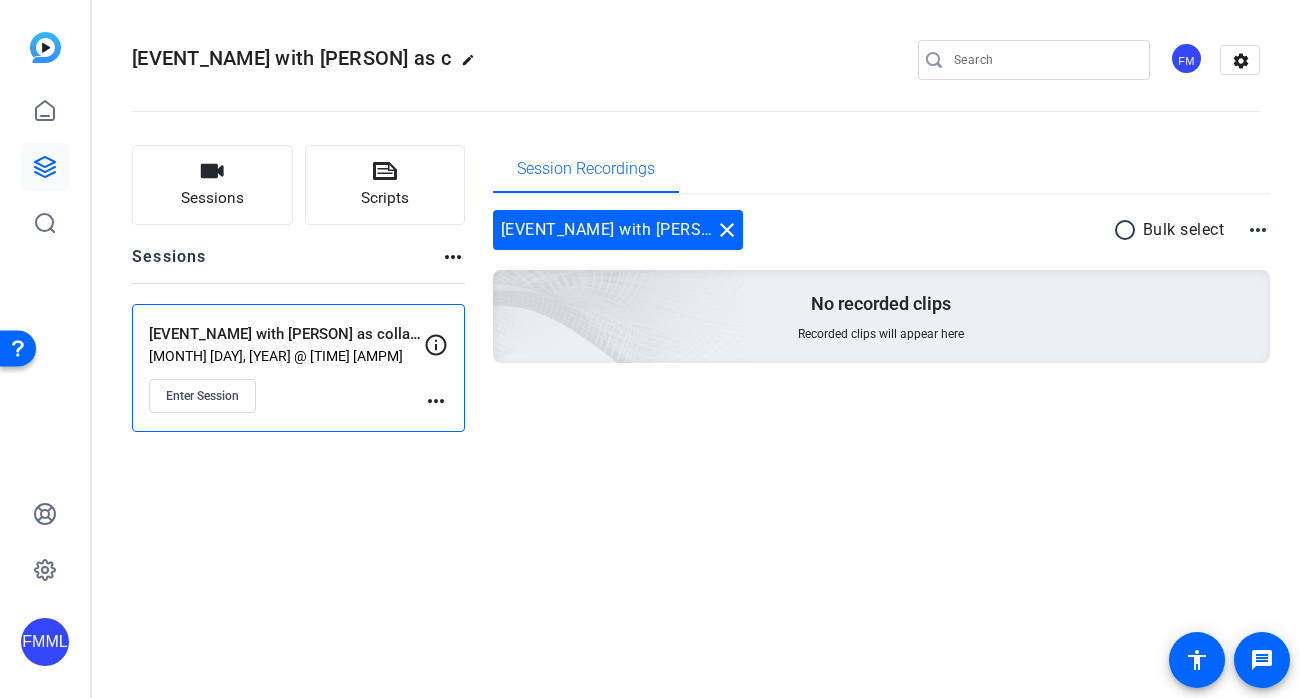 click on "more_horiz" 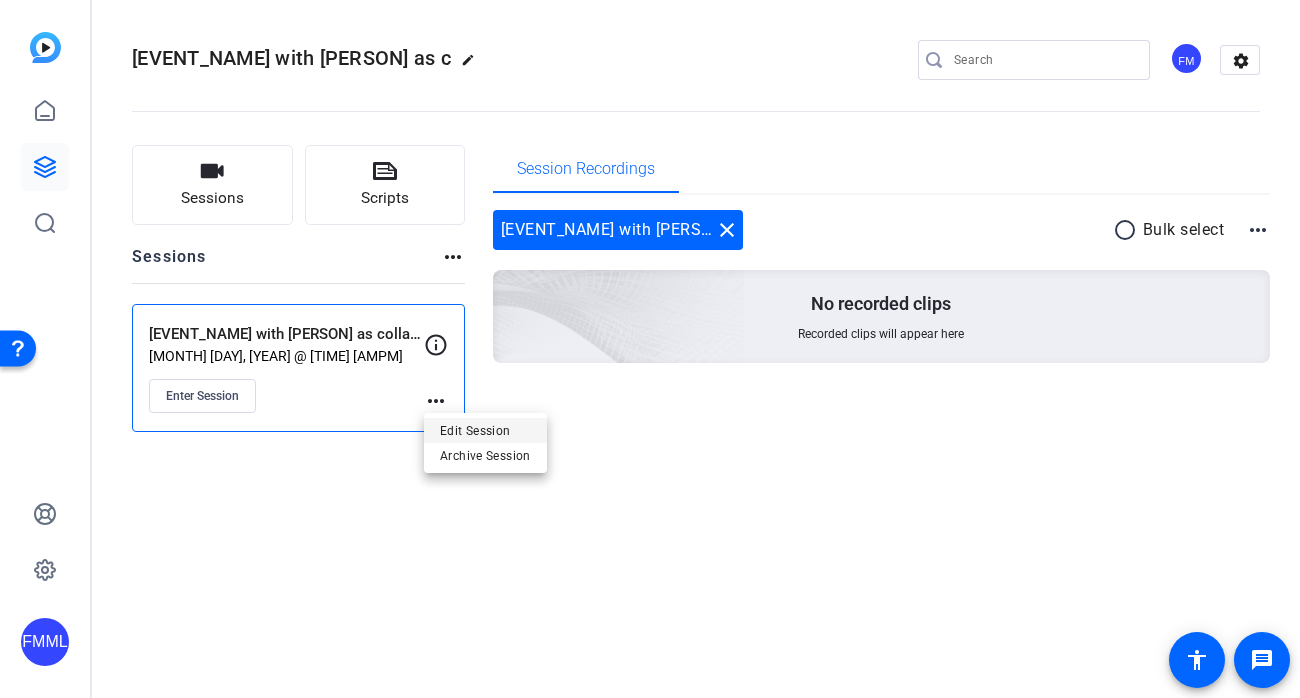click on "Edit Session" at bounding box center [485, 430] 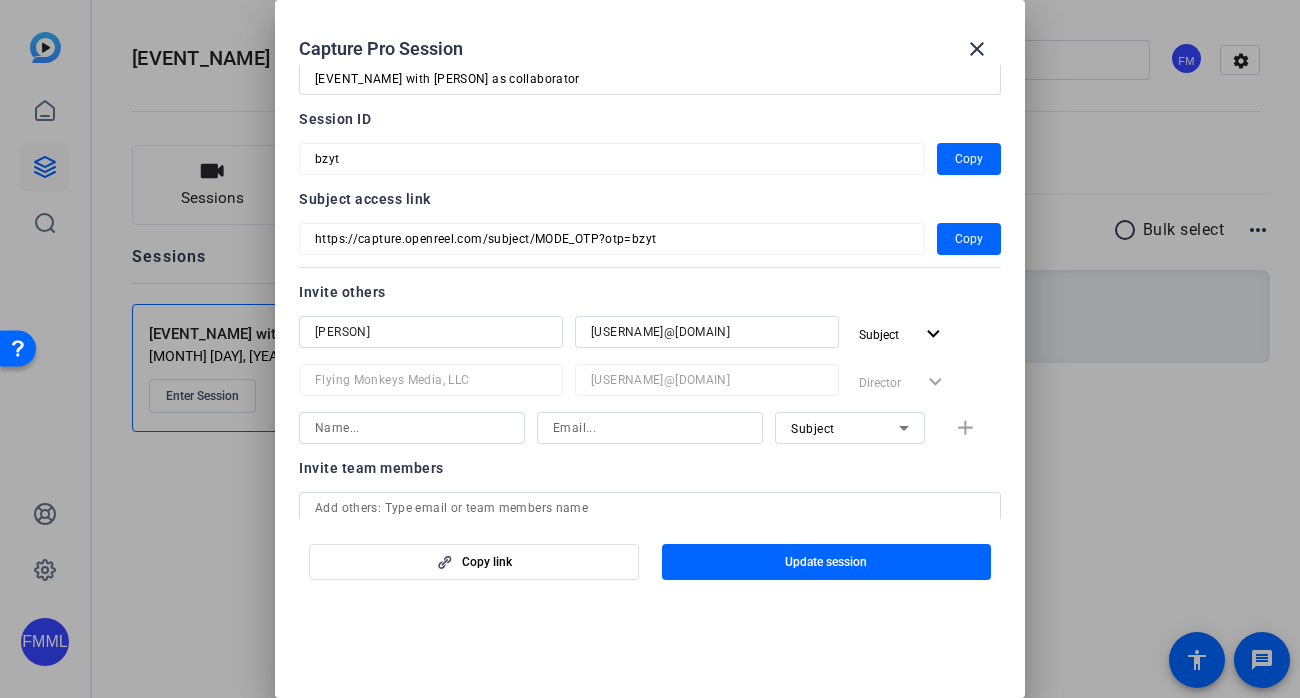 scroll, scrollTop: 175, scrollLeft: 0, axis: vertical 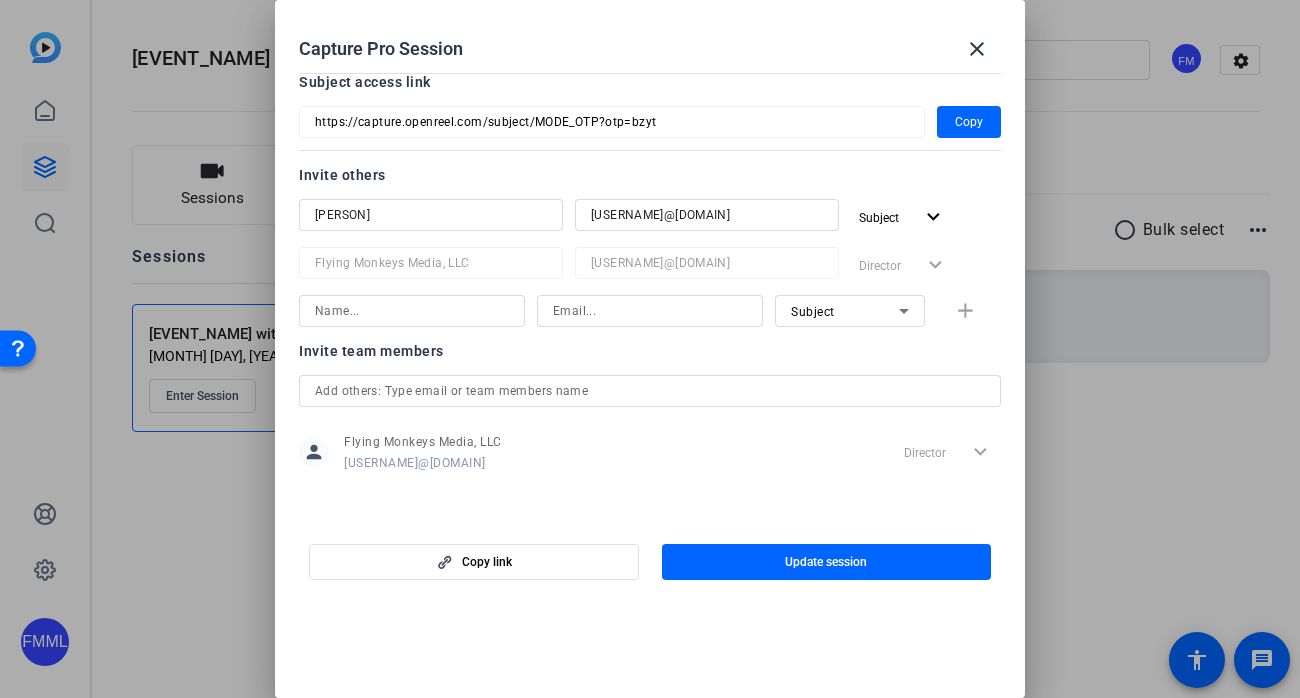 click at bounding box center (650, 391) 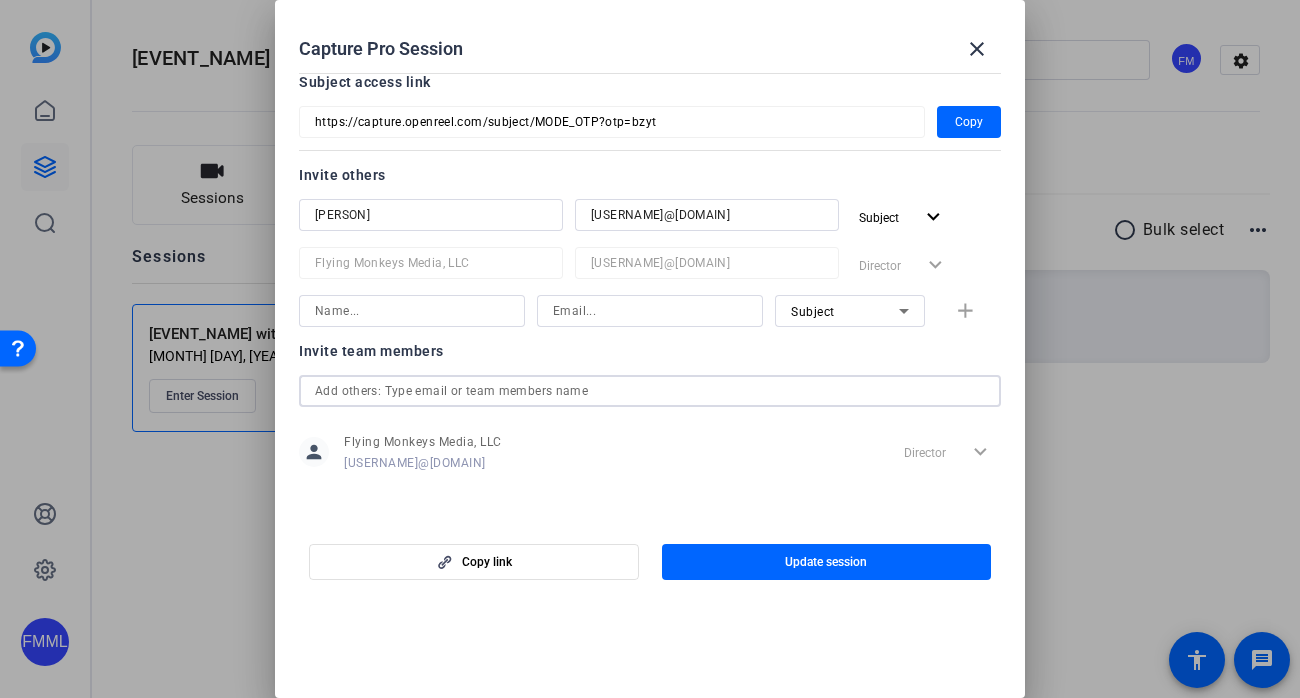 paste on "mimccl@gmail.com" 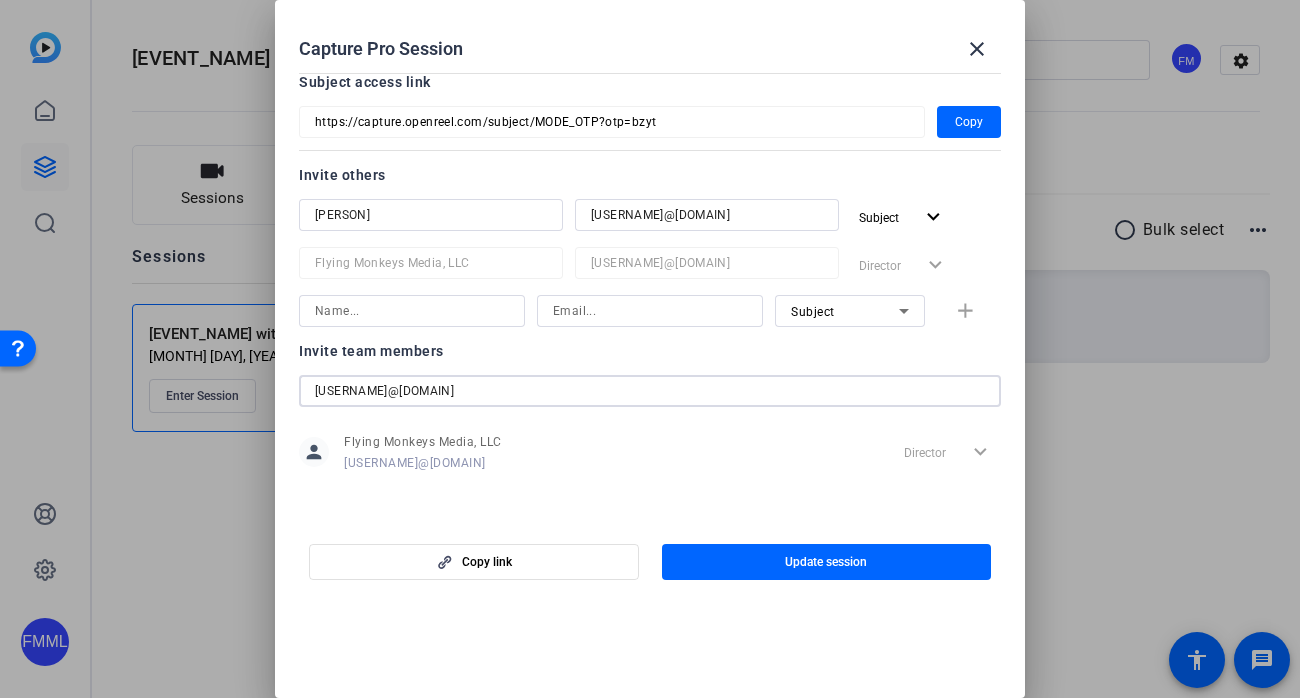 type on "mimccl@gmail.com" 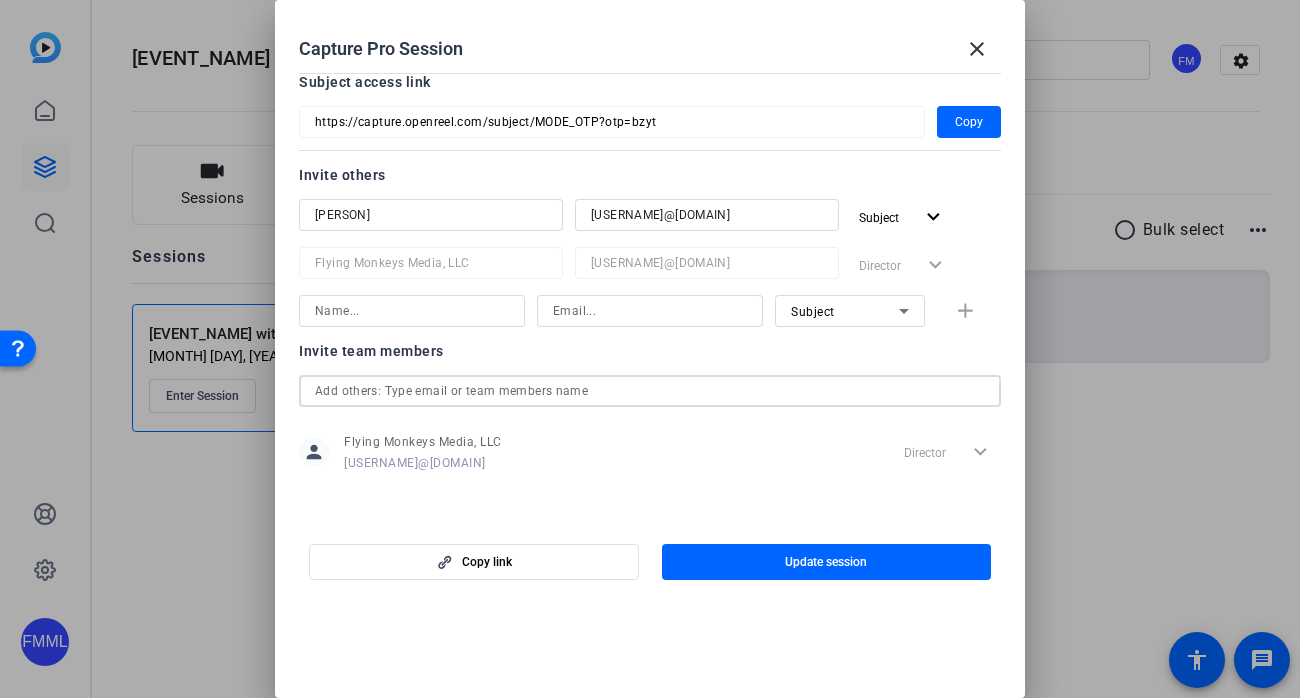 click at bounding box center [650, 391] 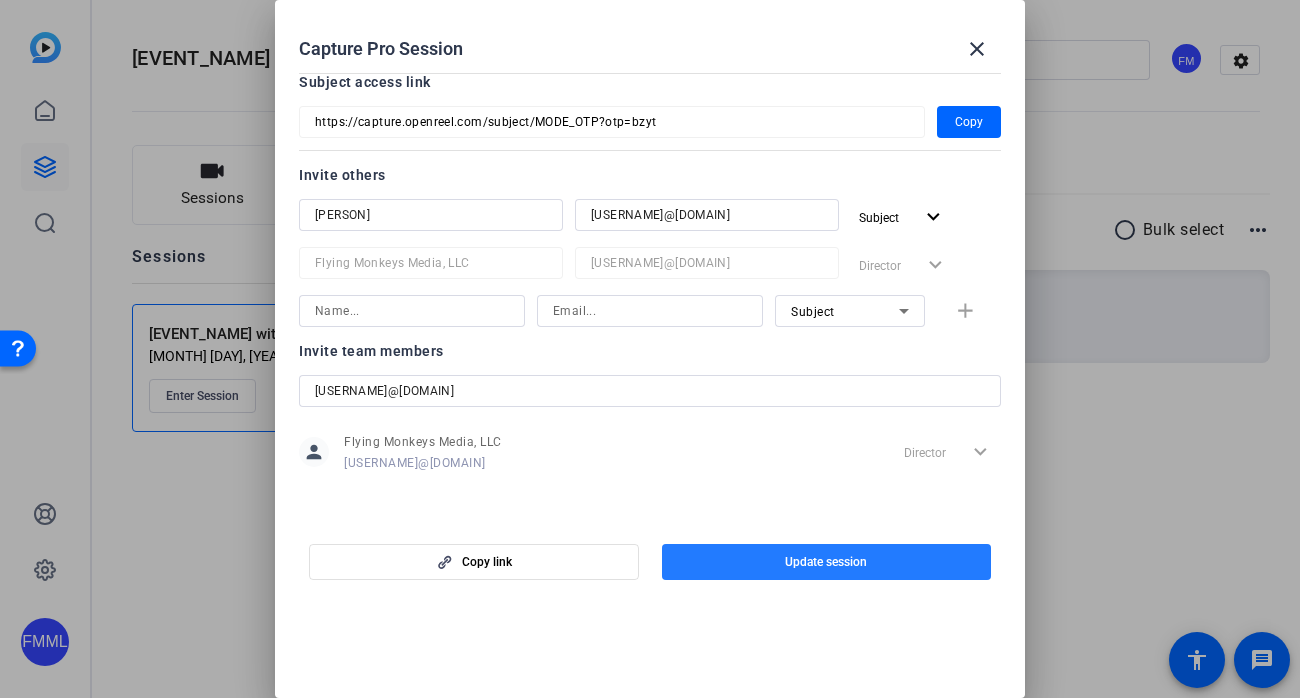 click 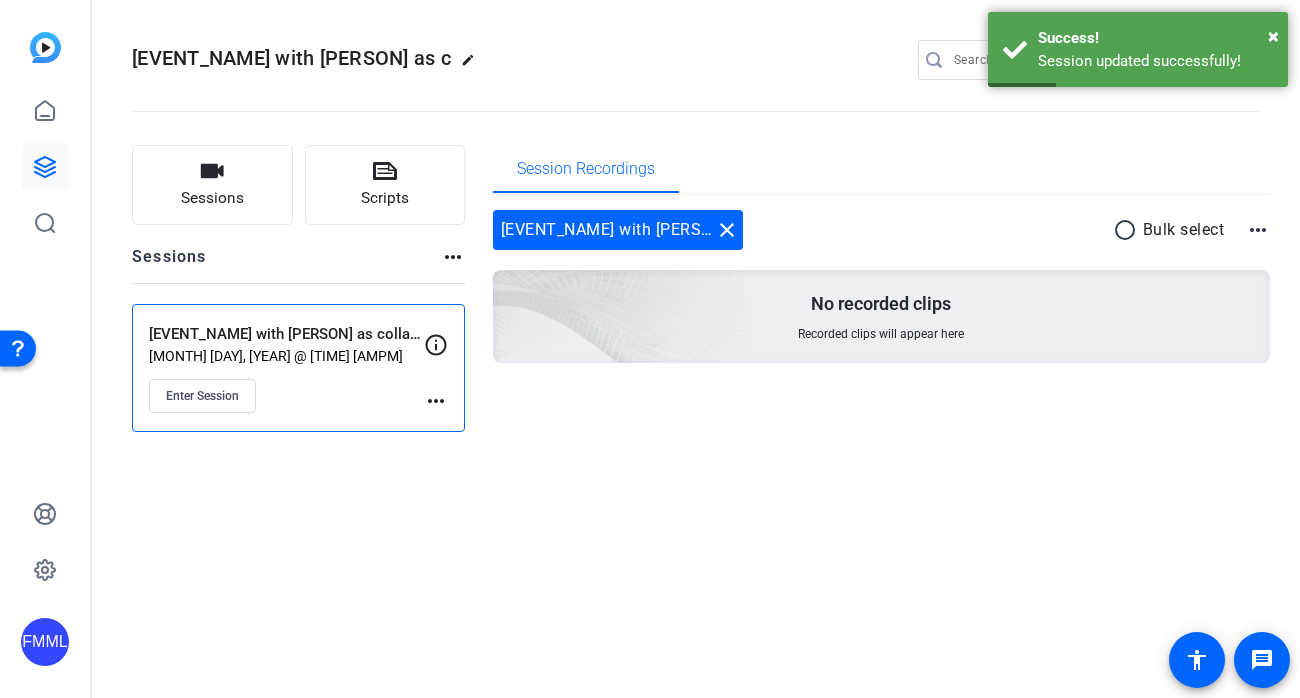 click on "more_horiz" 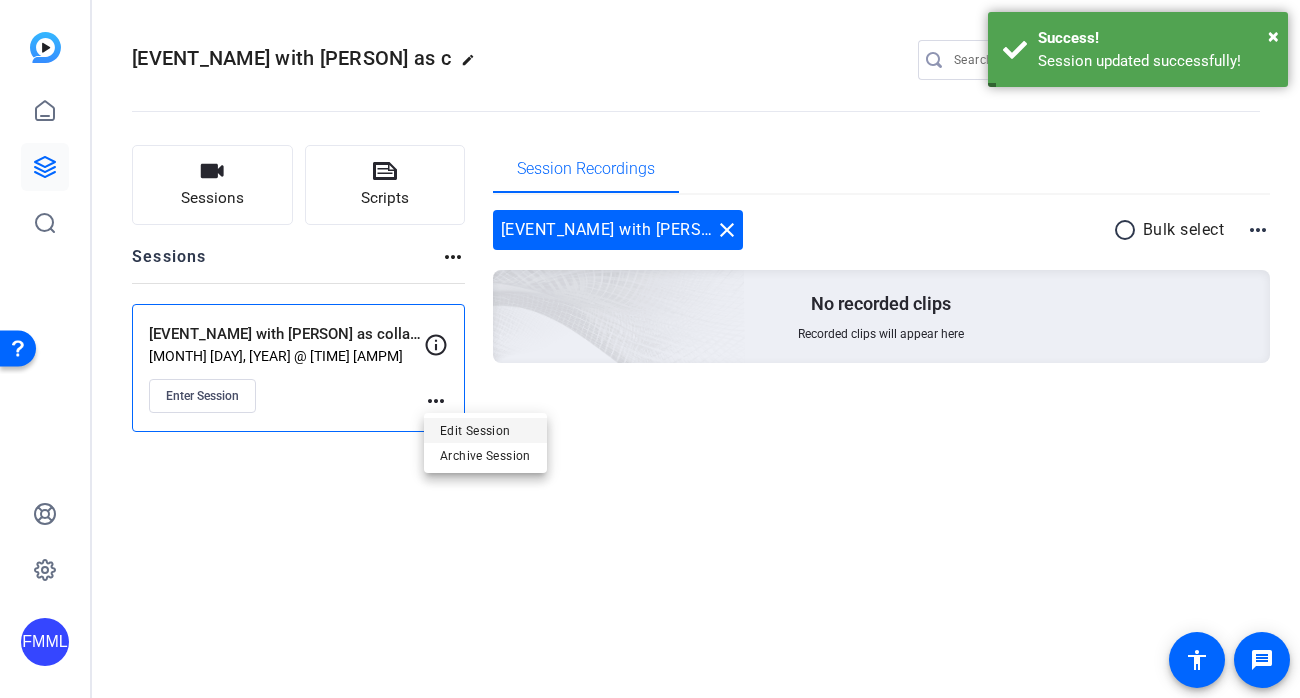click on "Edit Session" at bounding box center (485, 430) 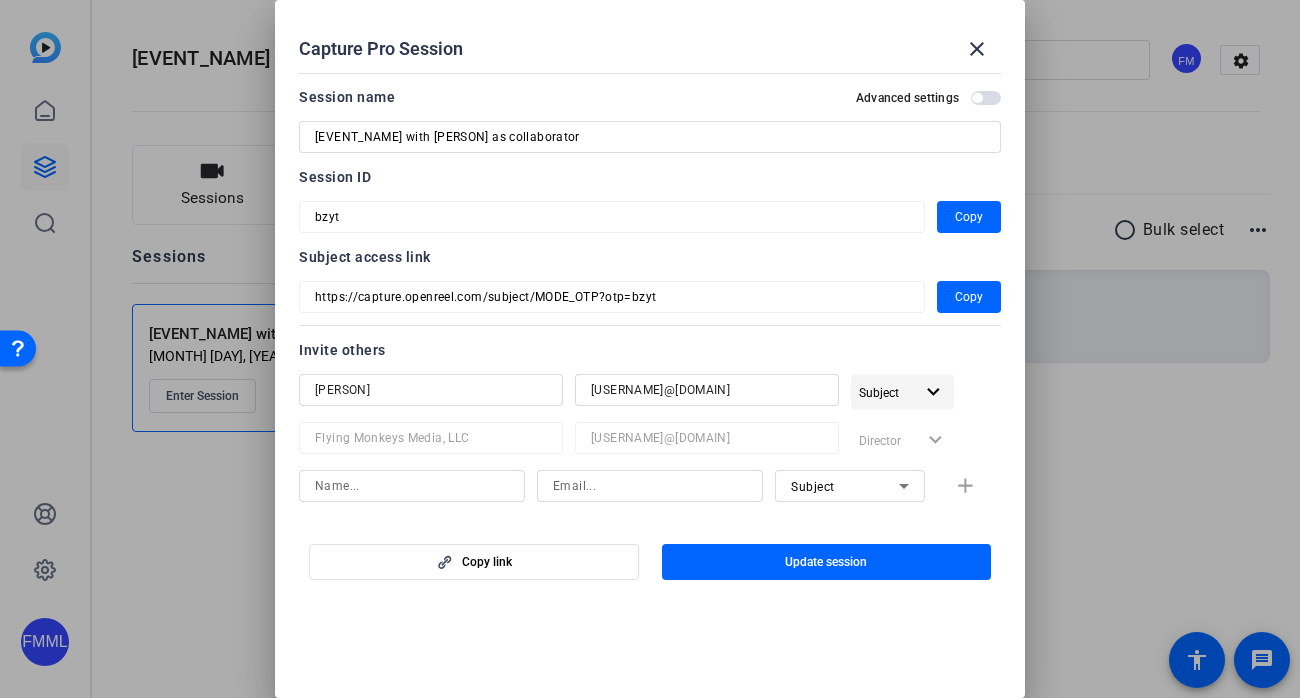 click on "Subject" 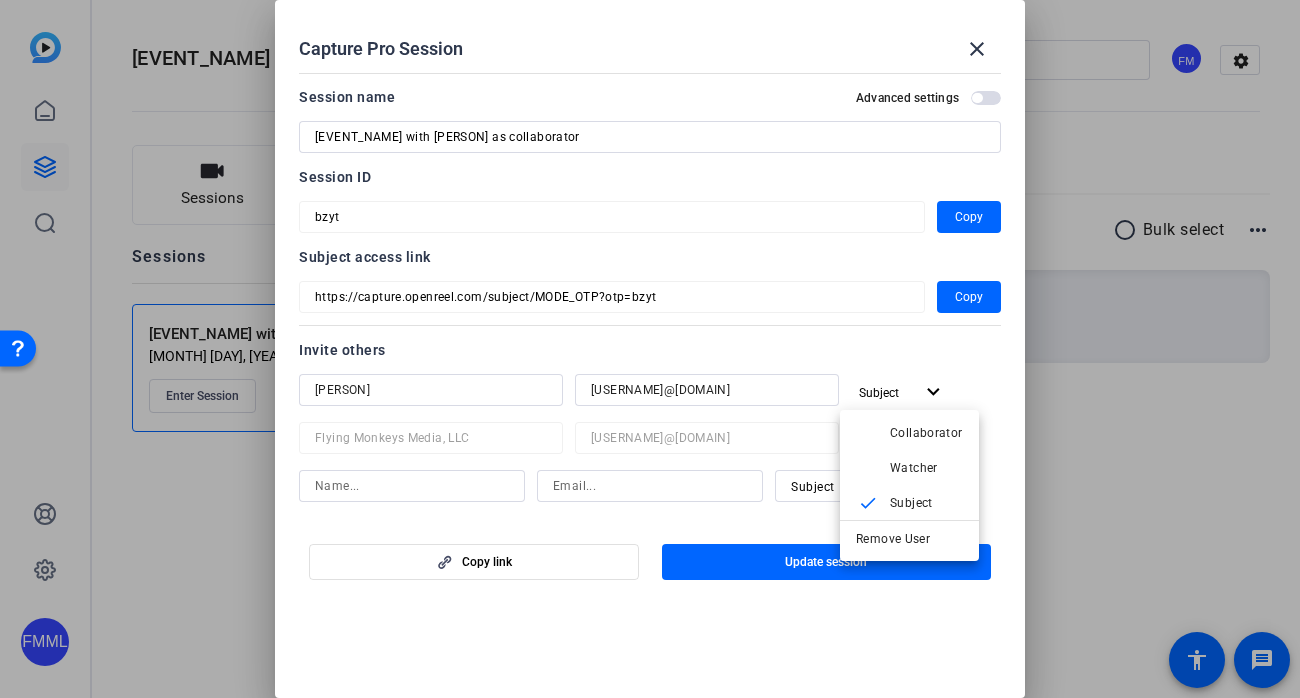 click at bounding box center (650, 349) 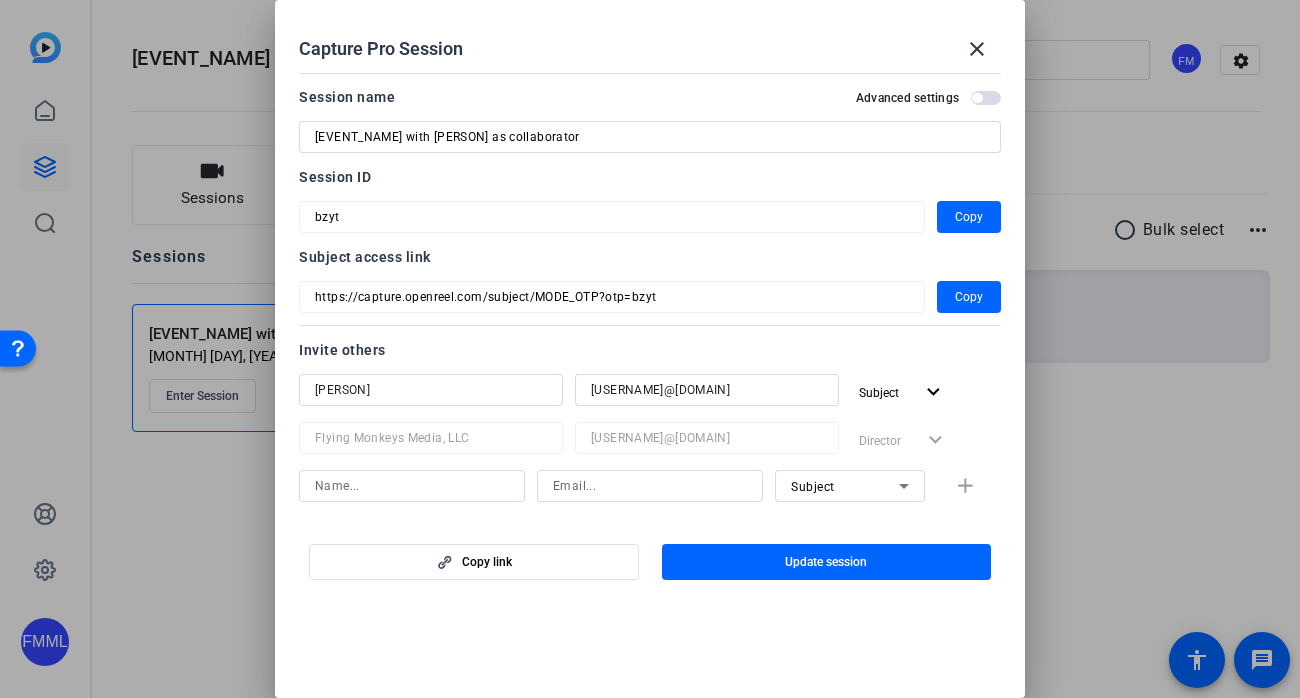 click at bounding box center [650, 349] 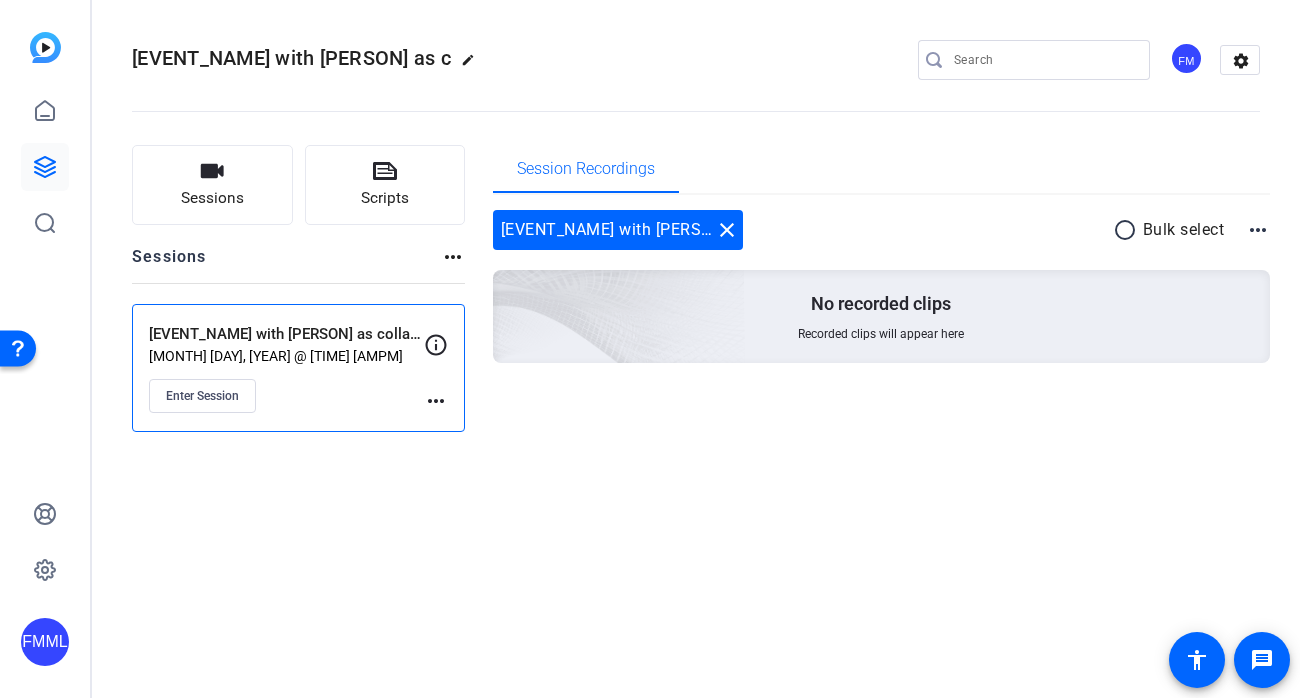 click on "more_horiz" 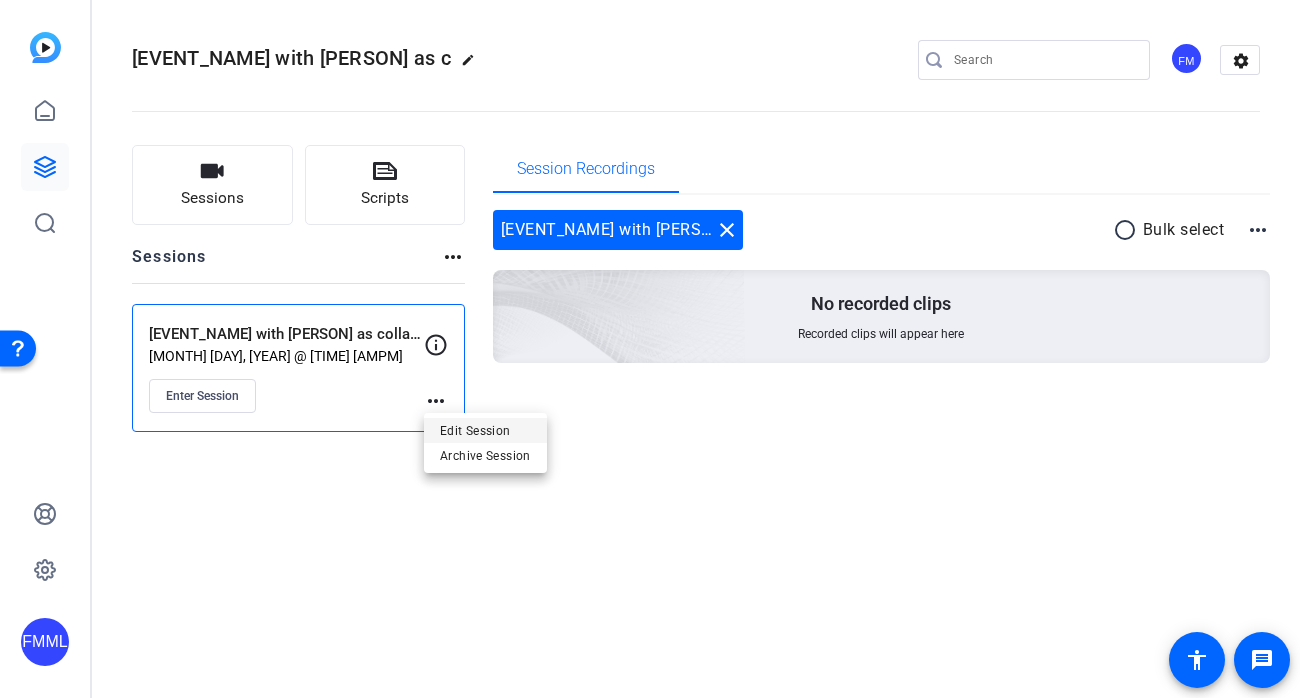 click on "Edit Session" at bounding box center (485, 430) 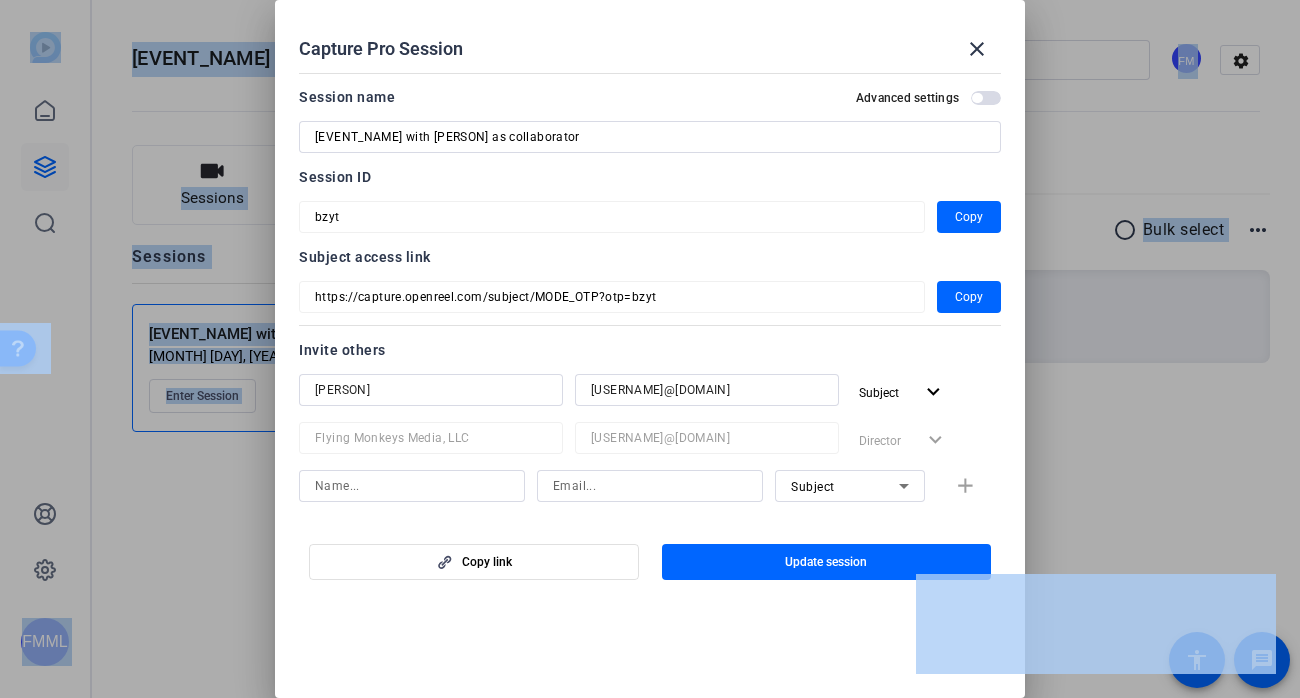 drag, startPoint x: 447, startPoint y: 12, endPoint x: 230, endPoint y: -8, distance: 217.91971 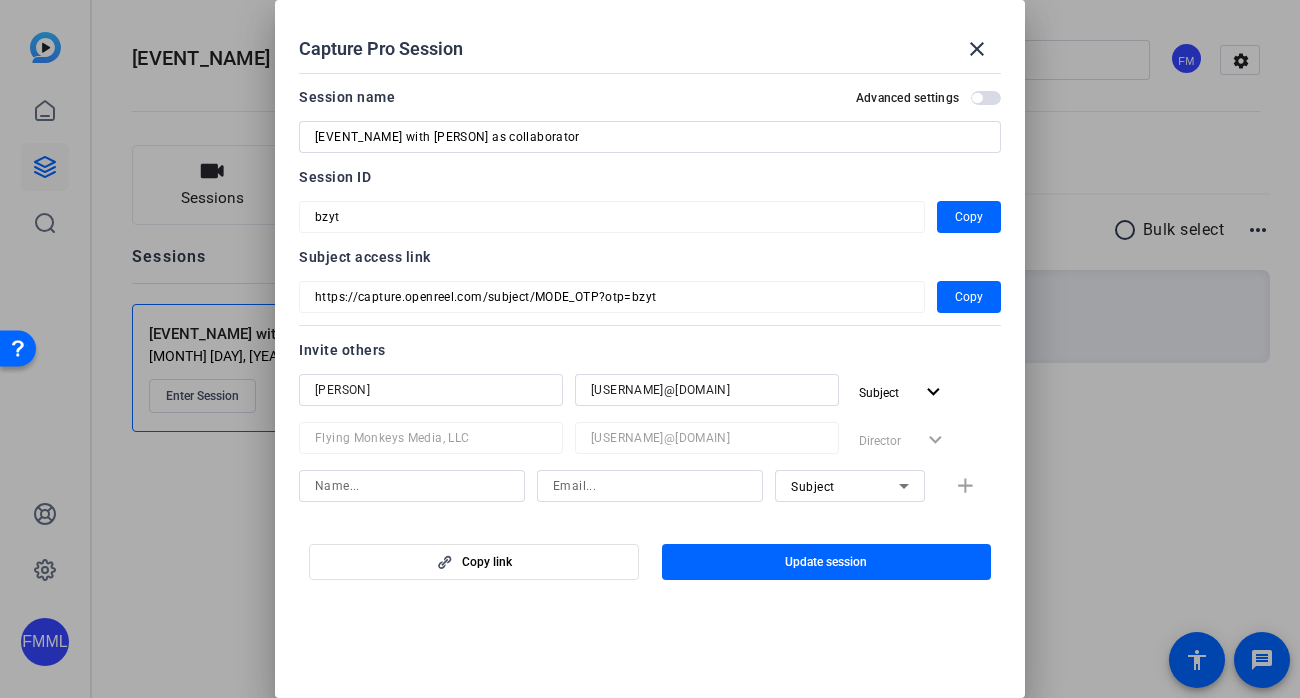 click on "Copy link   Update session" 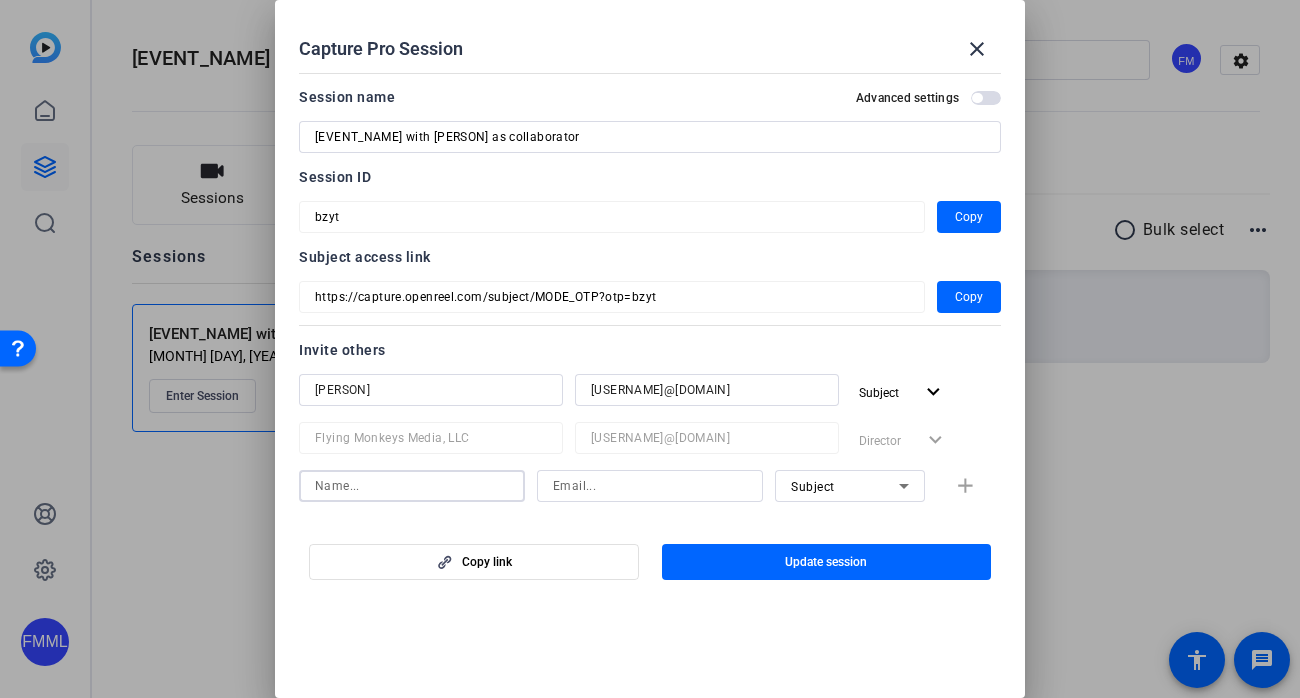 click at bounding box center (412, 486) 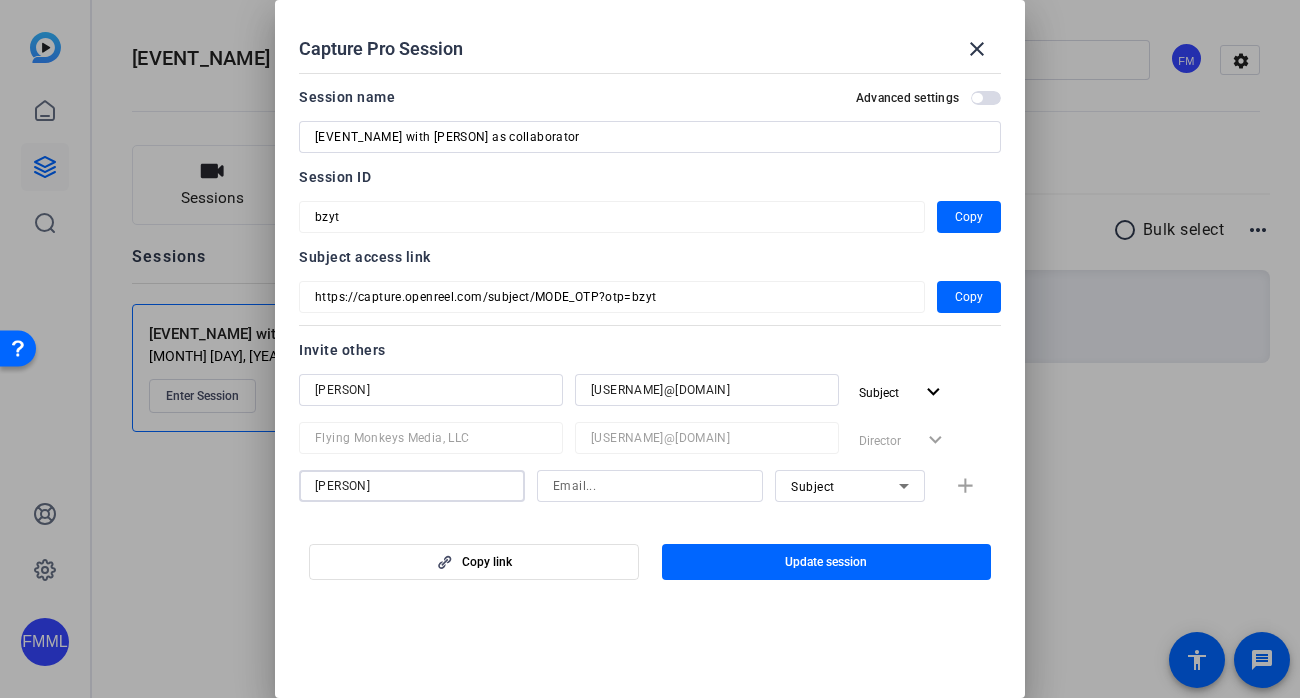 type on "Mike" 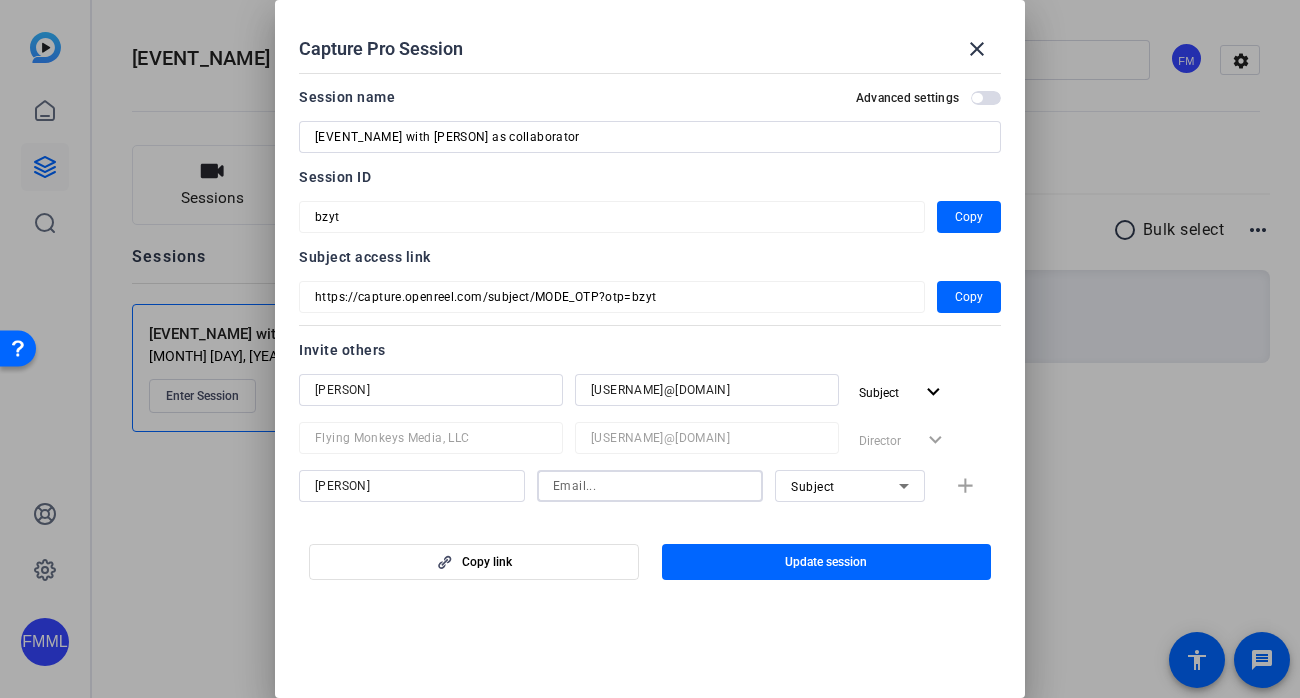 paste on "102 - Private Cloud (aka RISE) (Justine + TBD) Speaker: Vinay V (France) and Noboru Ota (Germany) Tech Check: Thurs, Aug 14 @ 10a-10:30AM ET / 4PM-4:30PM CEST Recording: Mon, Aug 18 11AM-12:30PM ET / 5PM-6:30PM CEST Rough Cut: Wed, Aug 20 EOD / Notes by Mon, Aug 25 EOD Fine Cut: Tues, Sept 2 EOD / Final notes by Fri, Sept 5 EOD Est. Pic Lock delivery: Fri, Sep 12 EOD" 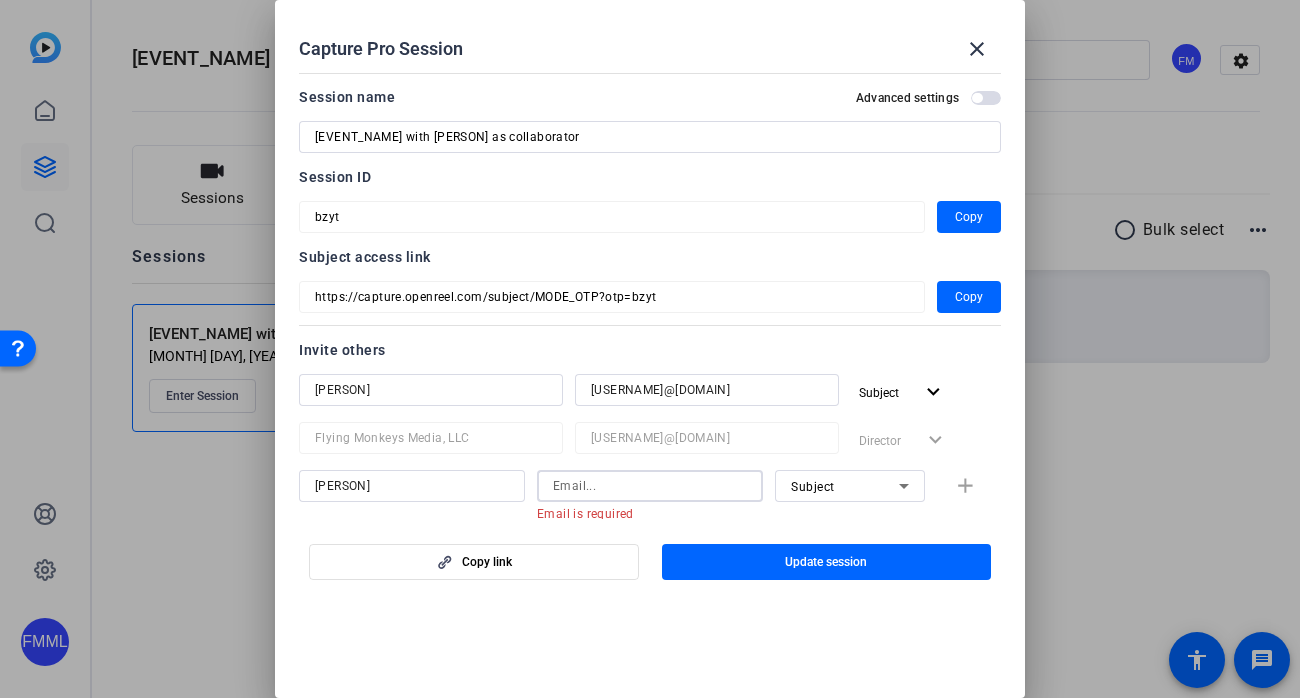 paste on "mimccl@gmail.com" 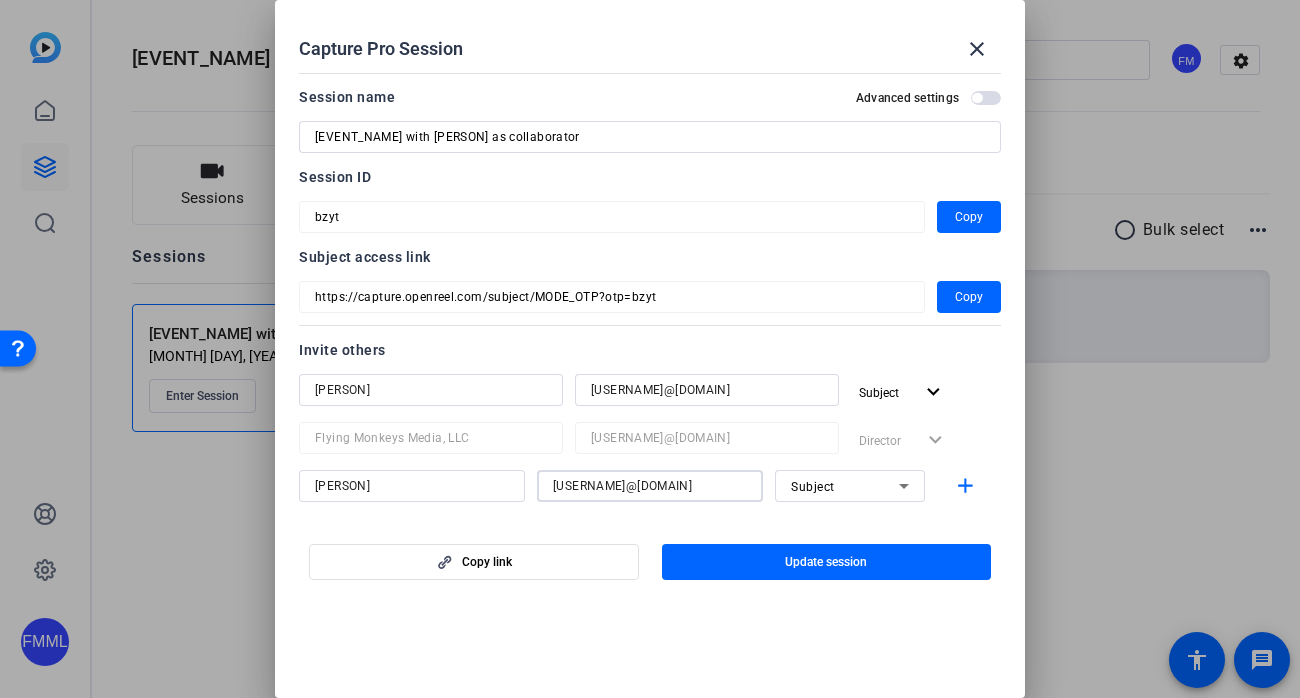 type on "mimccl@gmail.com" 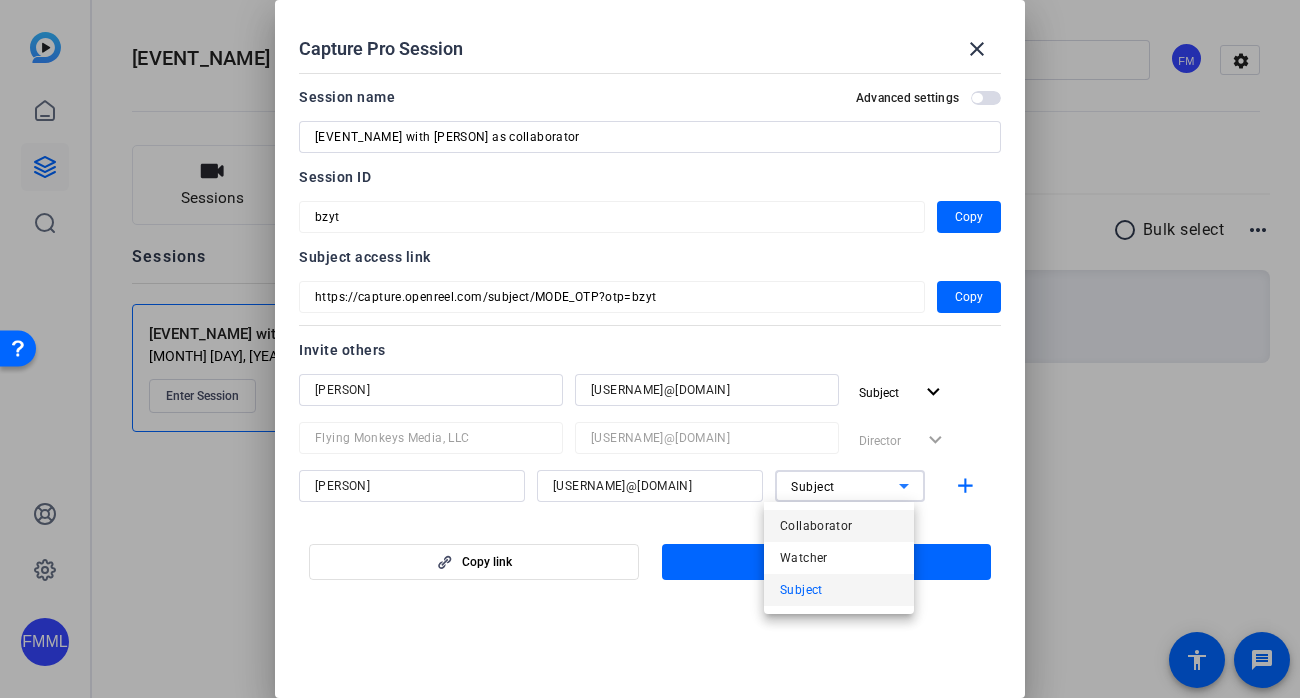 click on "Collaborator" at bounding box center [816, 526] 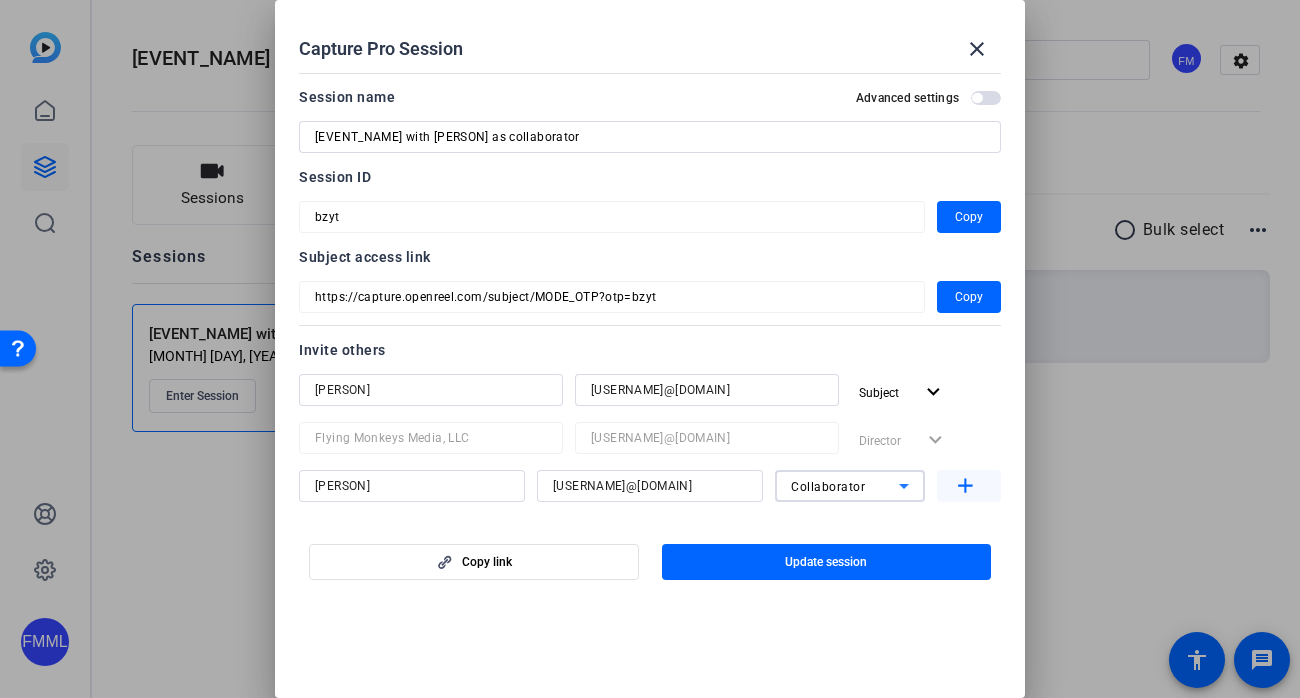 click on "add" 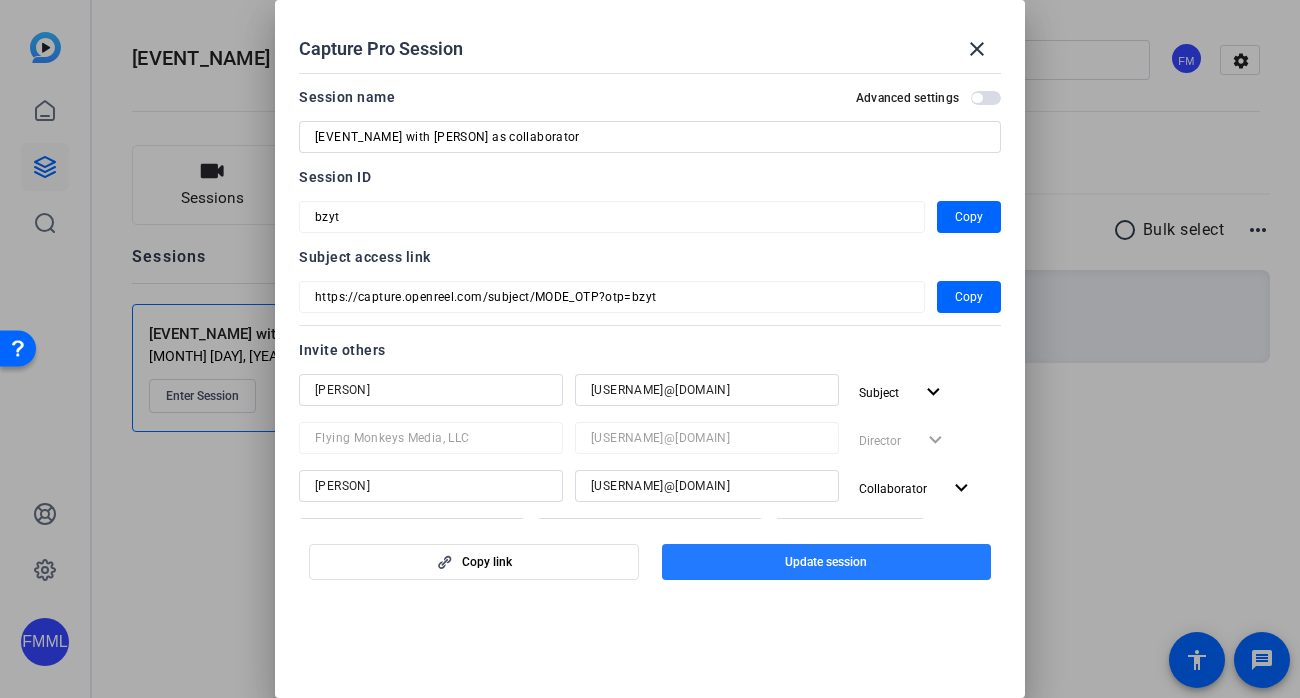 click 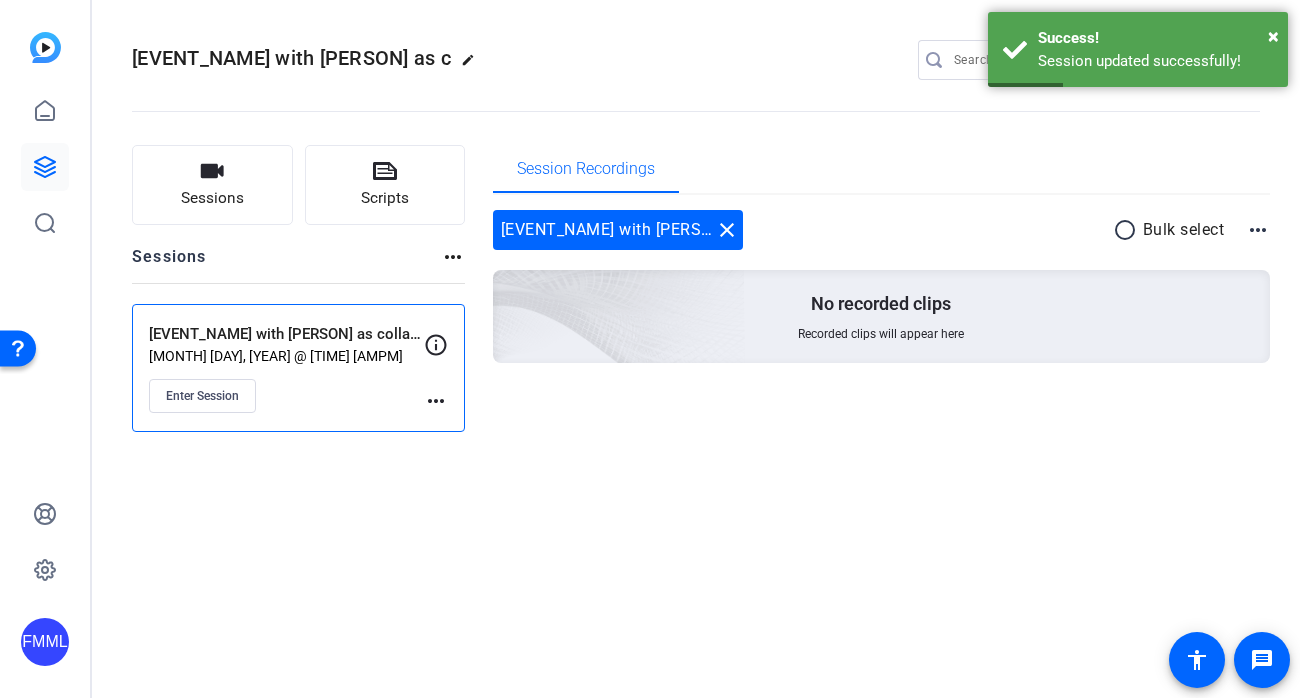 click on "more_horiz" 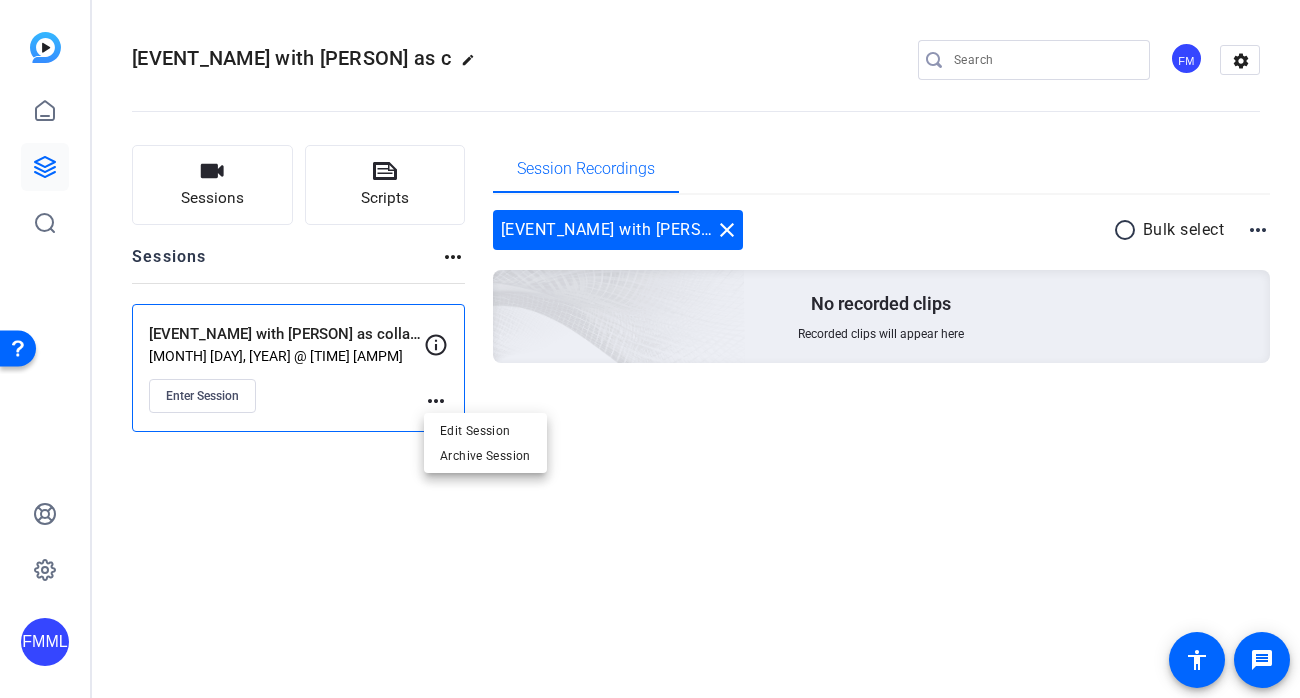 click at bounding box center [650, 349] 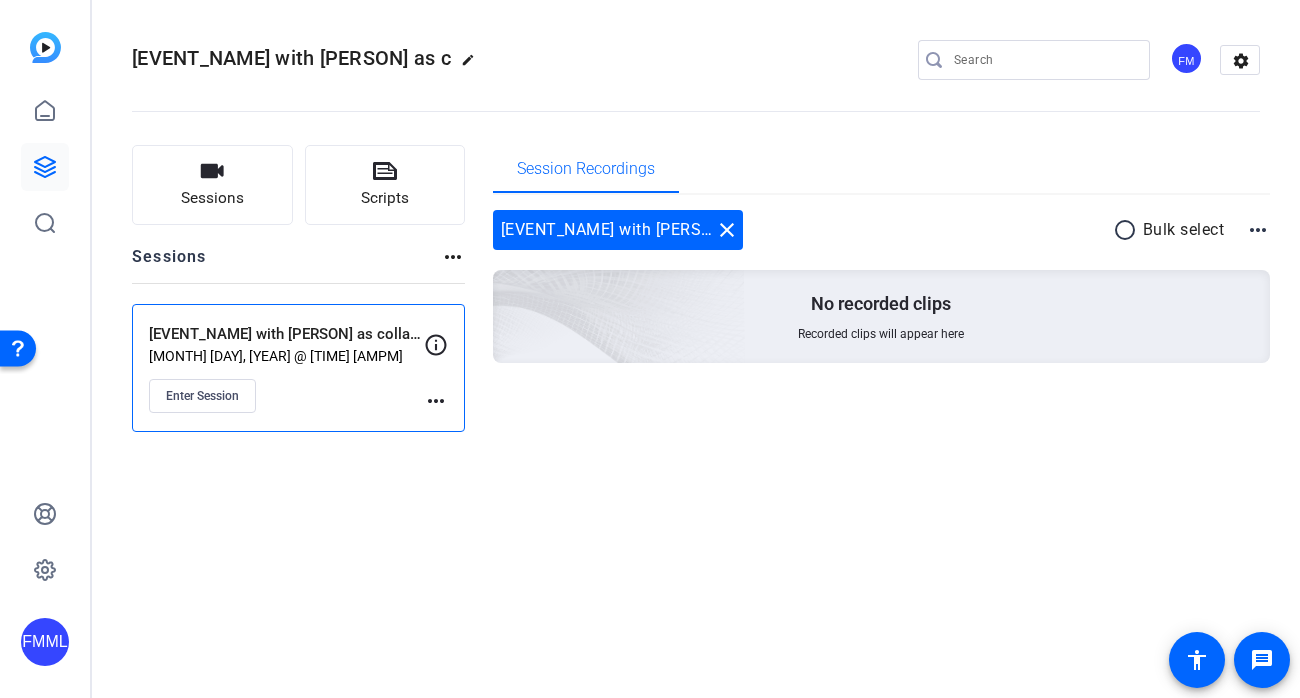 click on "more_horiz" 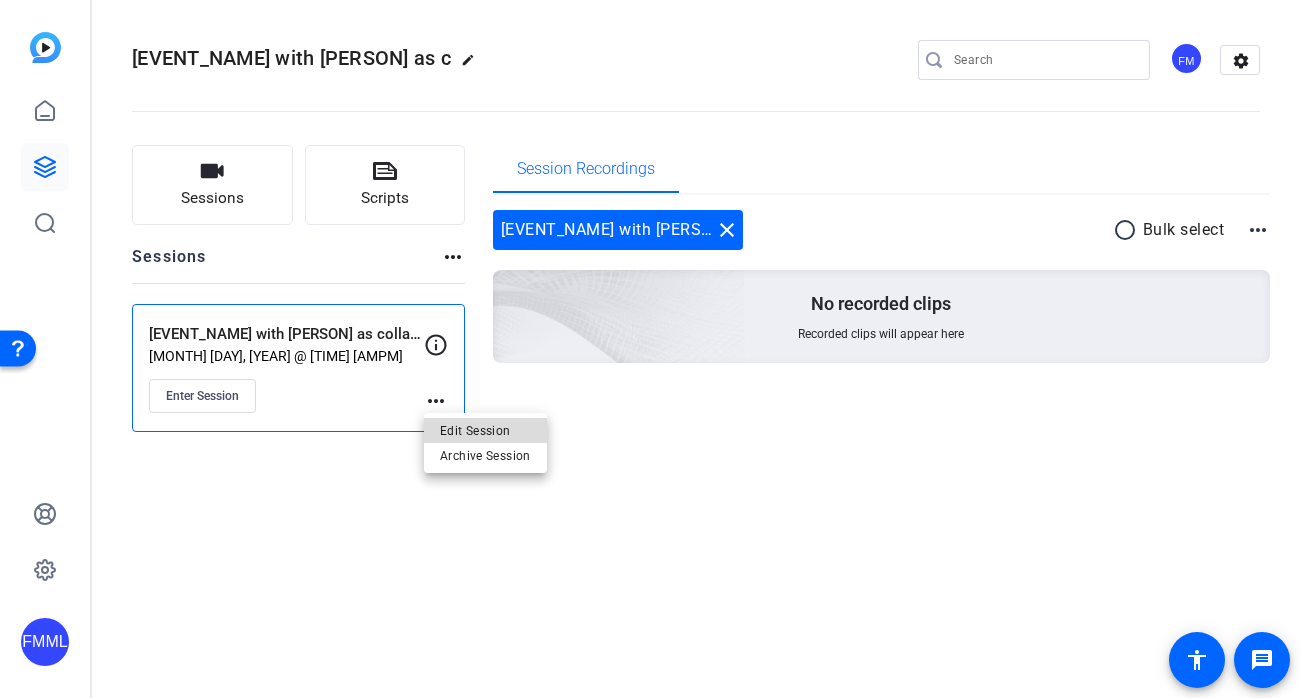 click on "Edit Session" at bounding box center (485, 430) 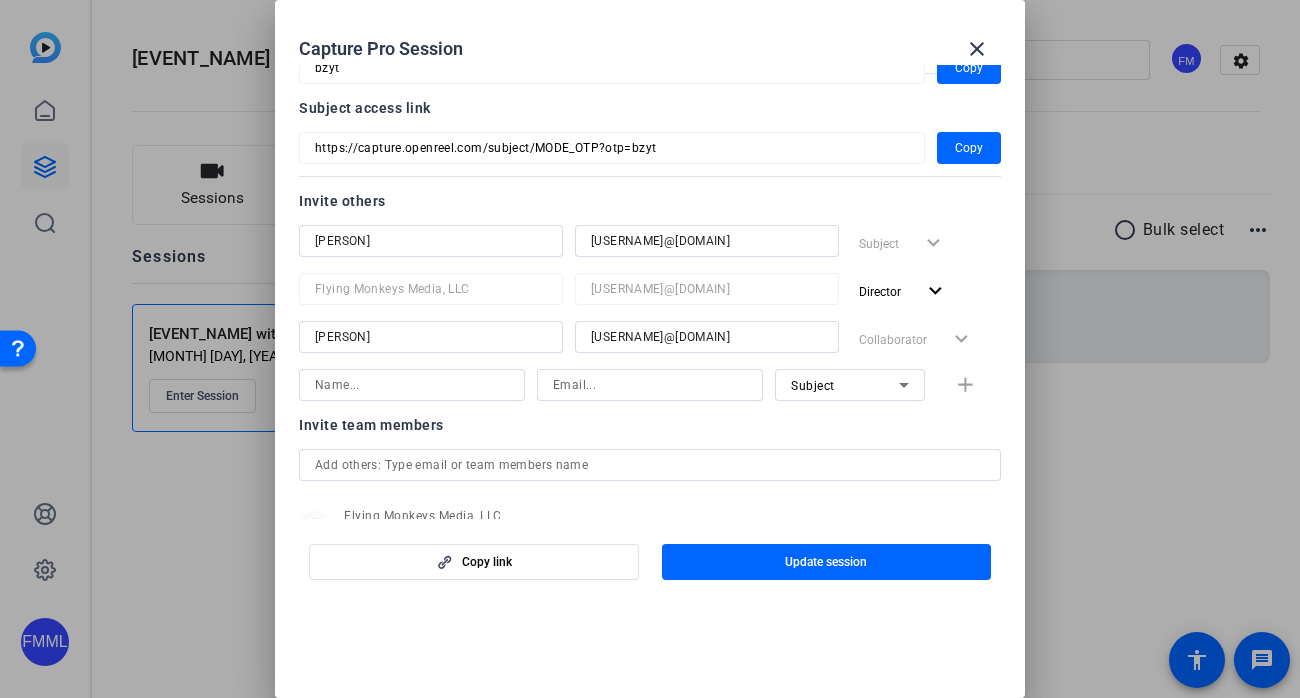 scroll, scrollTop: 223, scrollLeft: 0, axis: vertical 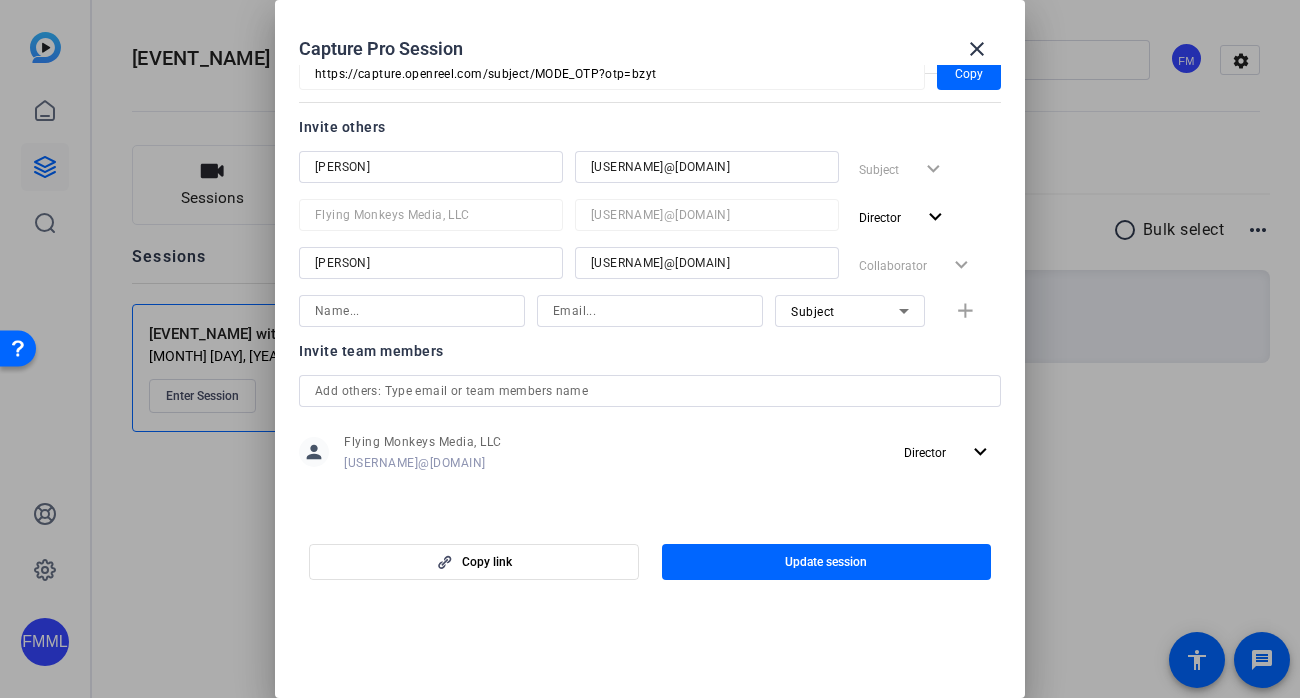 click on "Collaborator  expand_more" 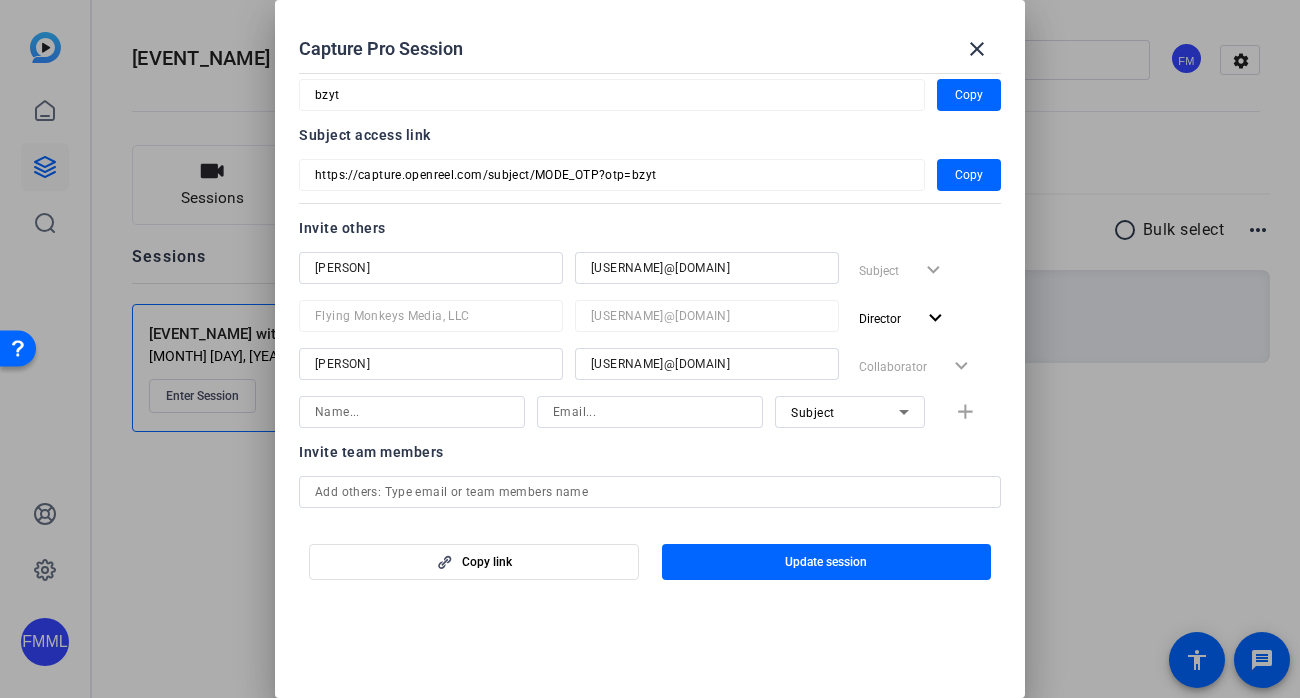 scroll, scrollTop: 0, scrollLeft: 0, axis: both 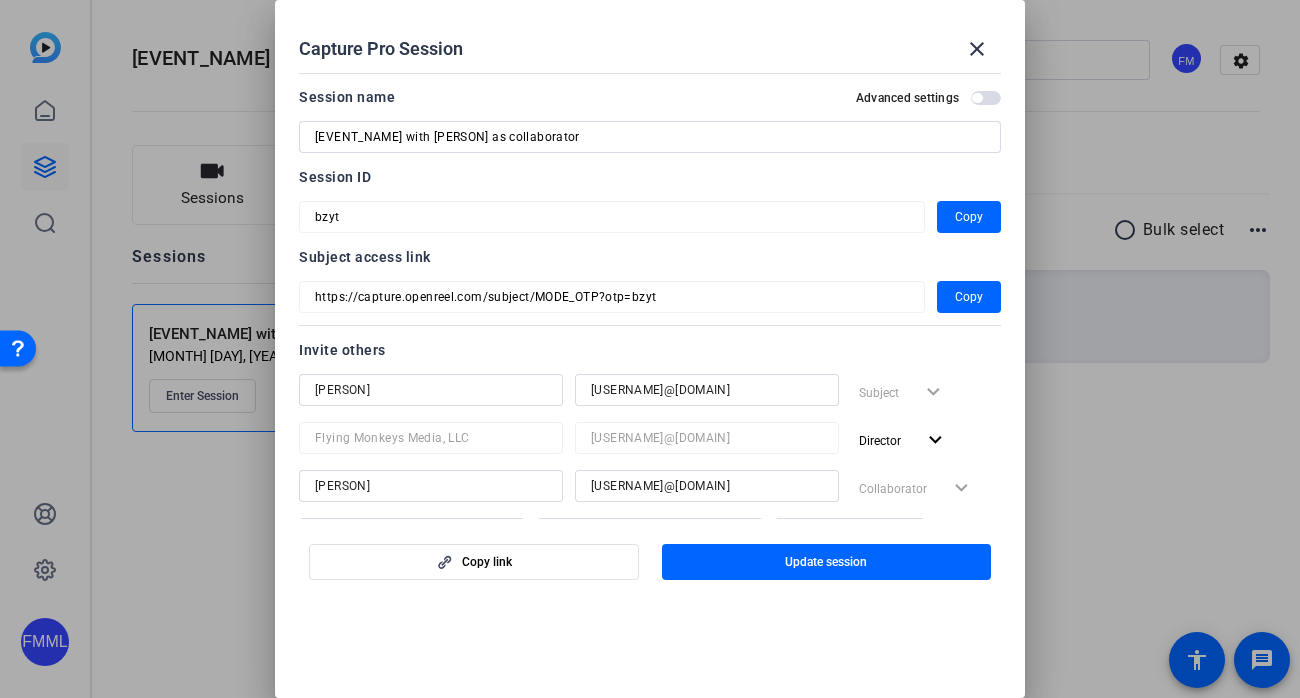 click at bounding box center [986, 98] 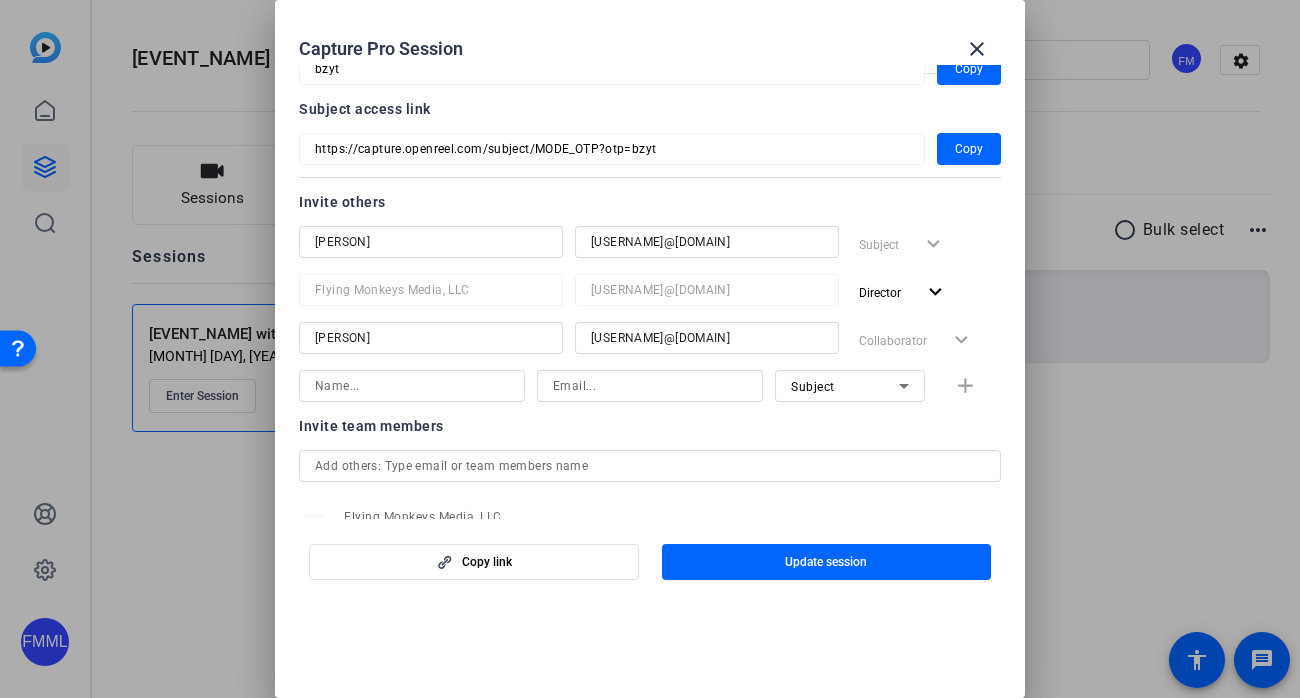 scroll, scrollTop: 315, scrollLeft: 0, axis: vertical 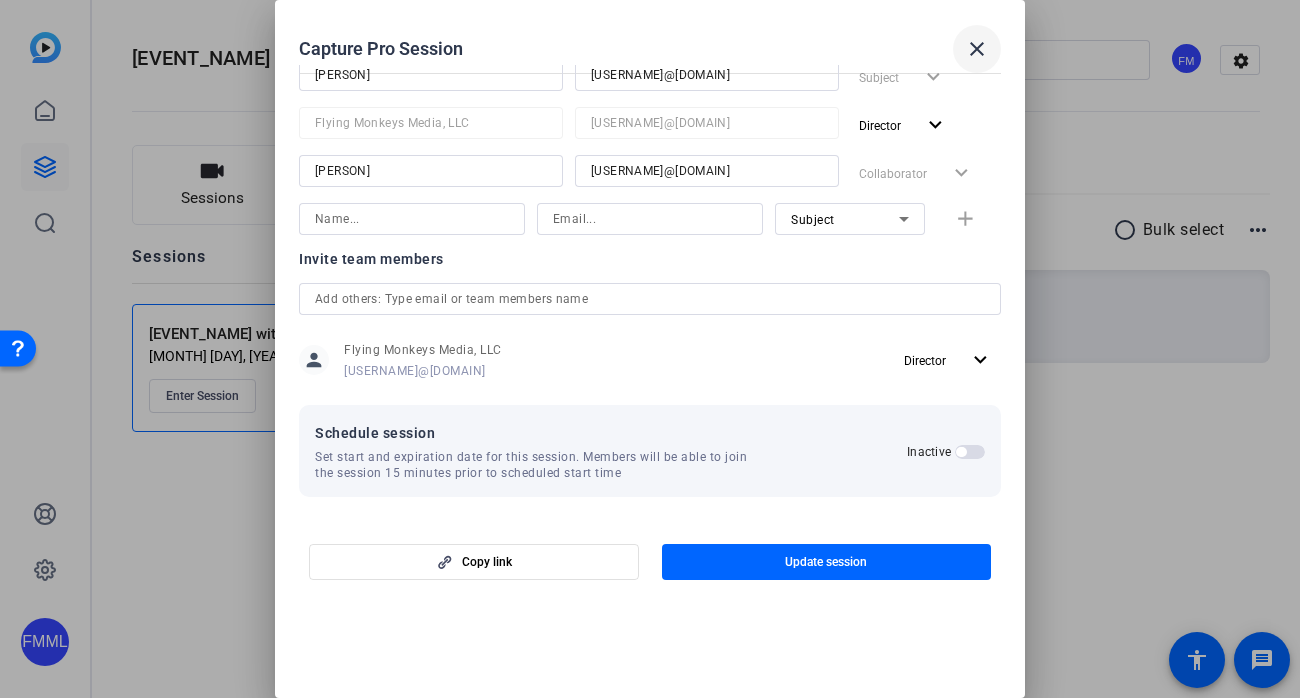 click on "close" at bounding box center (977, 49) 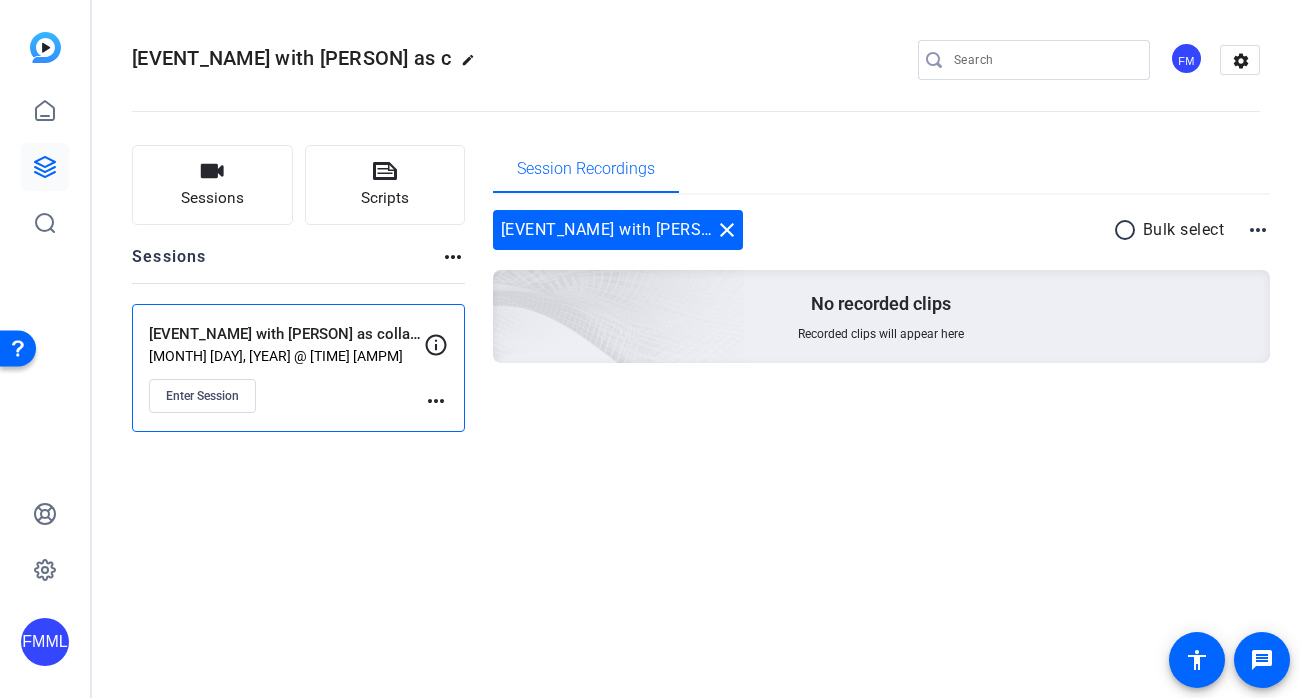 click on "more_horiz" 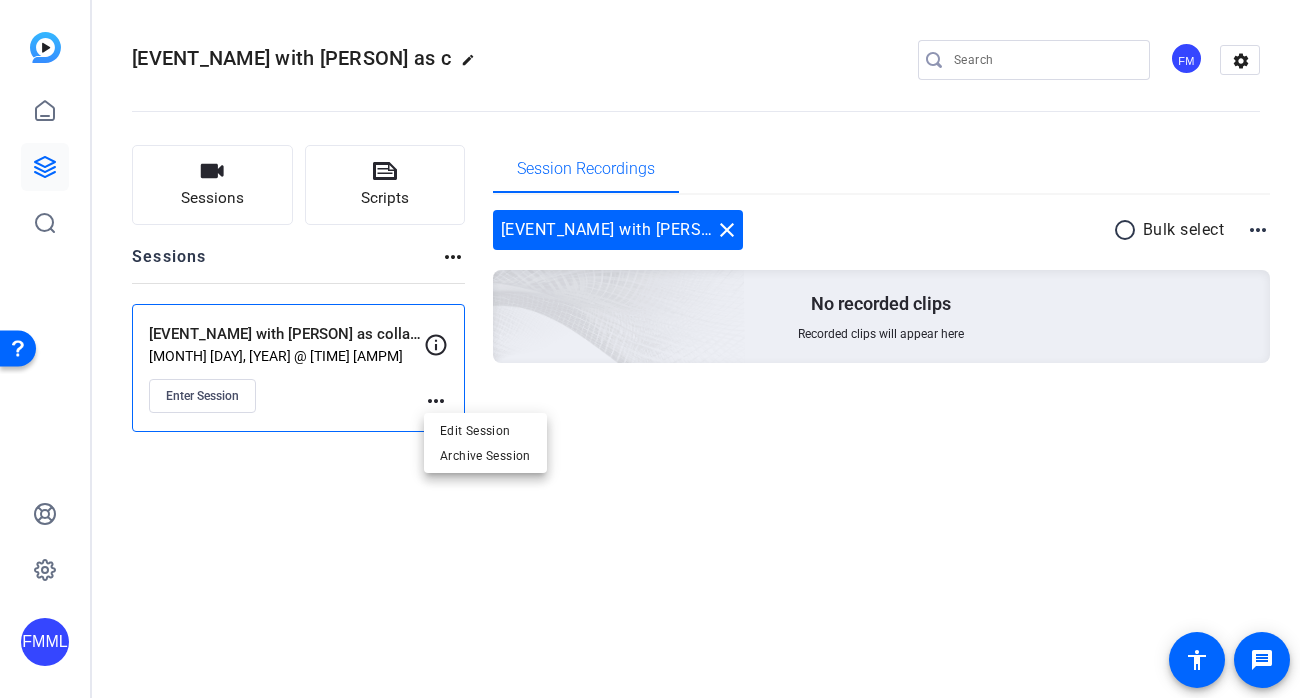 click at bounding box center [650, 349] 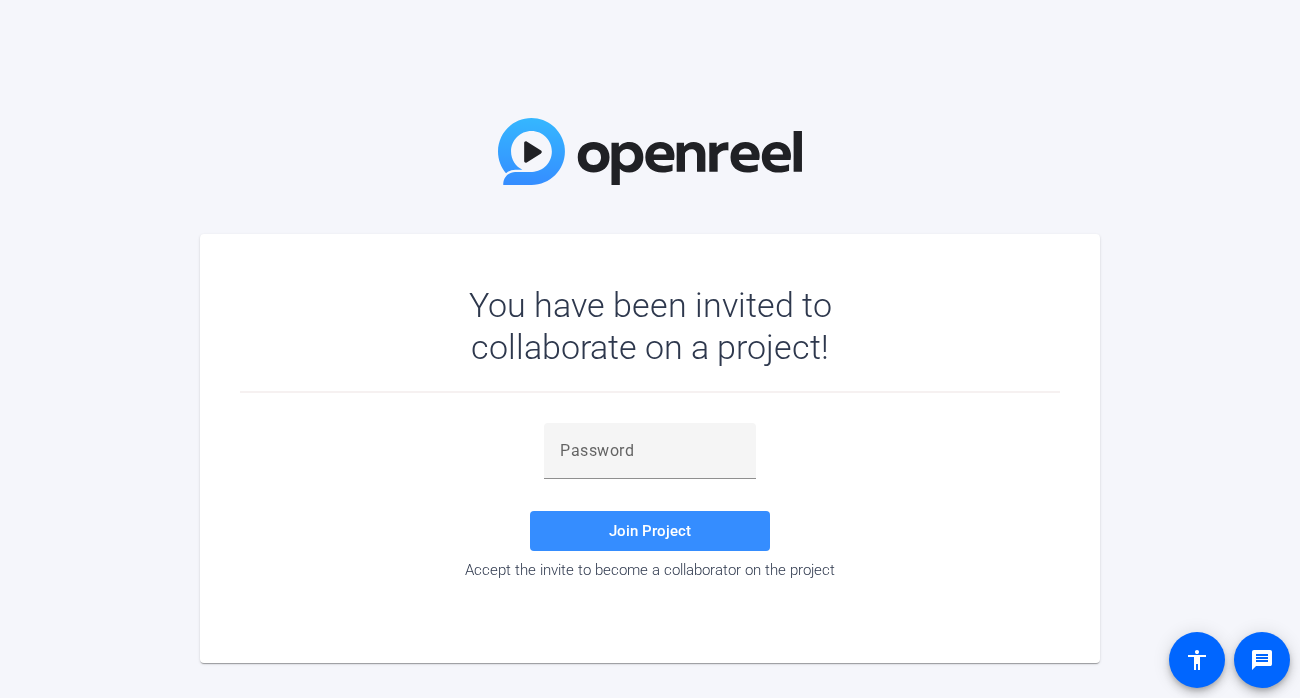 scroll, scrollTop: 0, scrollLeft: 0, axis: both 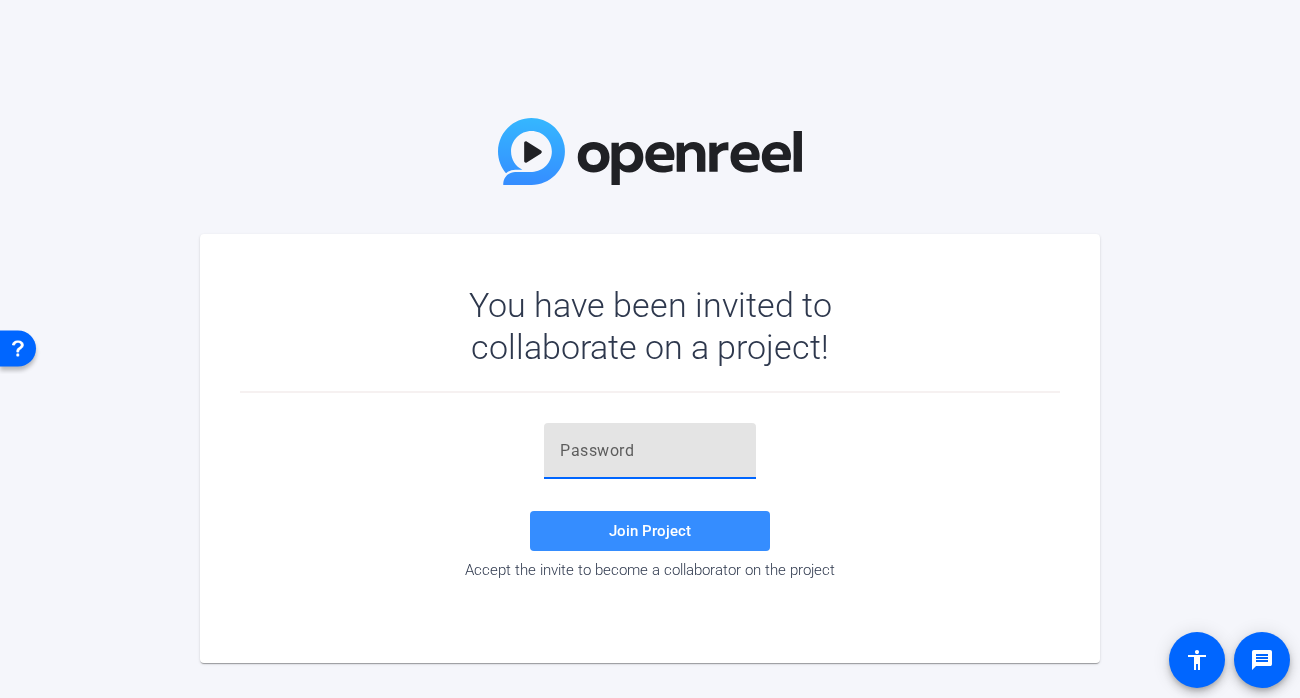 click at bounding box center [650, 451] 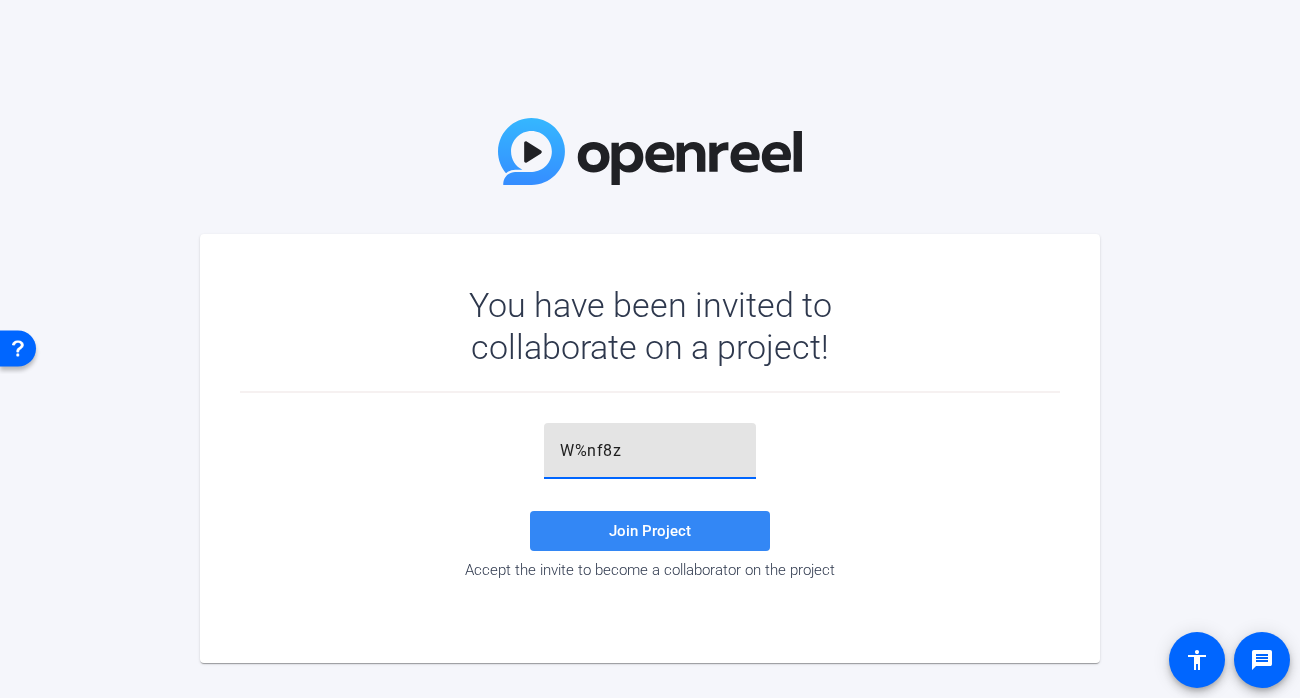 type on "W%nf8z" 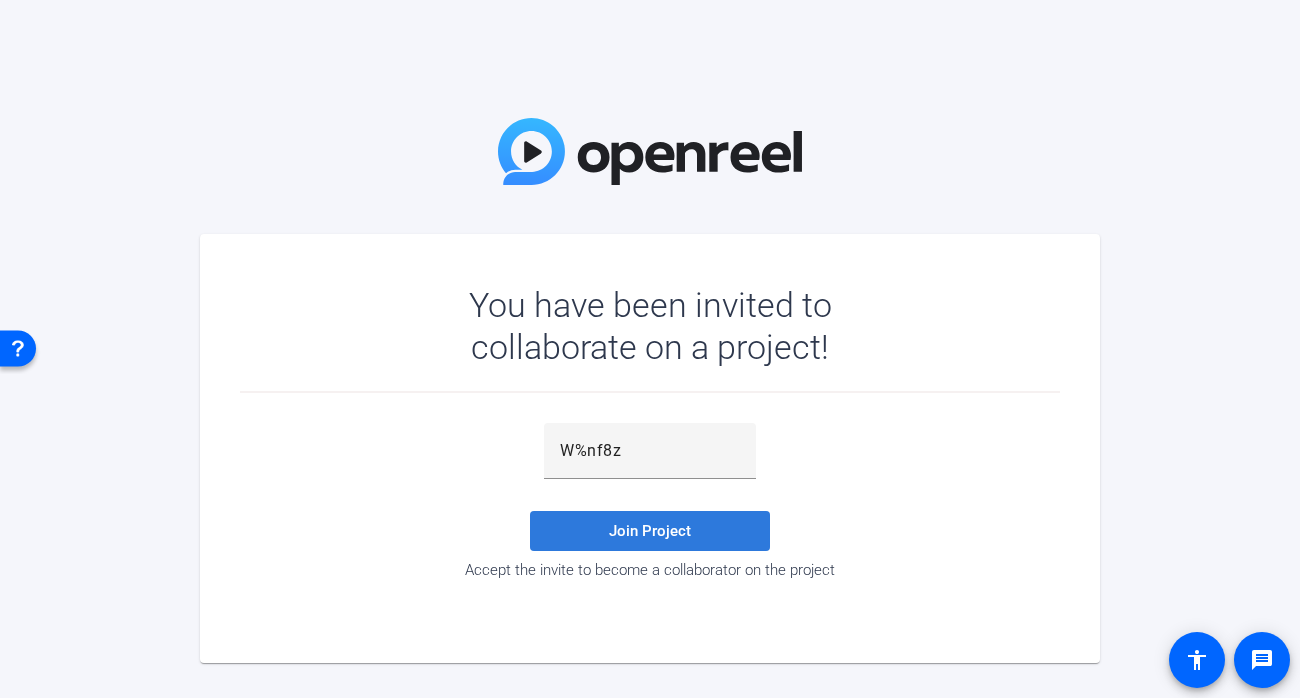 click 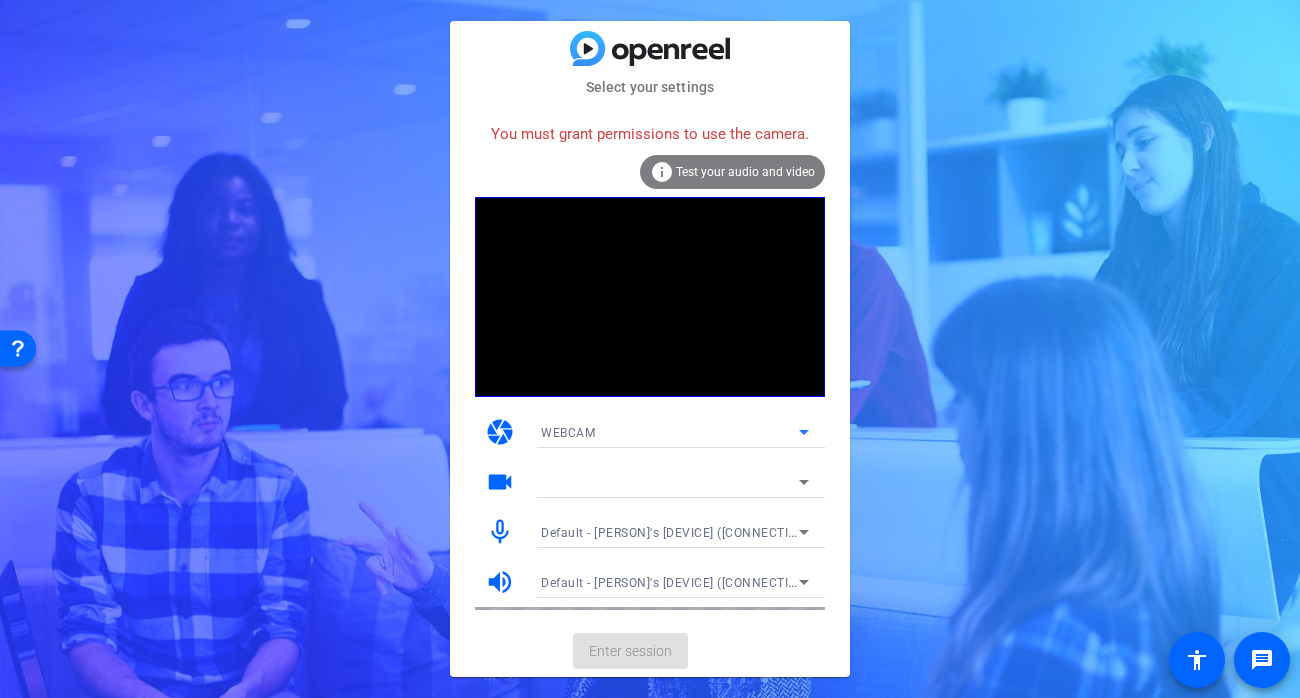 click on "WEBCAM" at bounding box center [568, 433] 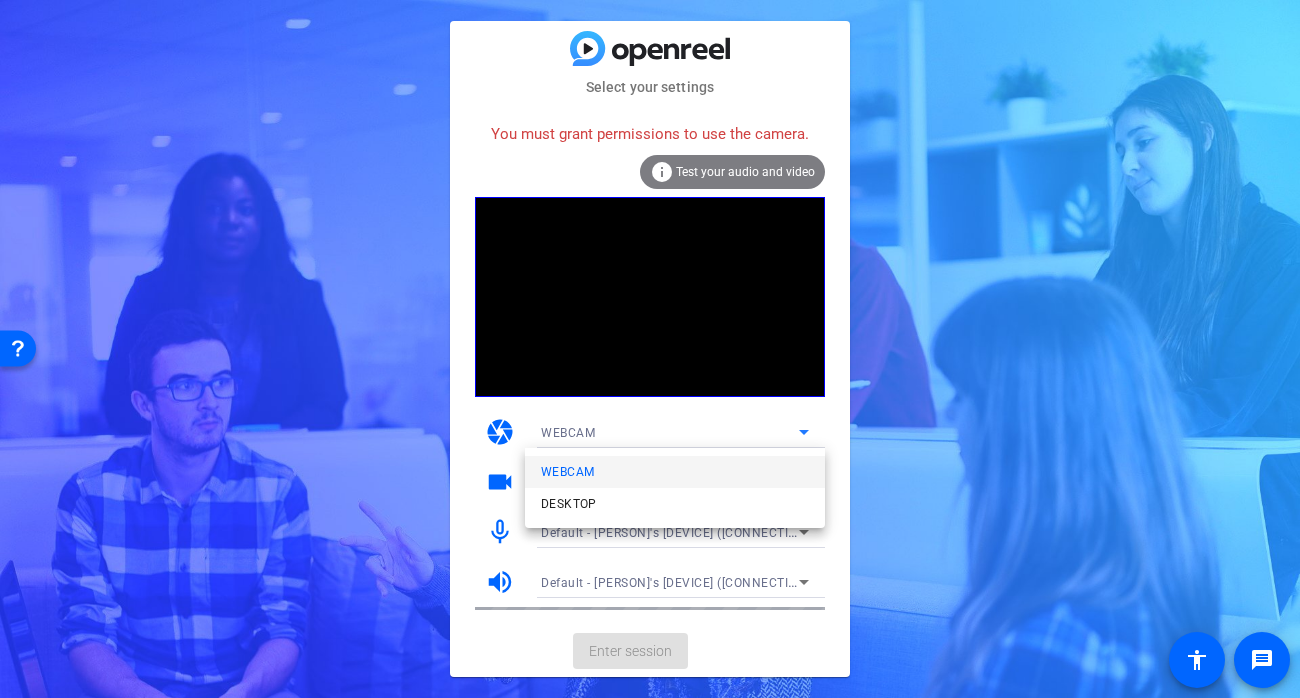 click at bounding box center (650, 349) 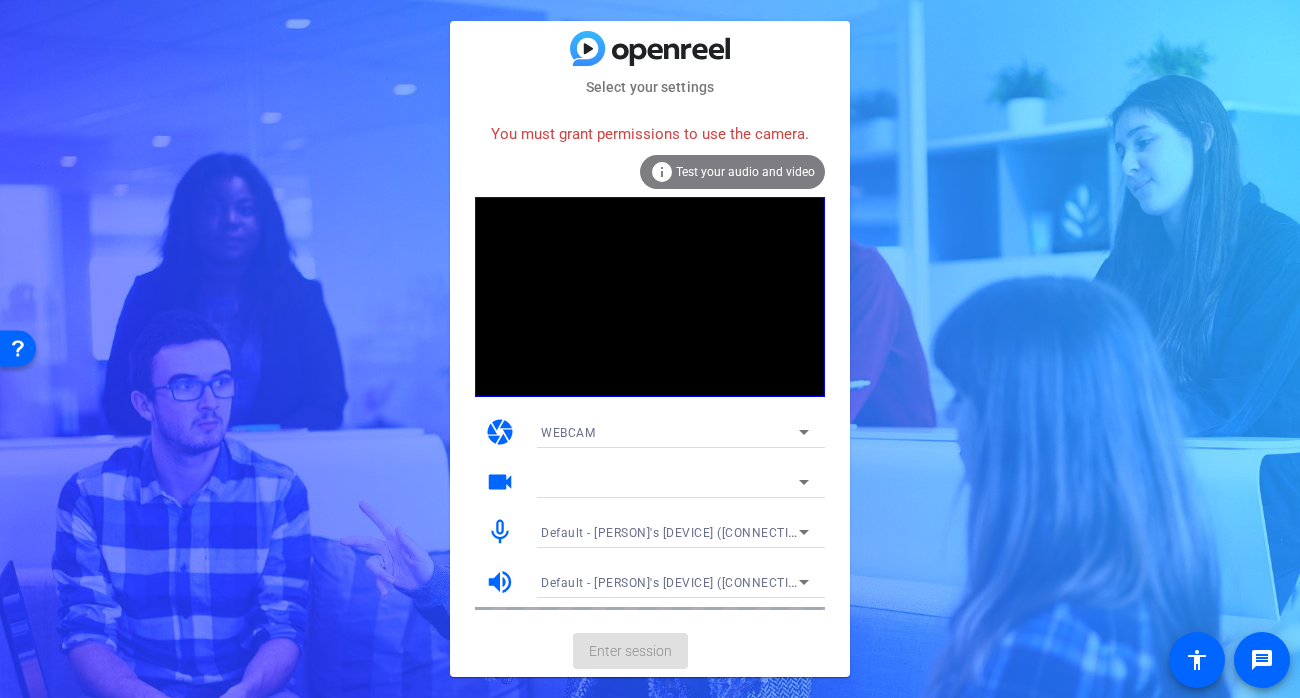 click on "WEBCAM" at bounding box center (568, 433) 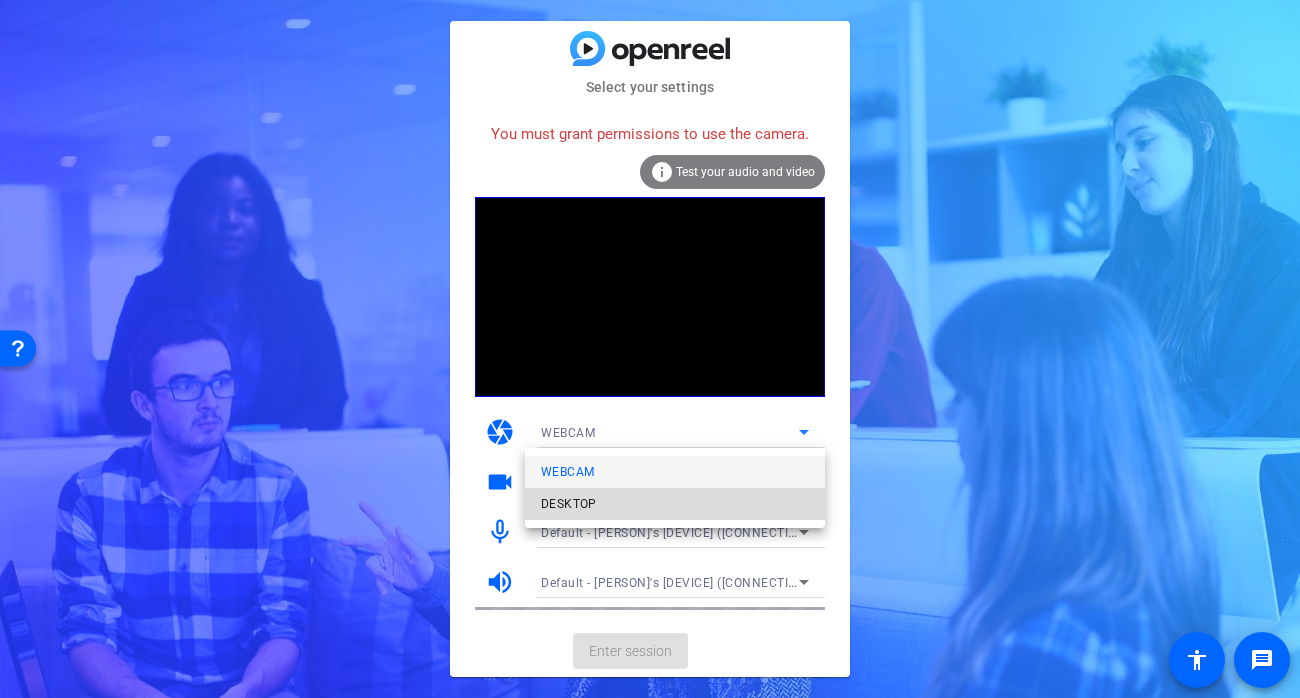 click on "DESKTOP" at bounding box center (569, 504) 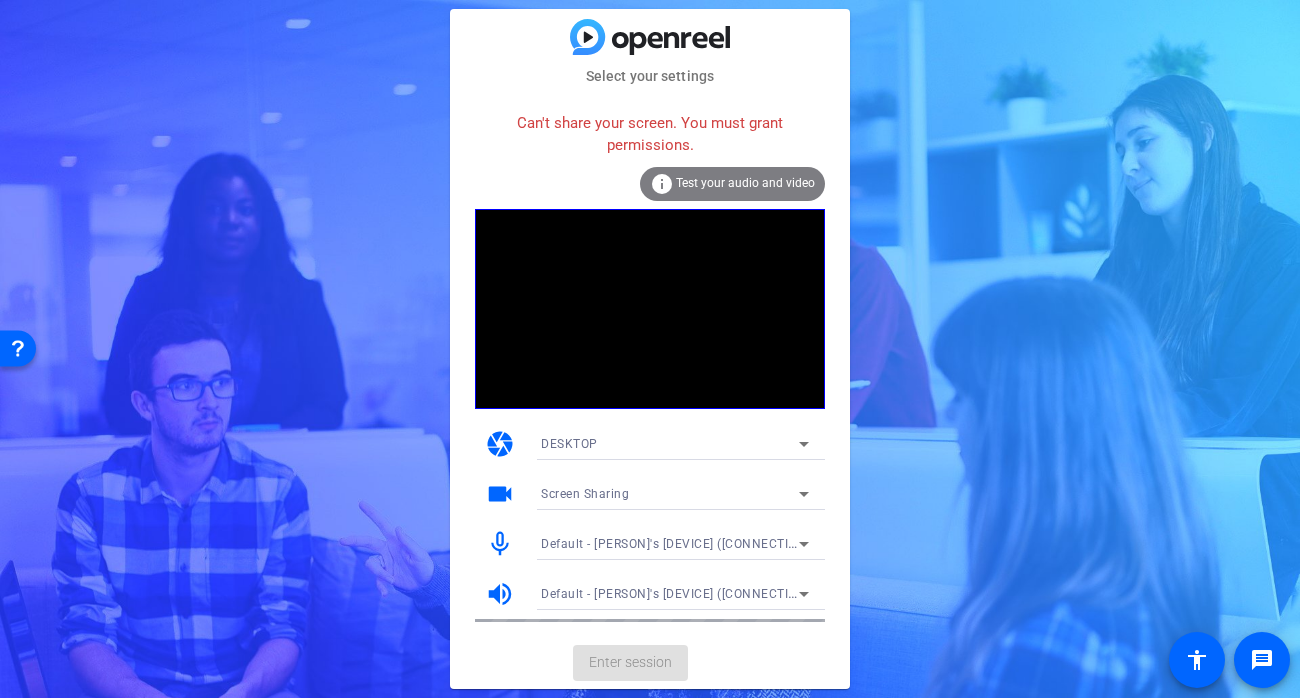 click on "DESKTOP" at bounding box center (670, 443) 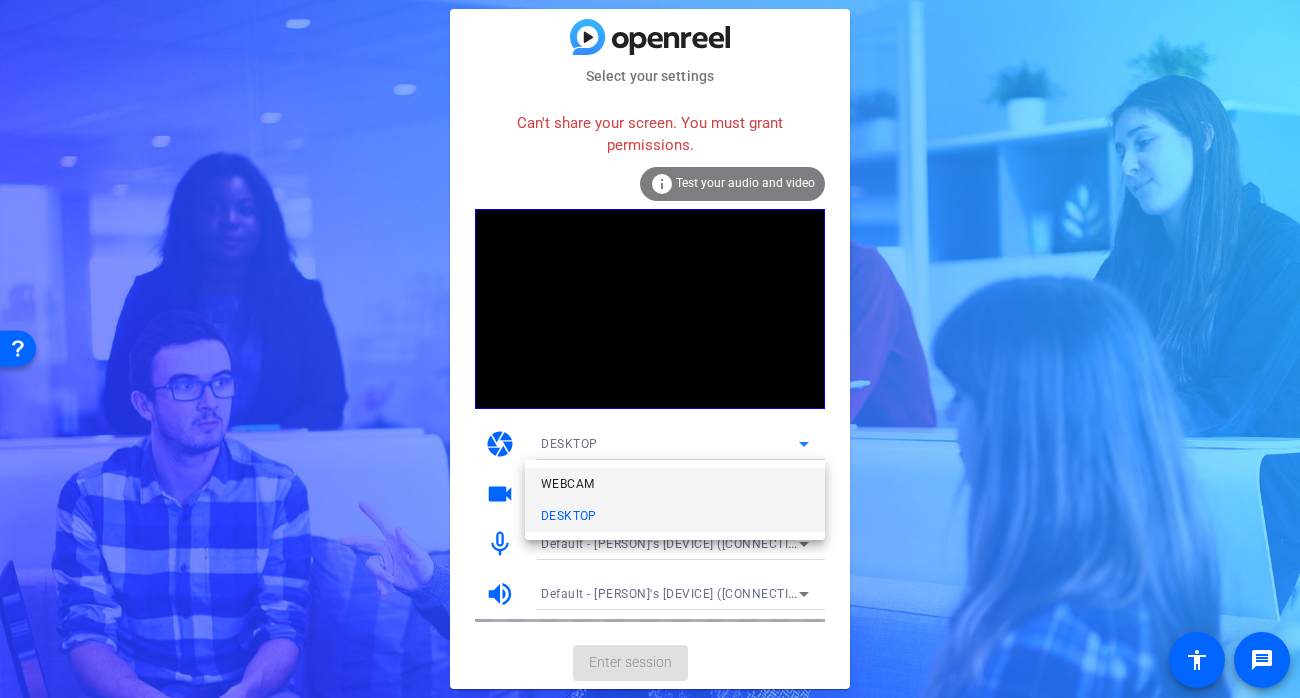 click on "WEBCAM" at bounding box center (675, 484) 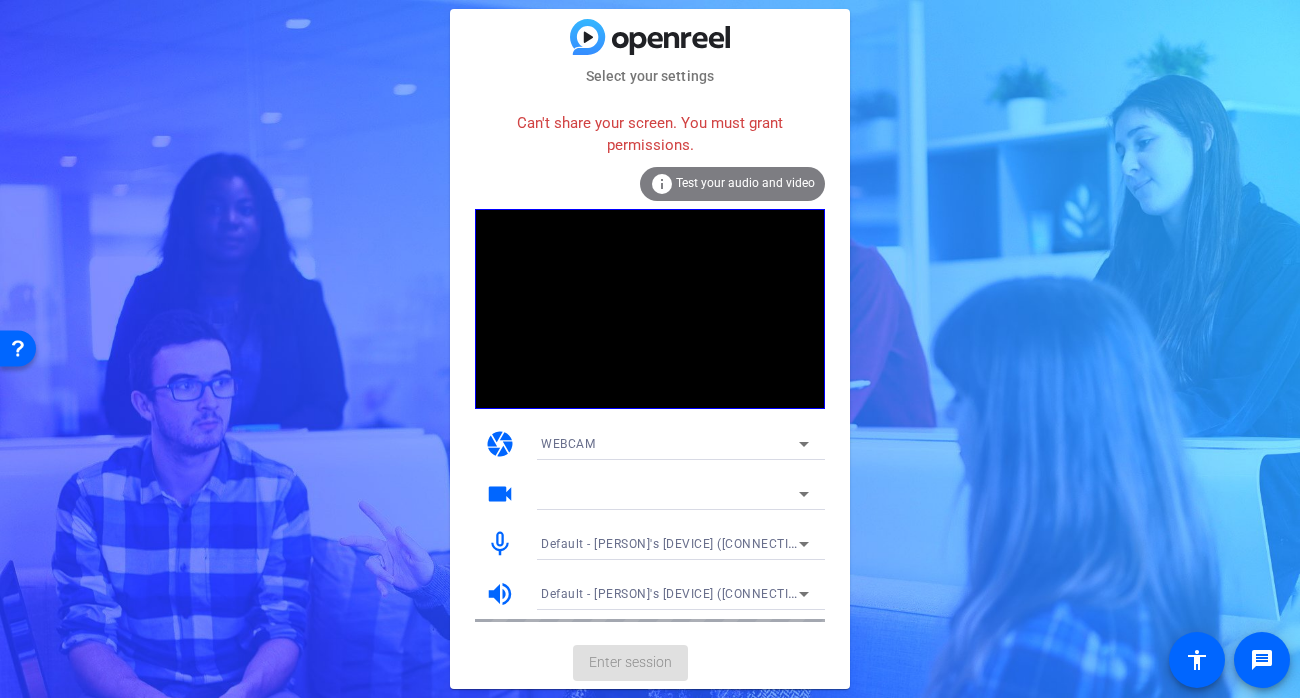 click on "Can't share your screen. You must grant permissions." 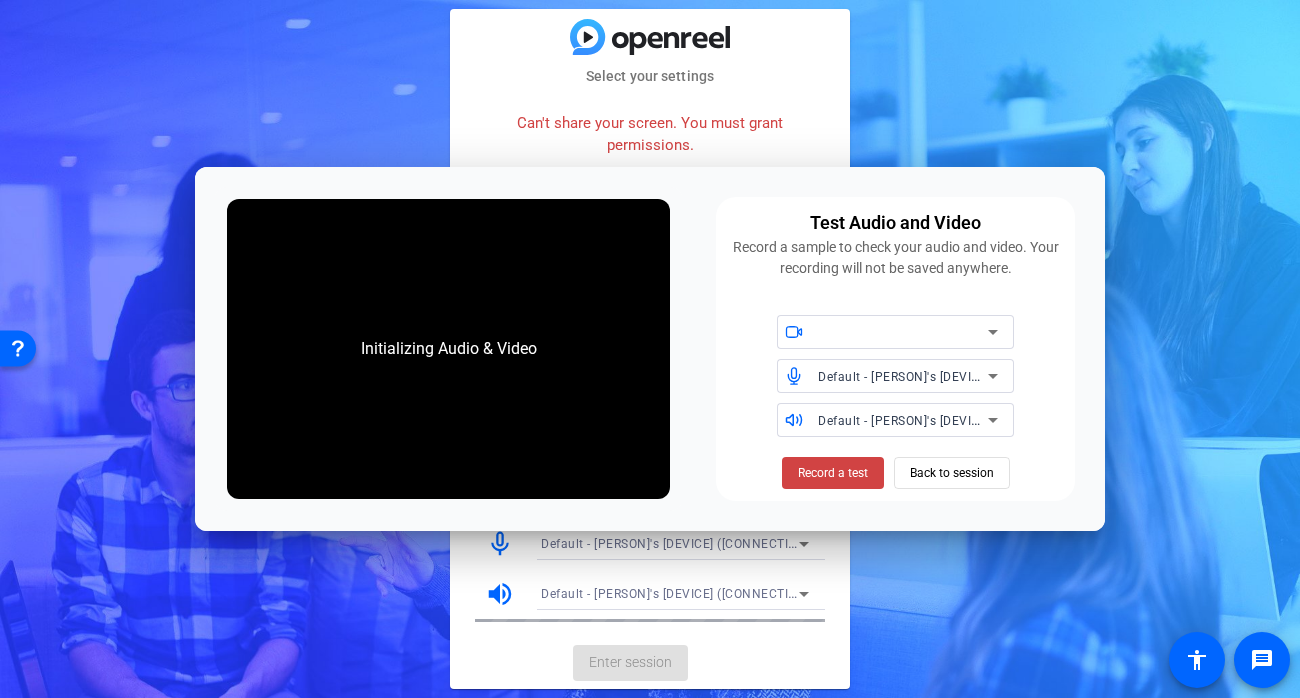 drag, startPoint x: 679, startPoint y: 182, endPoint x: 437, endPoint y: 179, distance: 242.0186 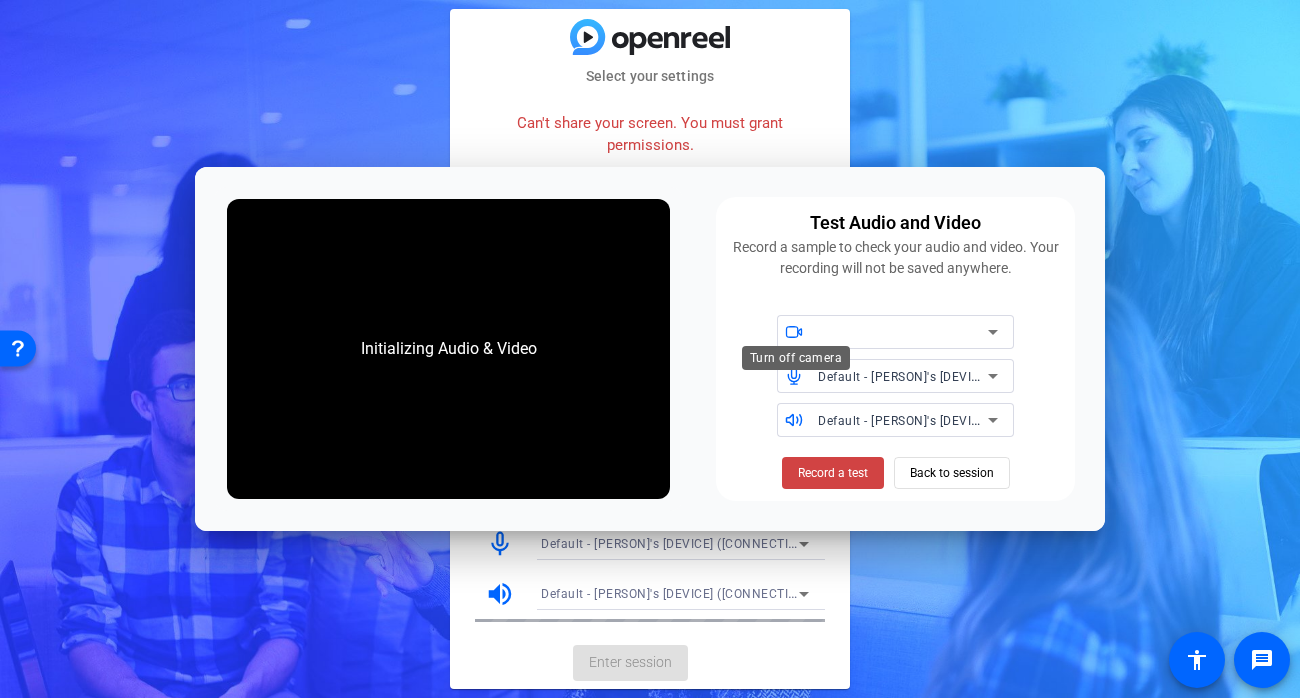 click on "Turn off camera" at bounding box center (796, 358) 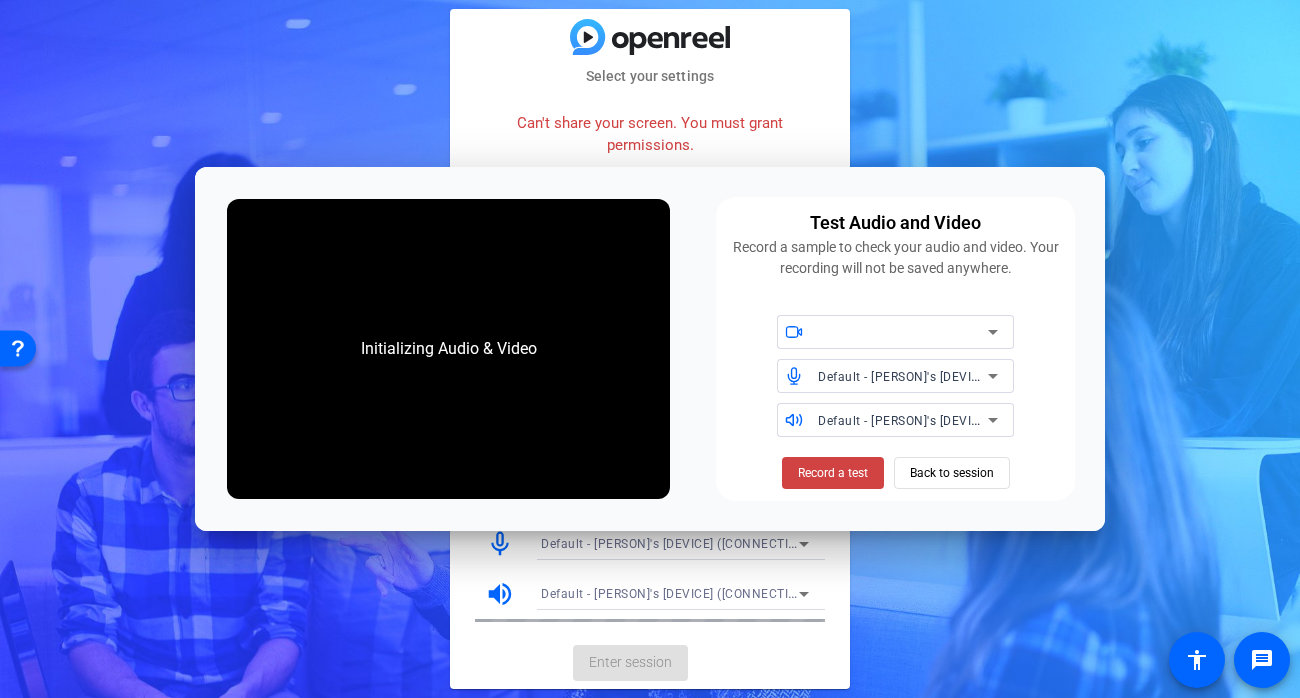 click at bounding box center [903, 332] 